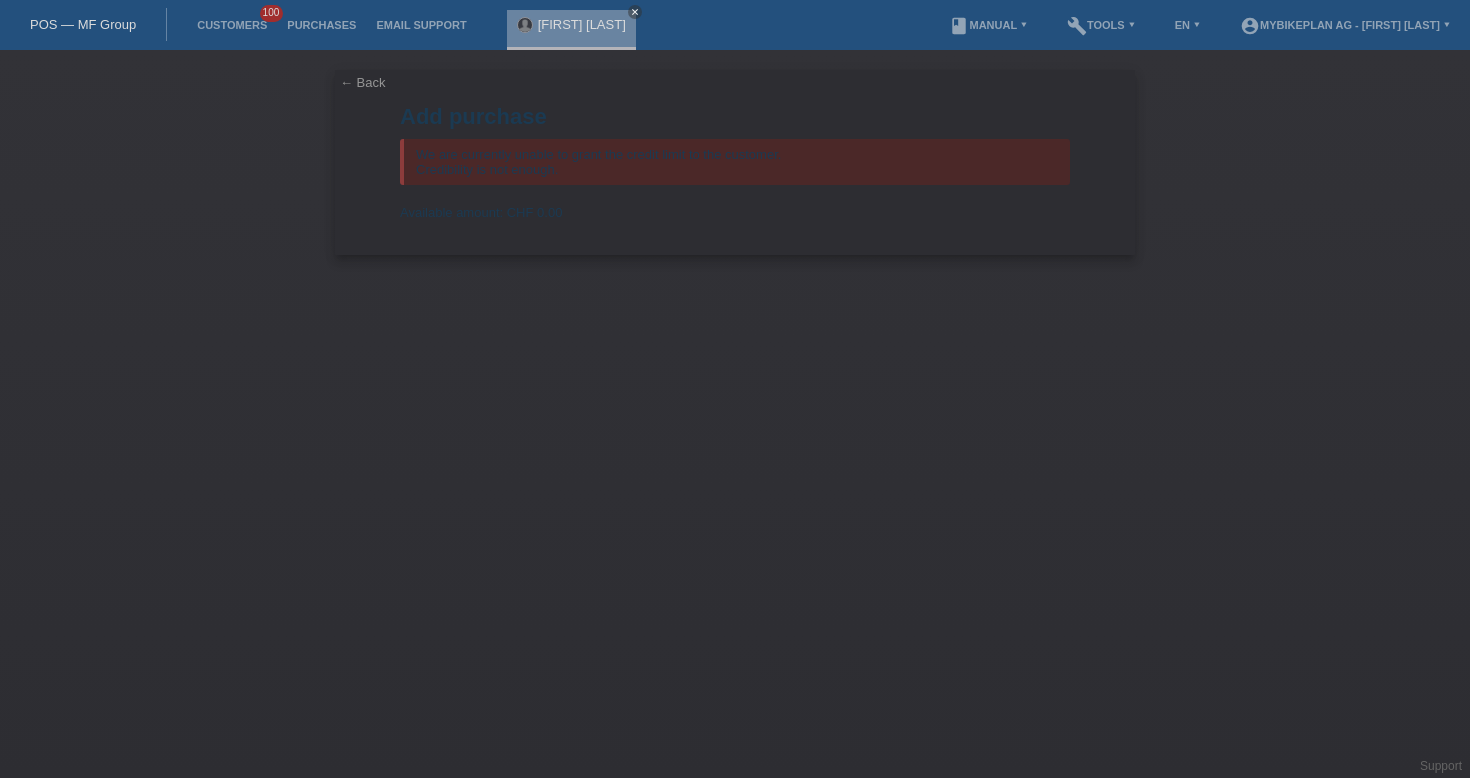 scroll, scrollTop: 0, scrollLeft: 0, axis: both 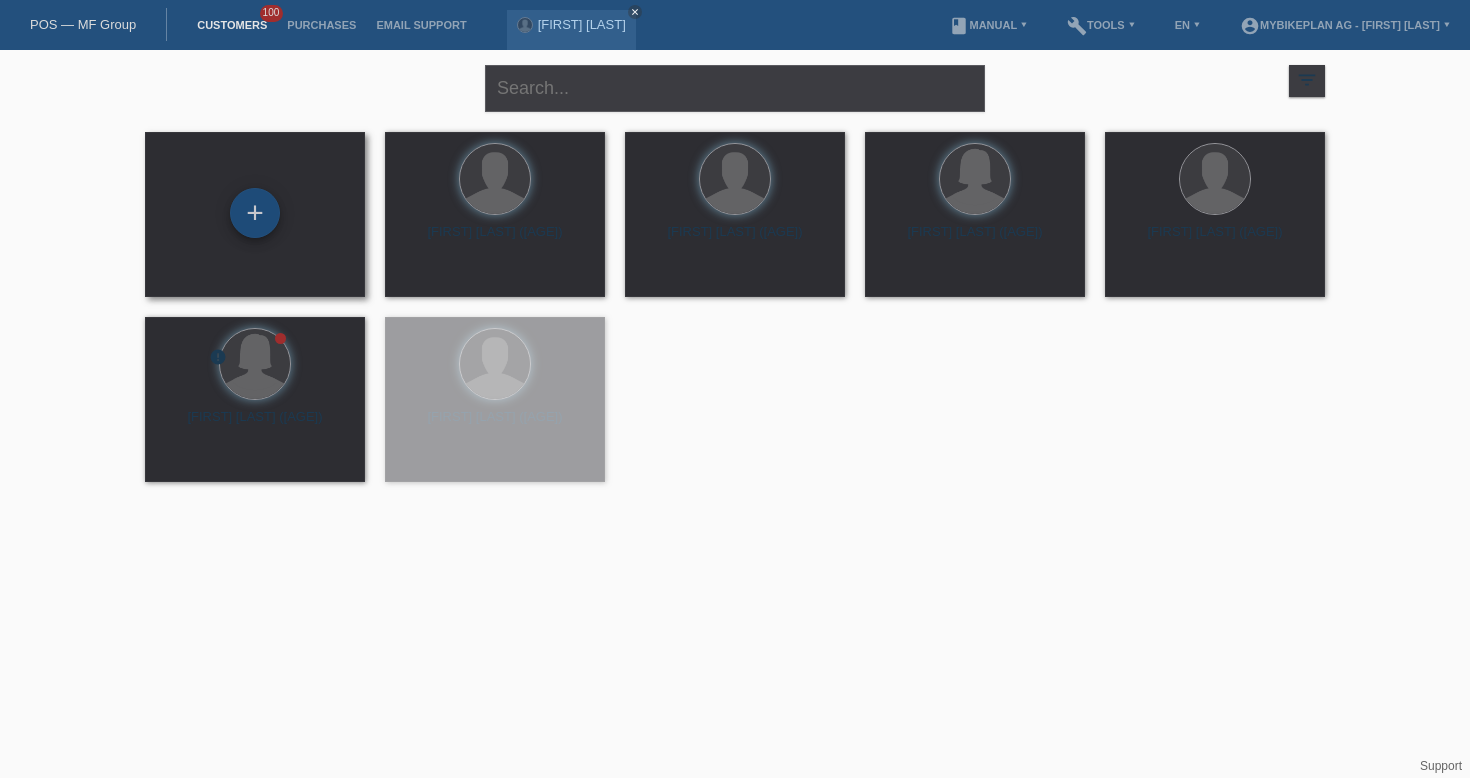 click on "+" at bounding box center [255, 213] 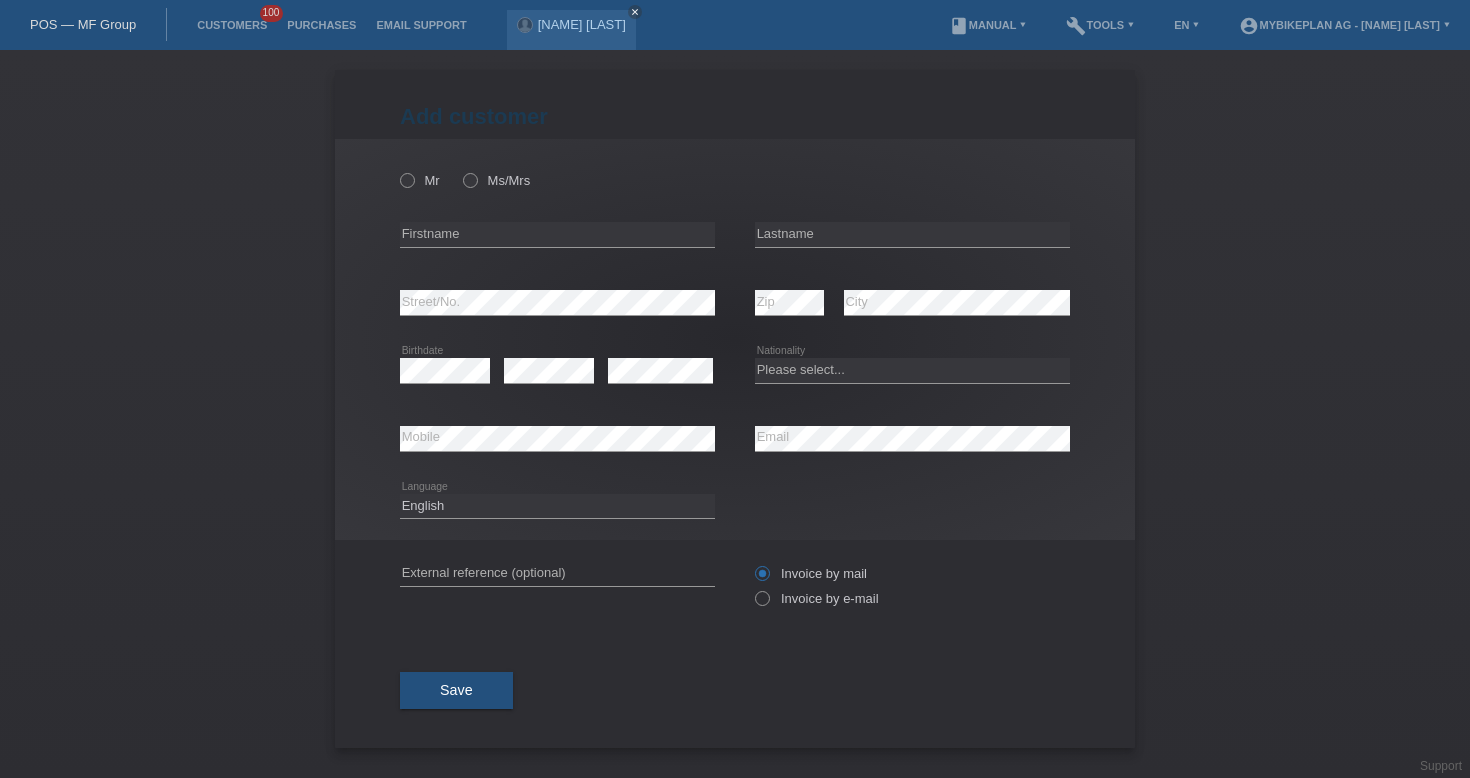 scroll, scrollTop: 0, scrollLeft: 0, axis: both 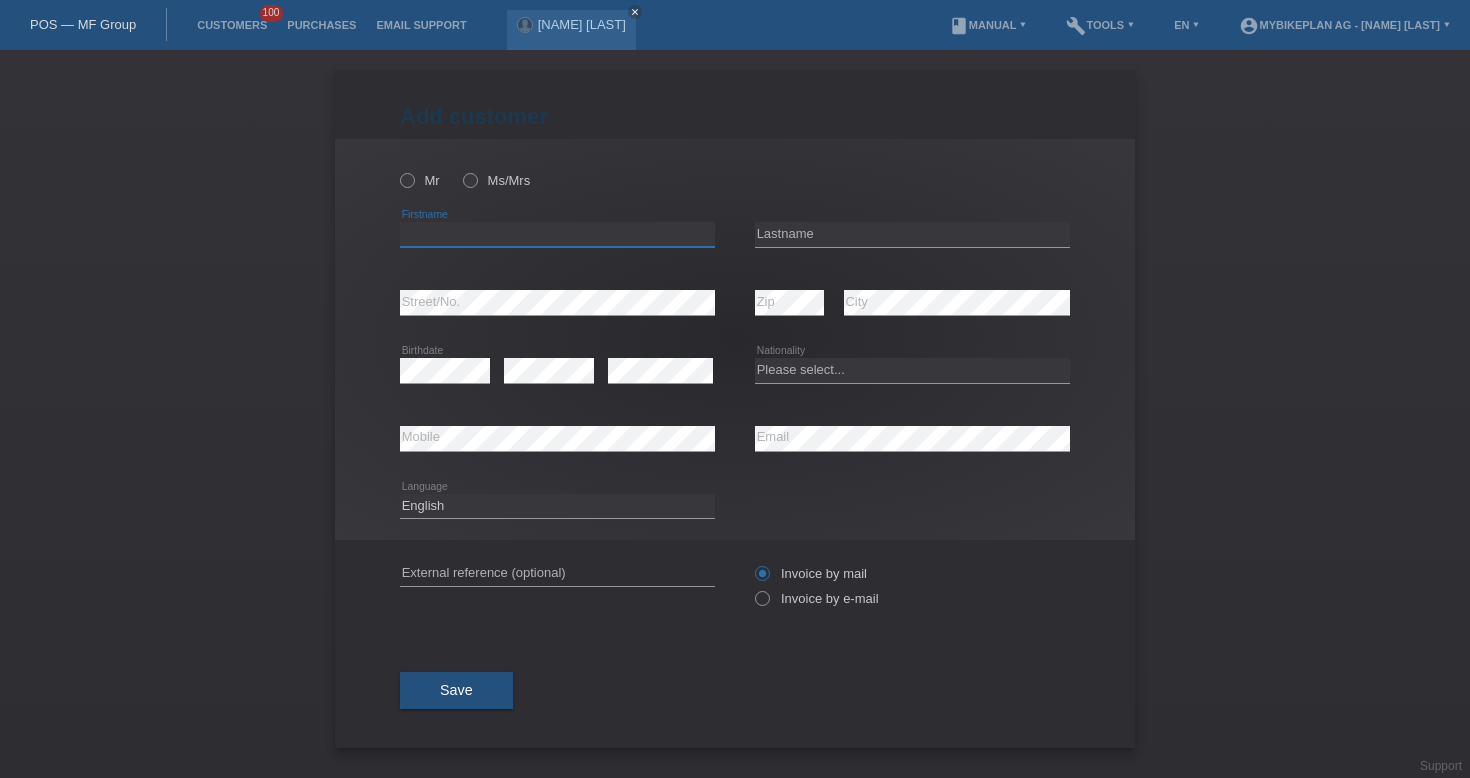 click on "error
Firstname" at bounding box center [557, 235] 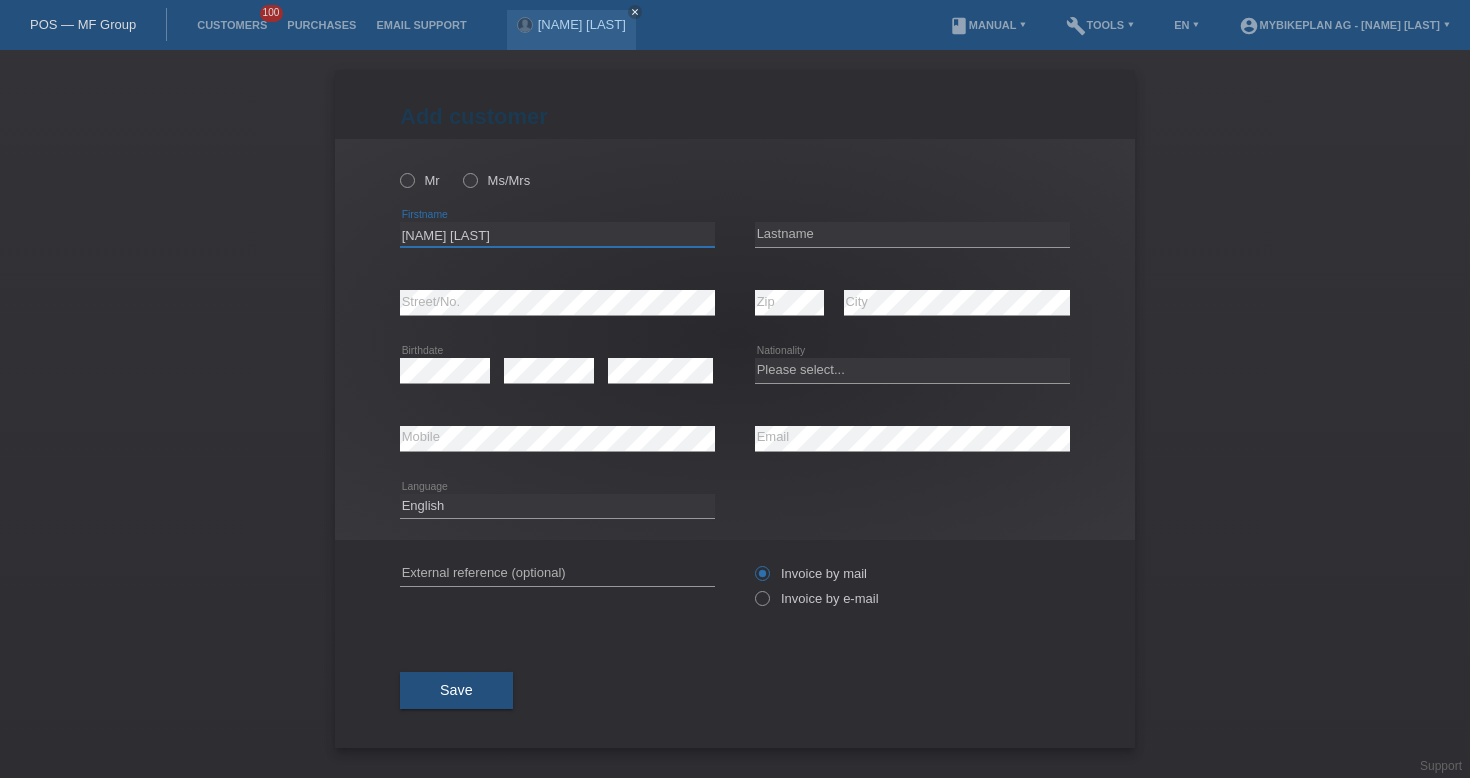 type on "Abdoulaye Sarr" 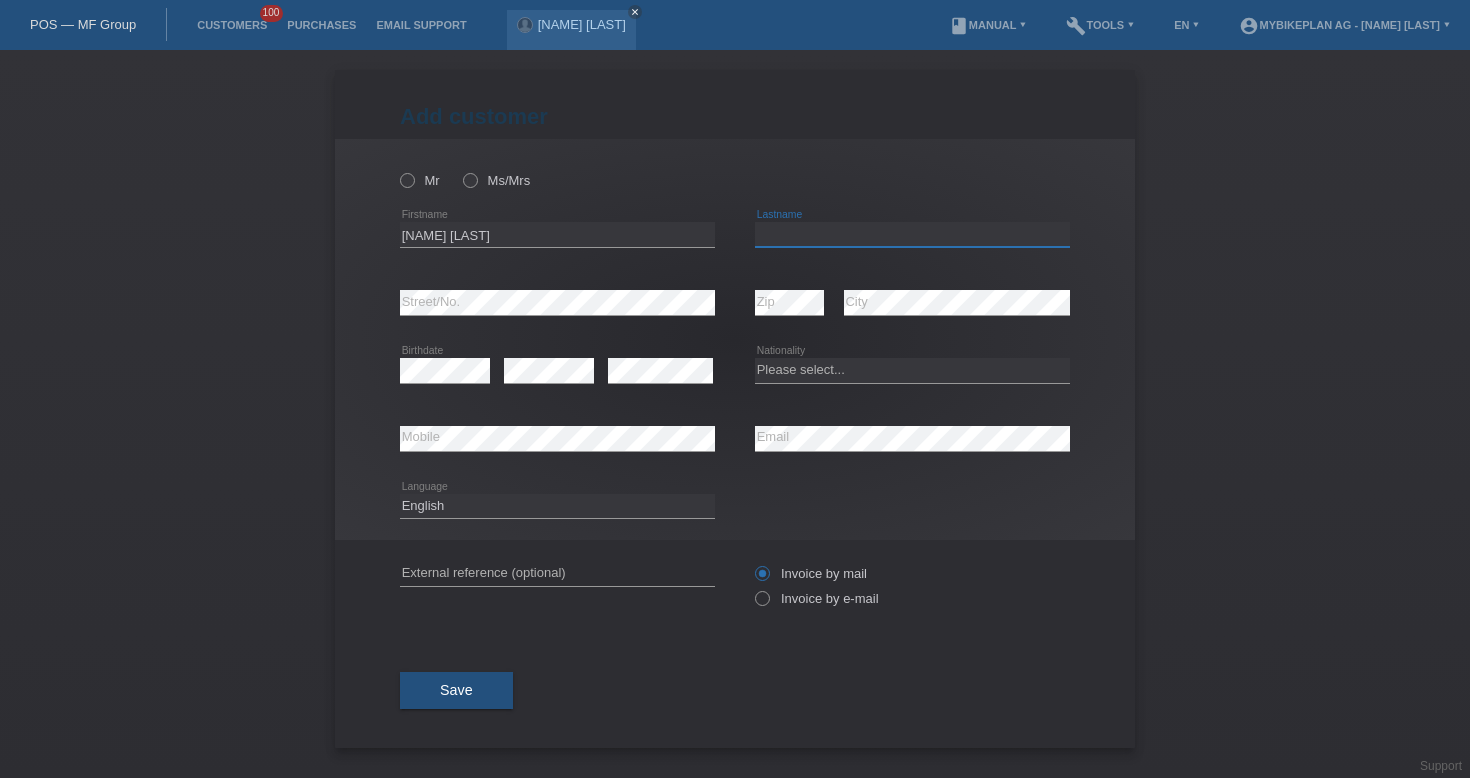 click at bounding box center (912, 234) 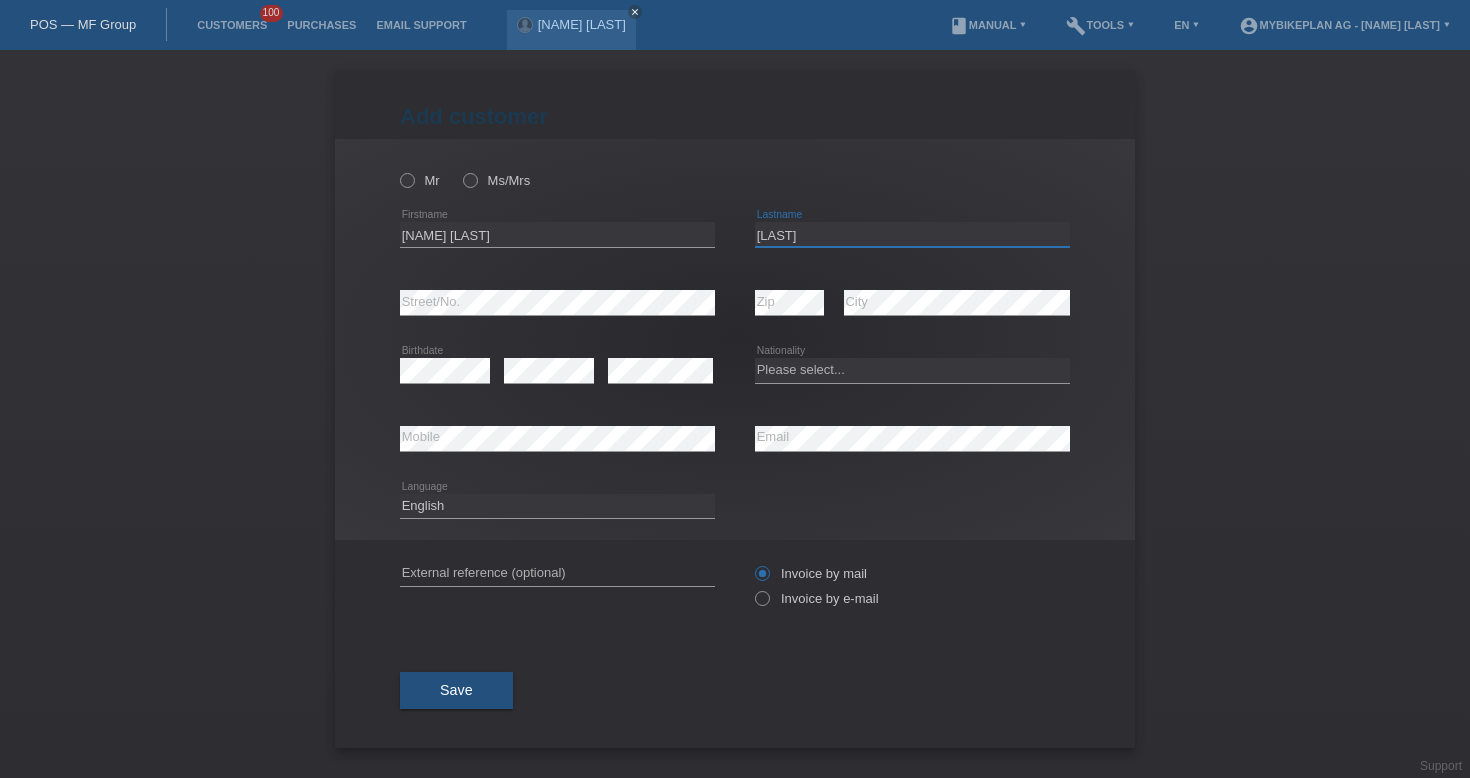 type on "Mbodji" 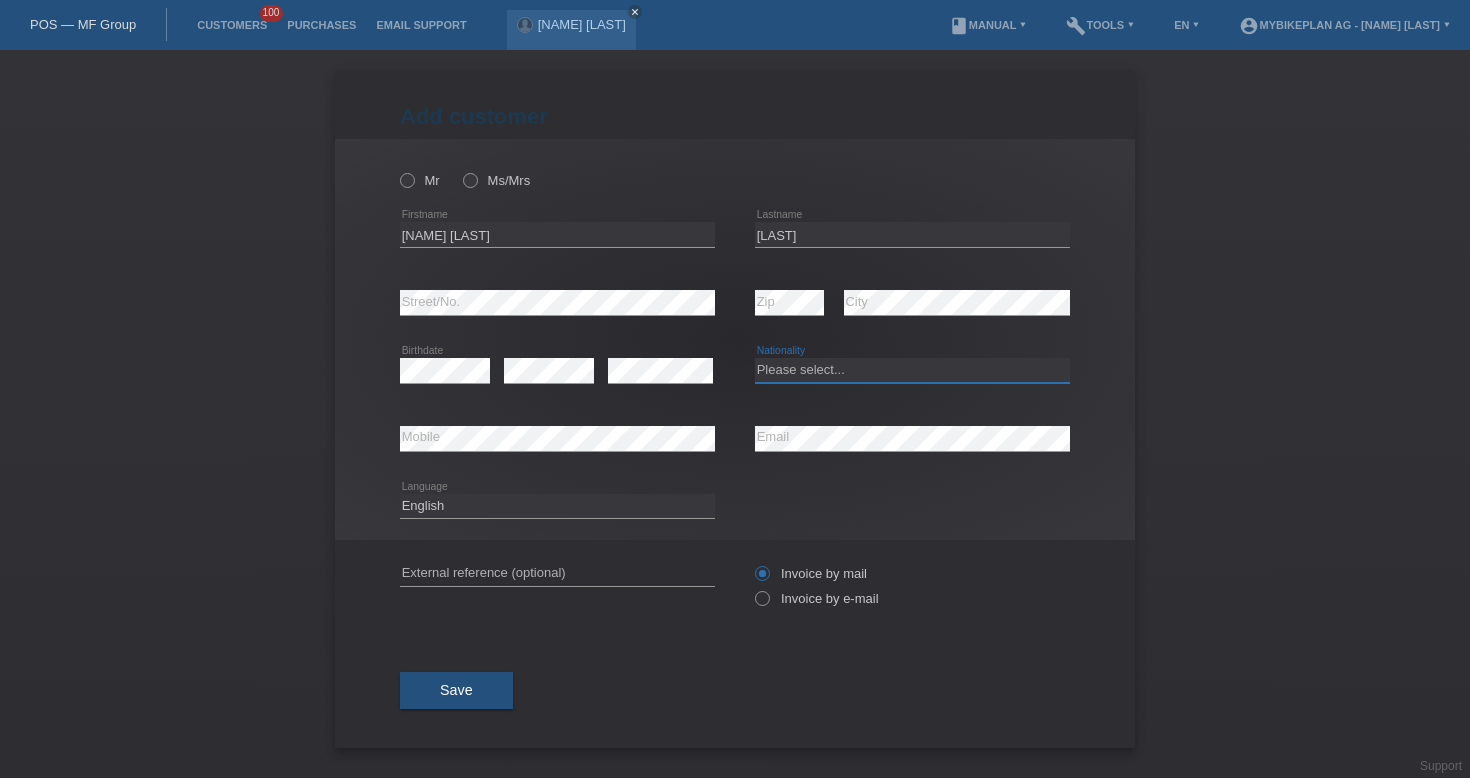 click on "Please select...
Switzerland
Austria
Germany
Liechtenstein
------------
Afghanistan
Åland Islands
Albania
Algeria
American Samoa Andorra Angola Anguilla Antarctica Antigua and Barbuda Argentina Armenia" at bounding box center (912, 370) 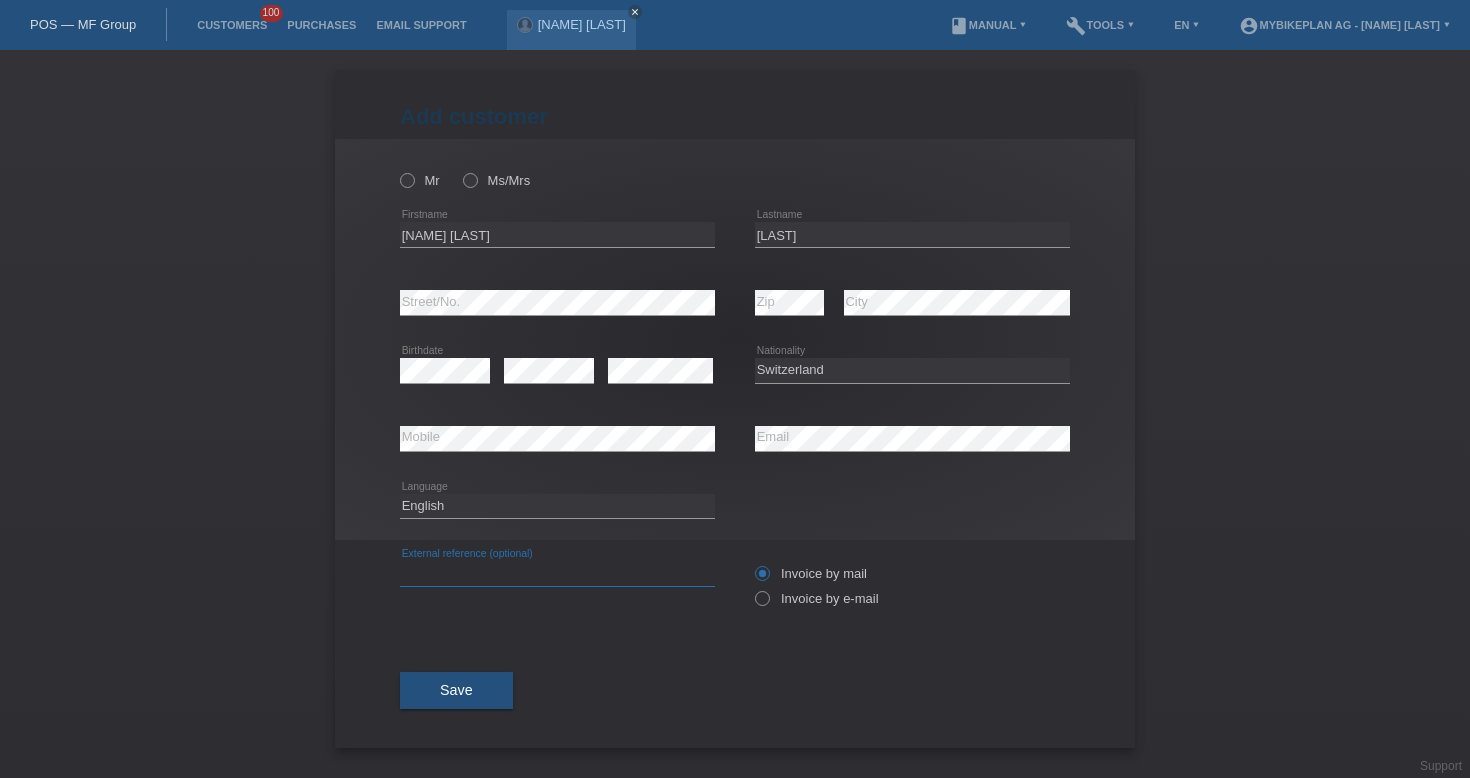 click at bounding box center [557, 573] 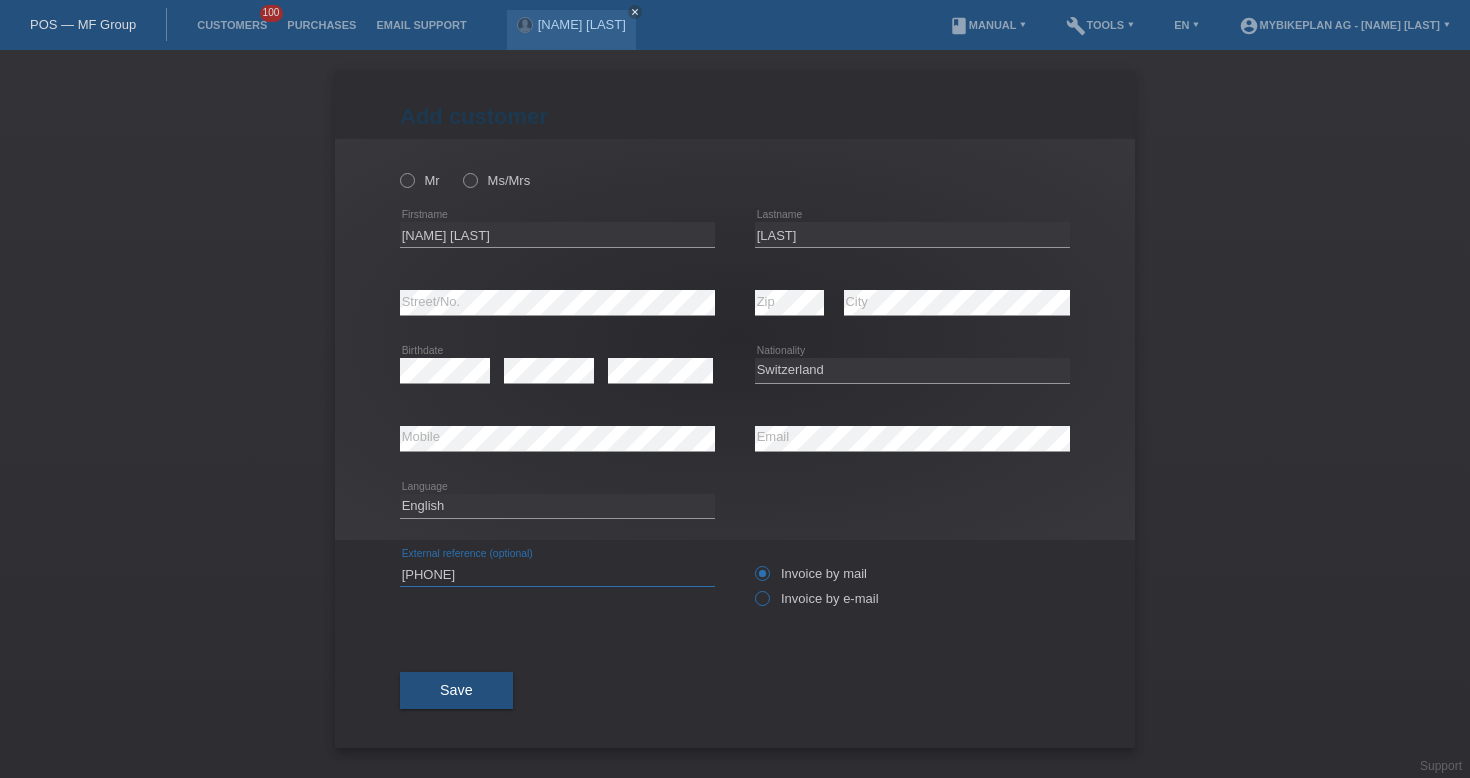 type on "41576361506" 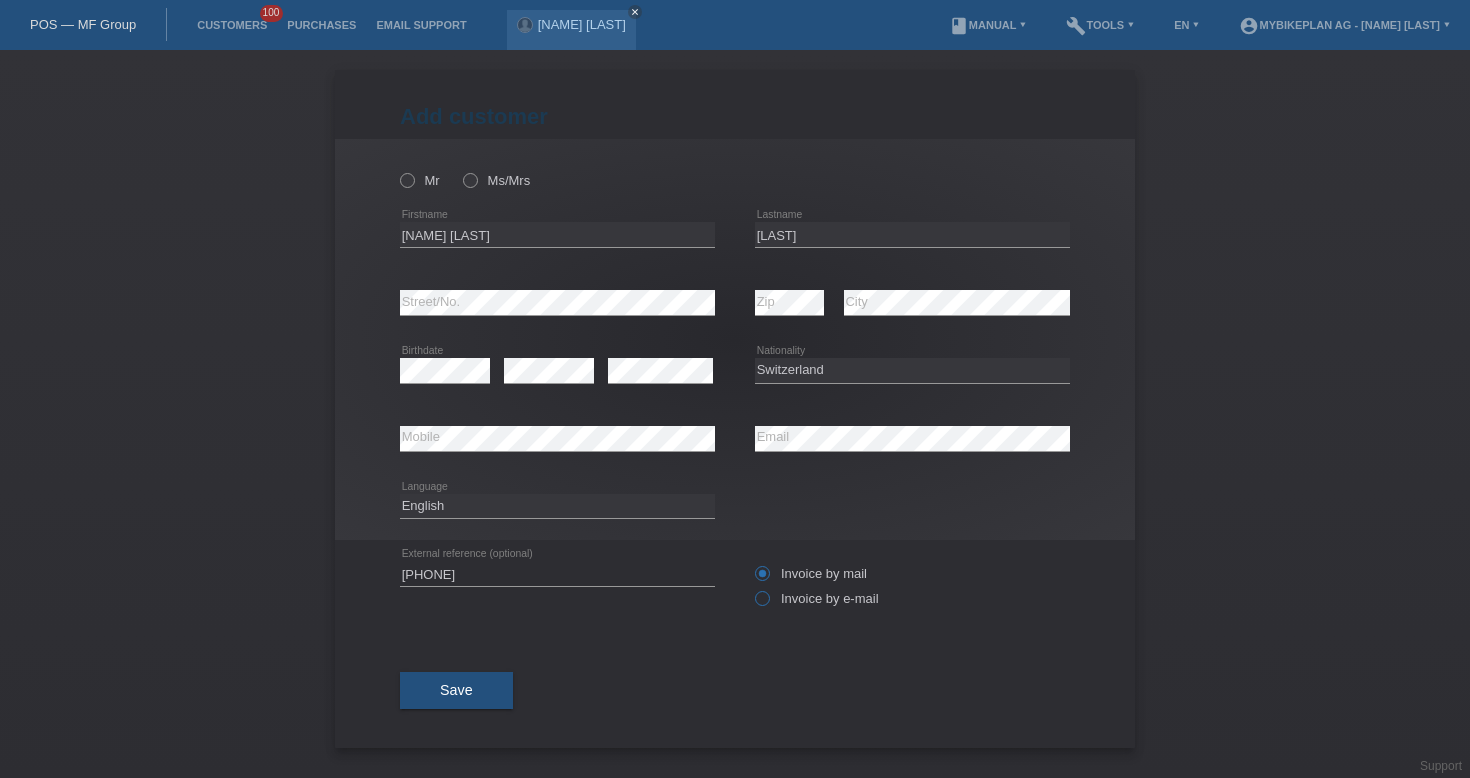 click on "Invoice by e-mail" at bounding box center (817, 598) 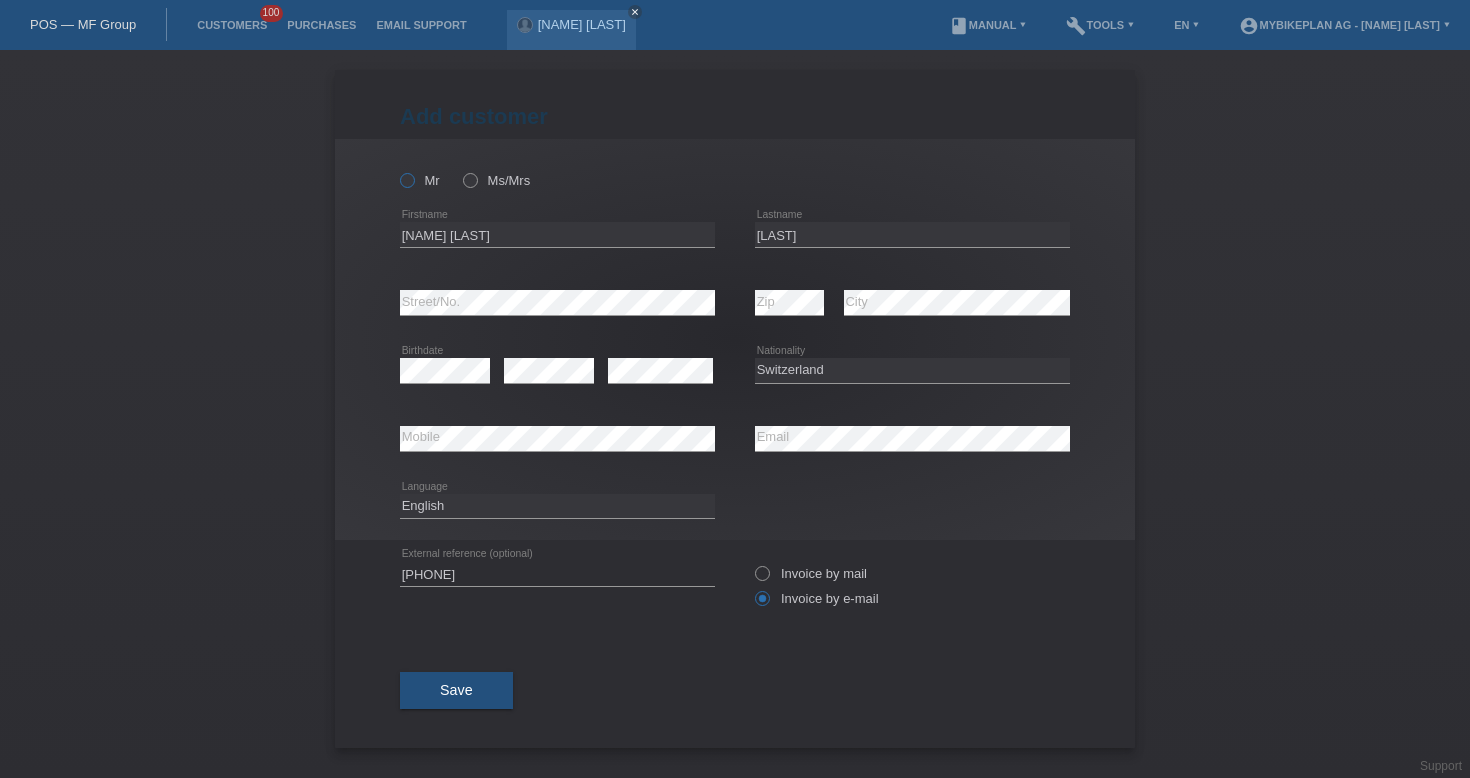 click on "Mr" at bounding box center (406, 179) 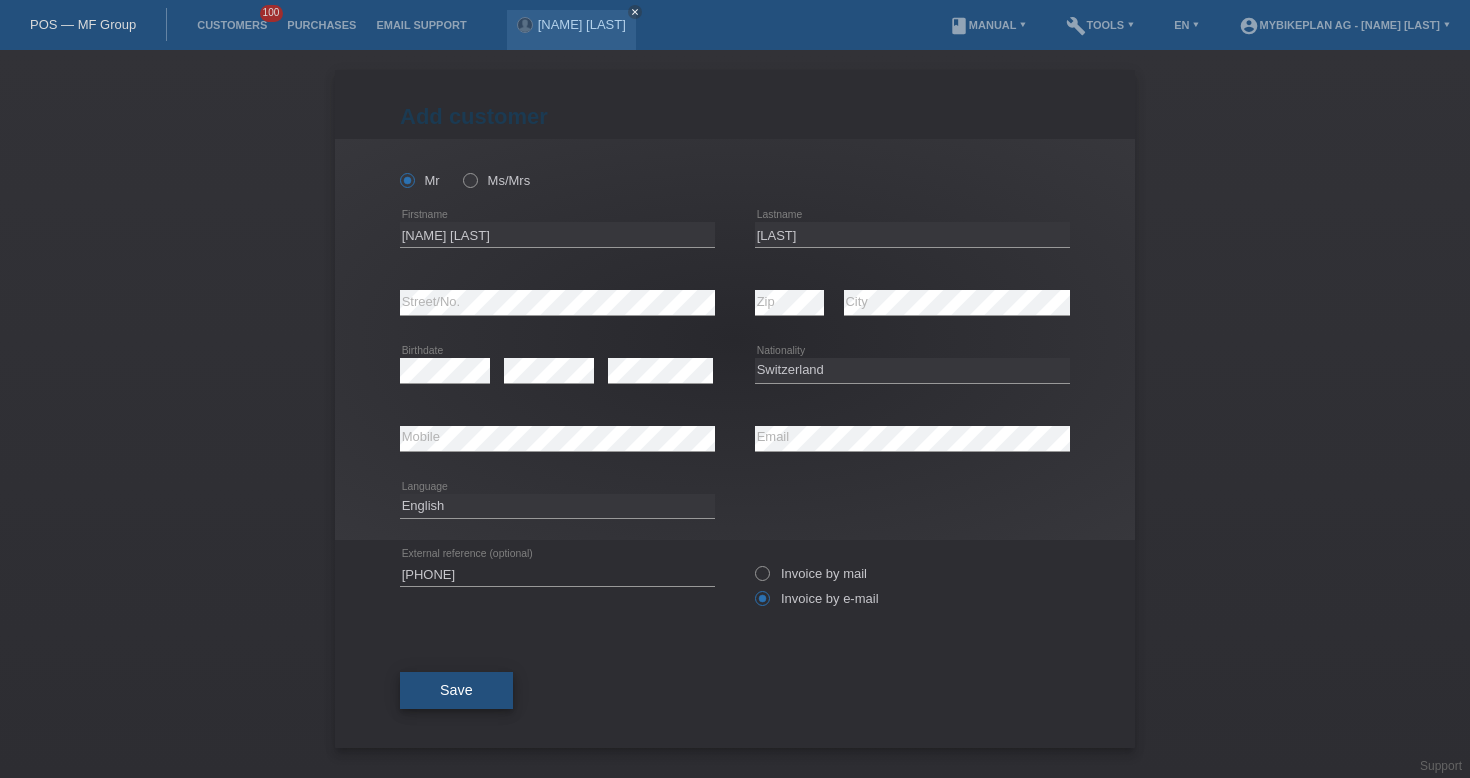 click on "Save" at bounding box center (456, 691) 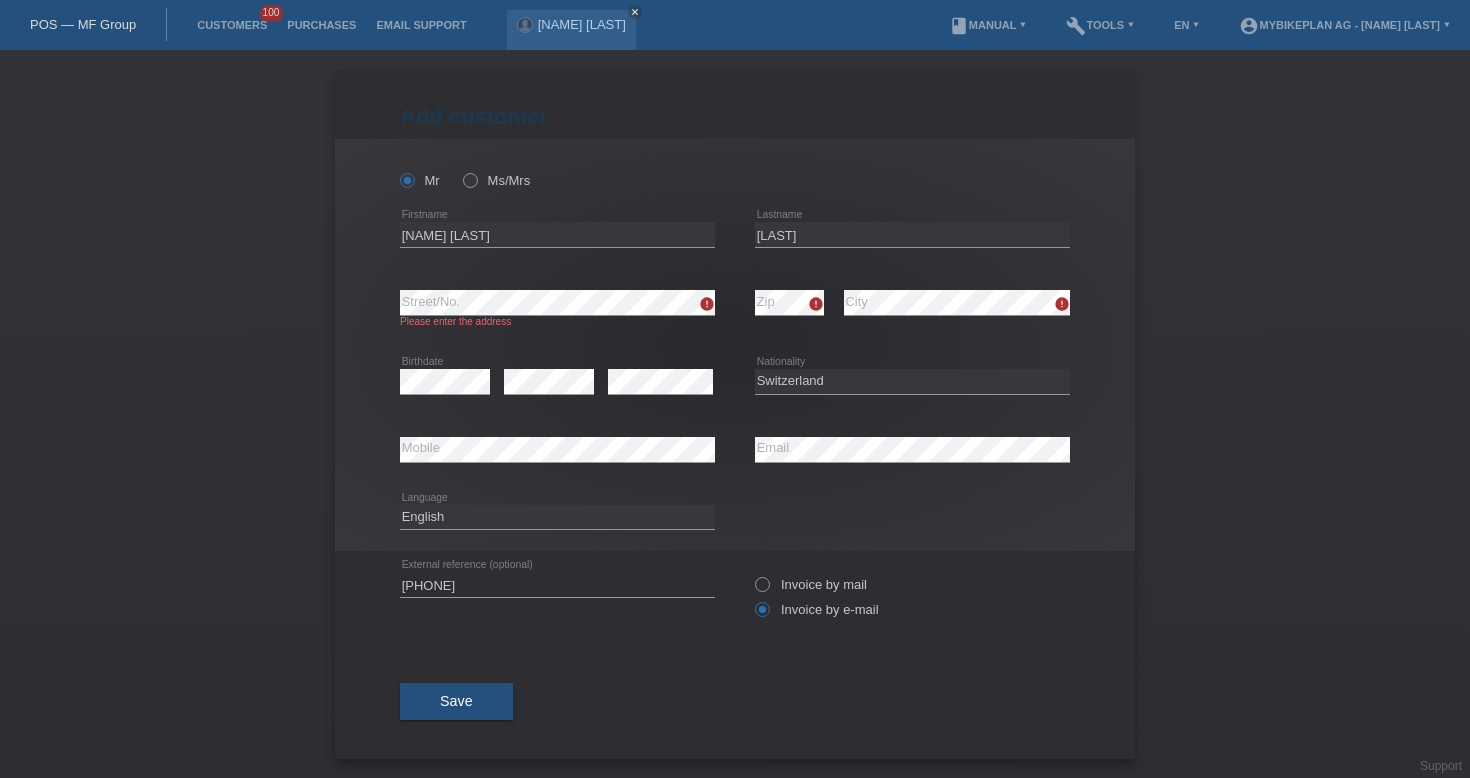 click on "error
Zip" at bounding box center (789, 303) 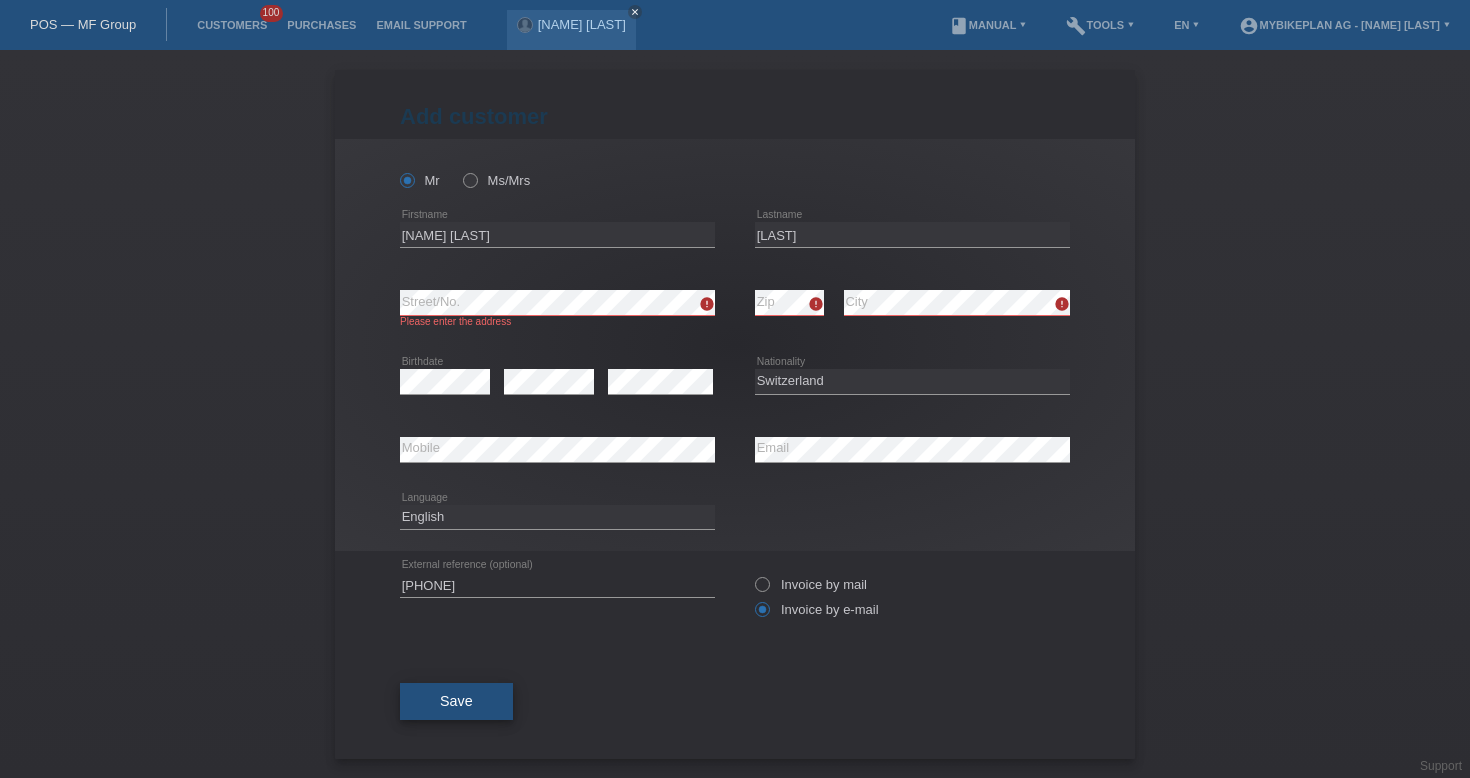 click on "Save" at bounding box center [456, 702] 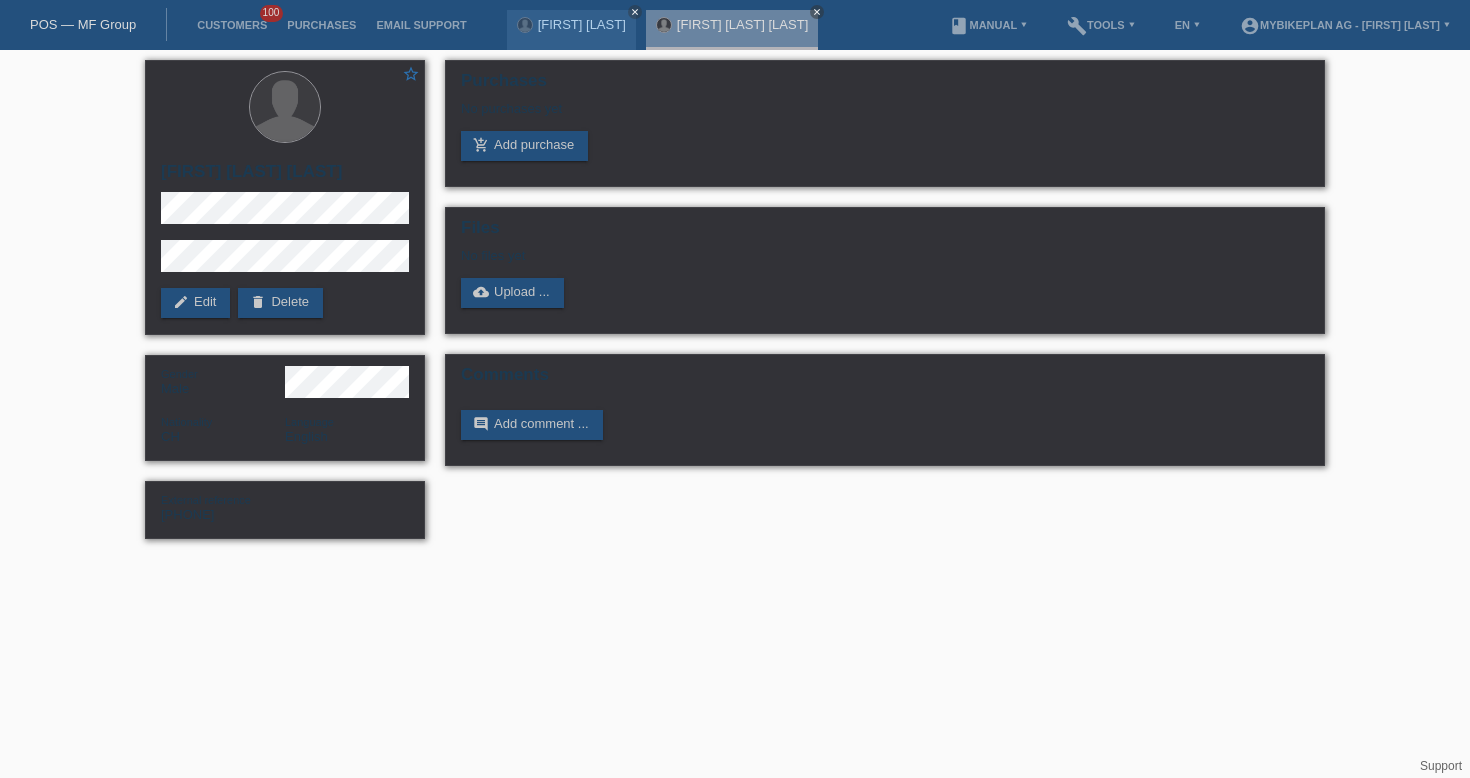scroll, scrollTop: 0, scrollLeft: 0, axis: both 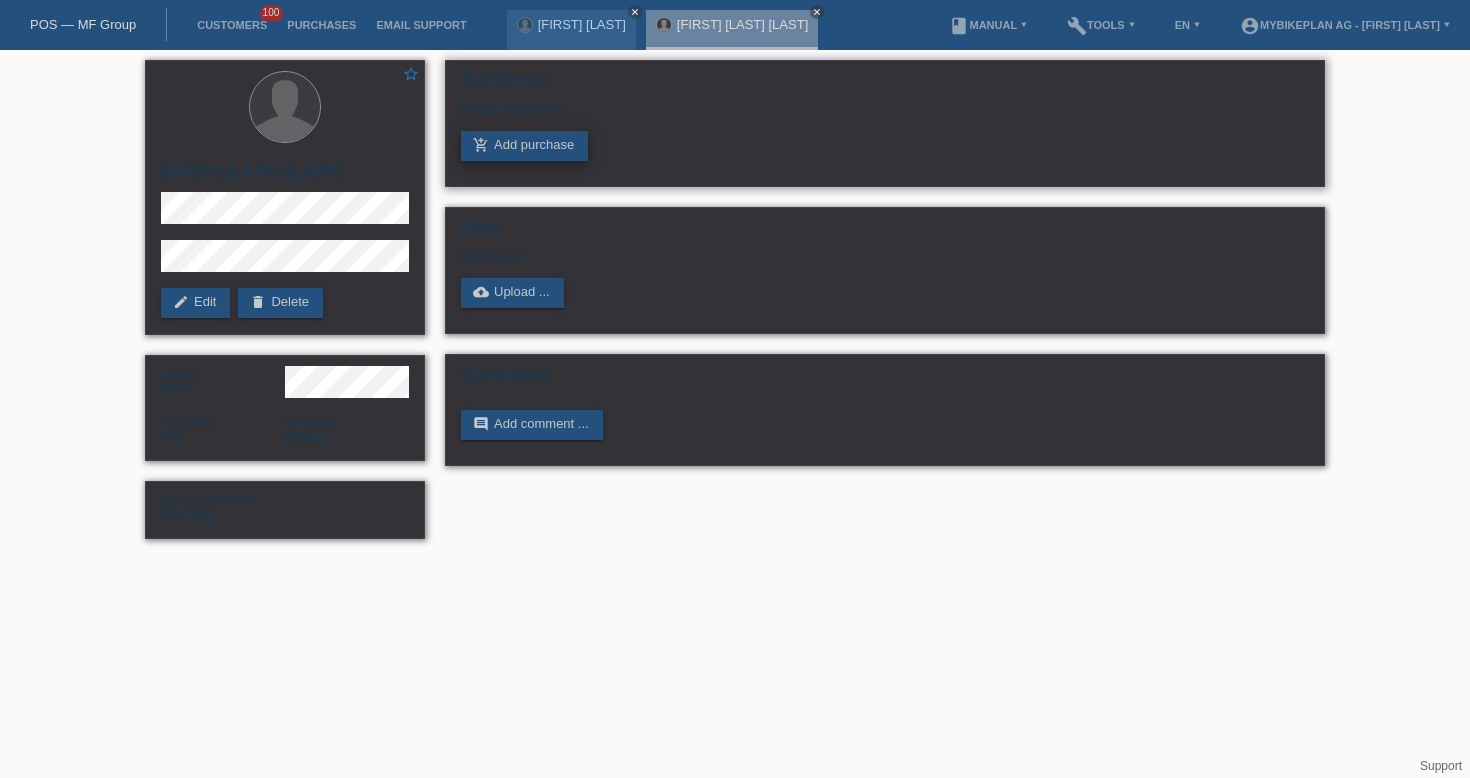 click on "add_shopping_cart  Add purchase" at bounding box center [524, 146] 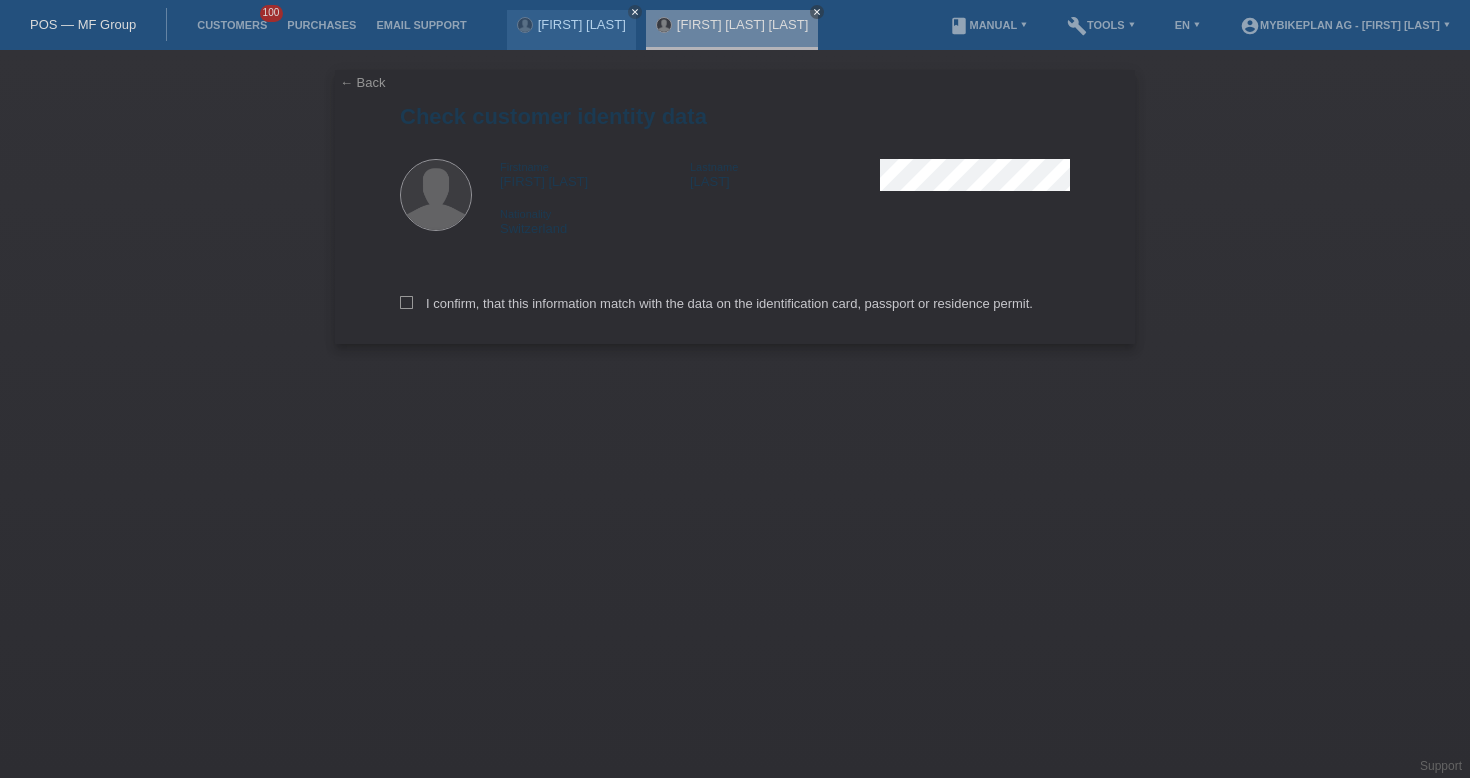 scroll, scrollTop: 0, scrollLeft: 0, axis: both 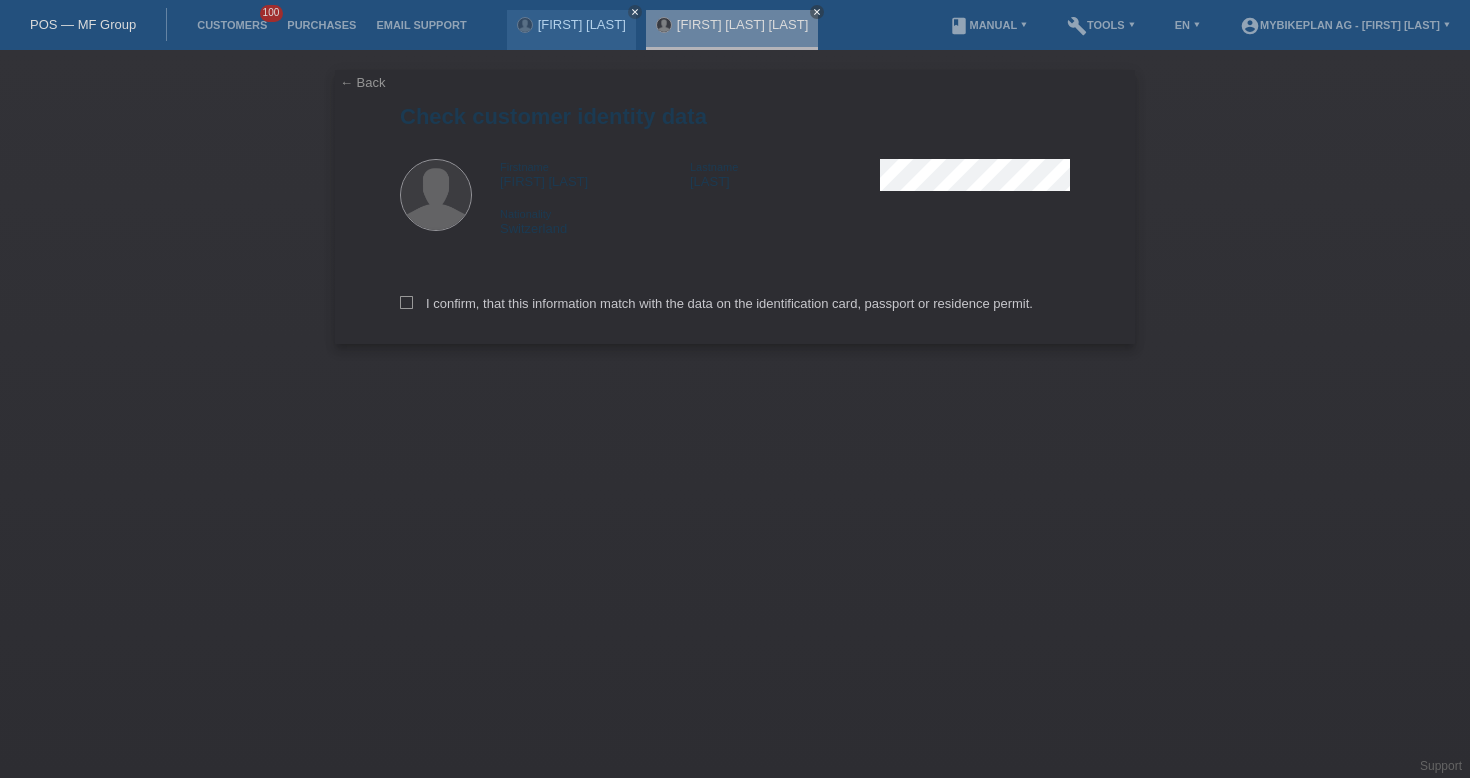 click on "I confirm, that this information match with the data on the identification card, passport or residence permit." at bounding box center [735, 300] 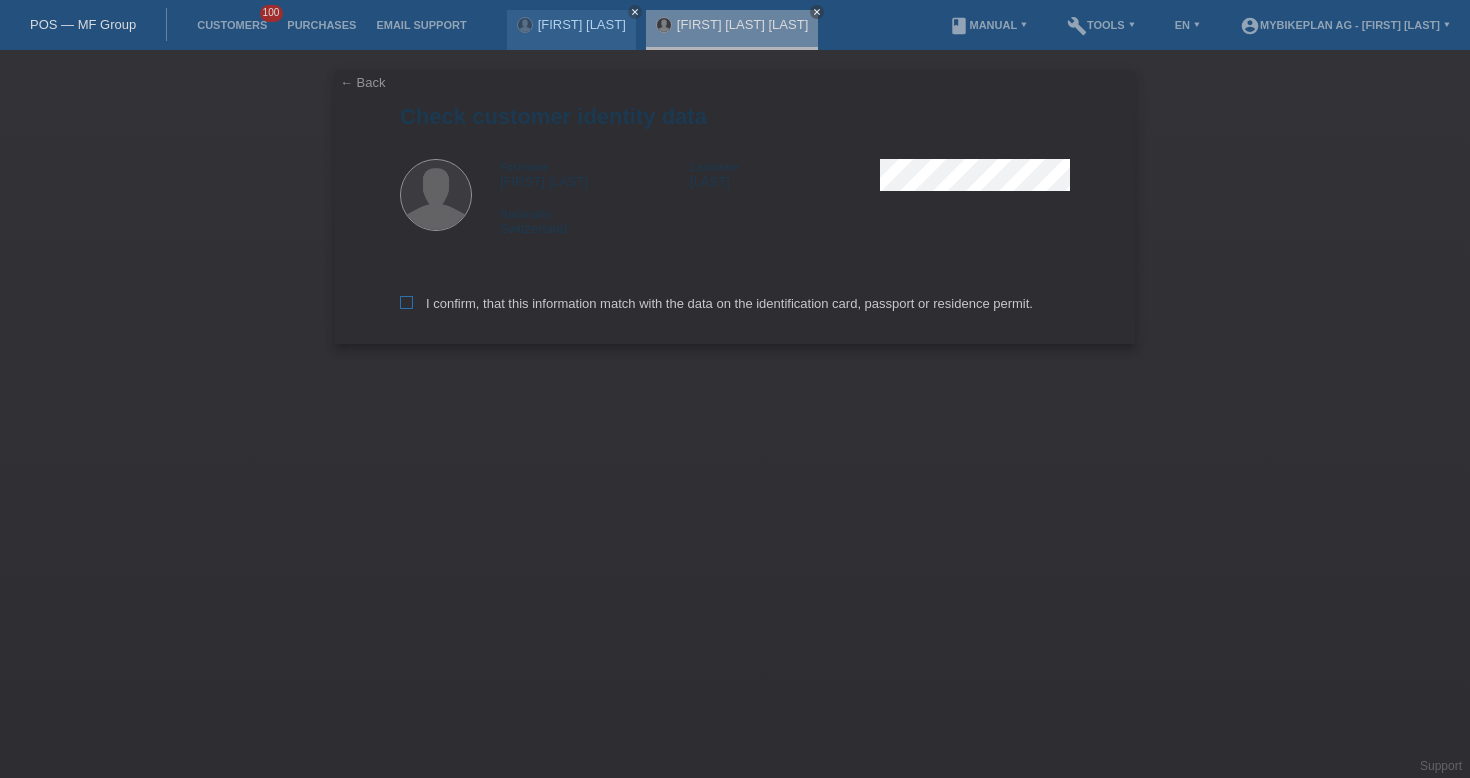 click on "I confirm, that this information match with the data on the identification card, passport or residence permit." at bounding box center [716, 303] 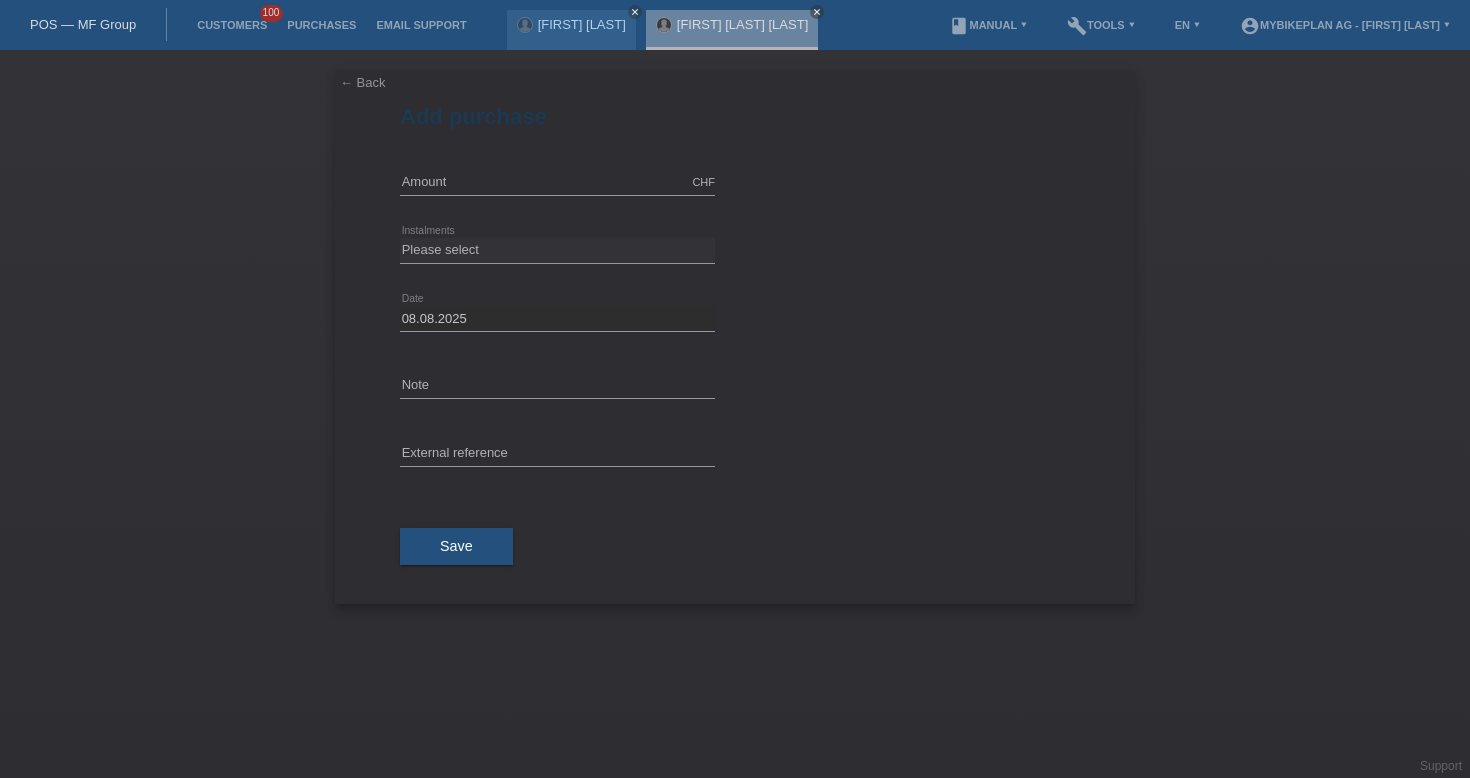 scroll, scrollTop: 0, scrollLeft: 0, axis: both 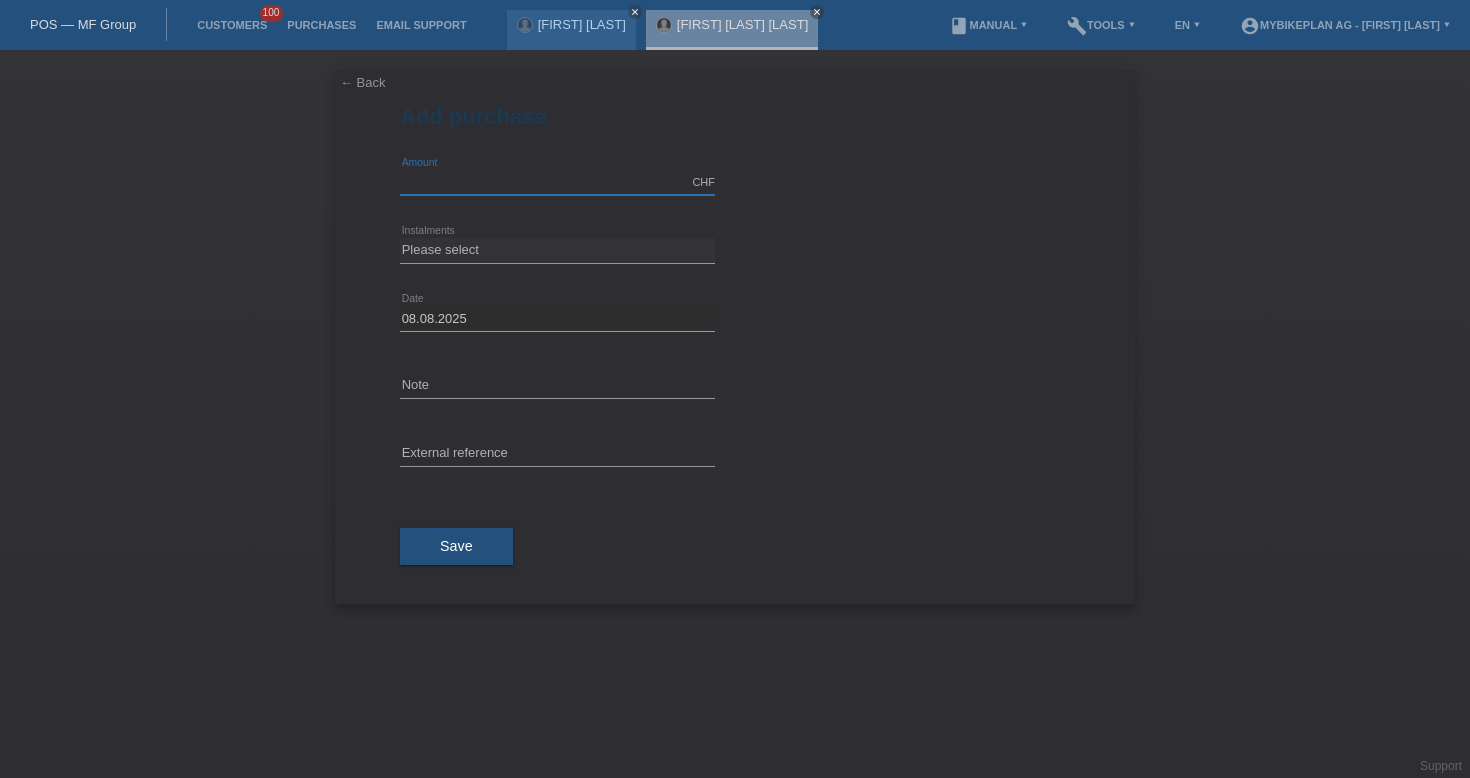 click at bounding box center (557, 182) 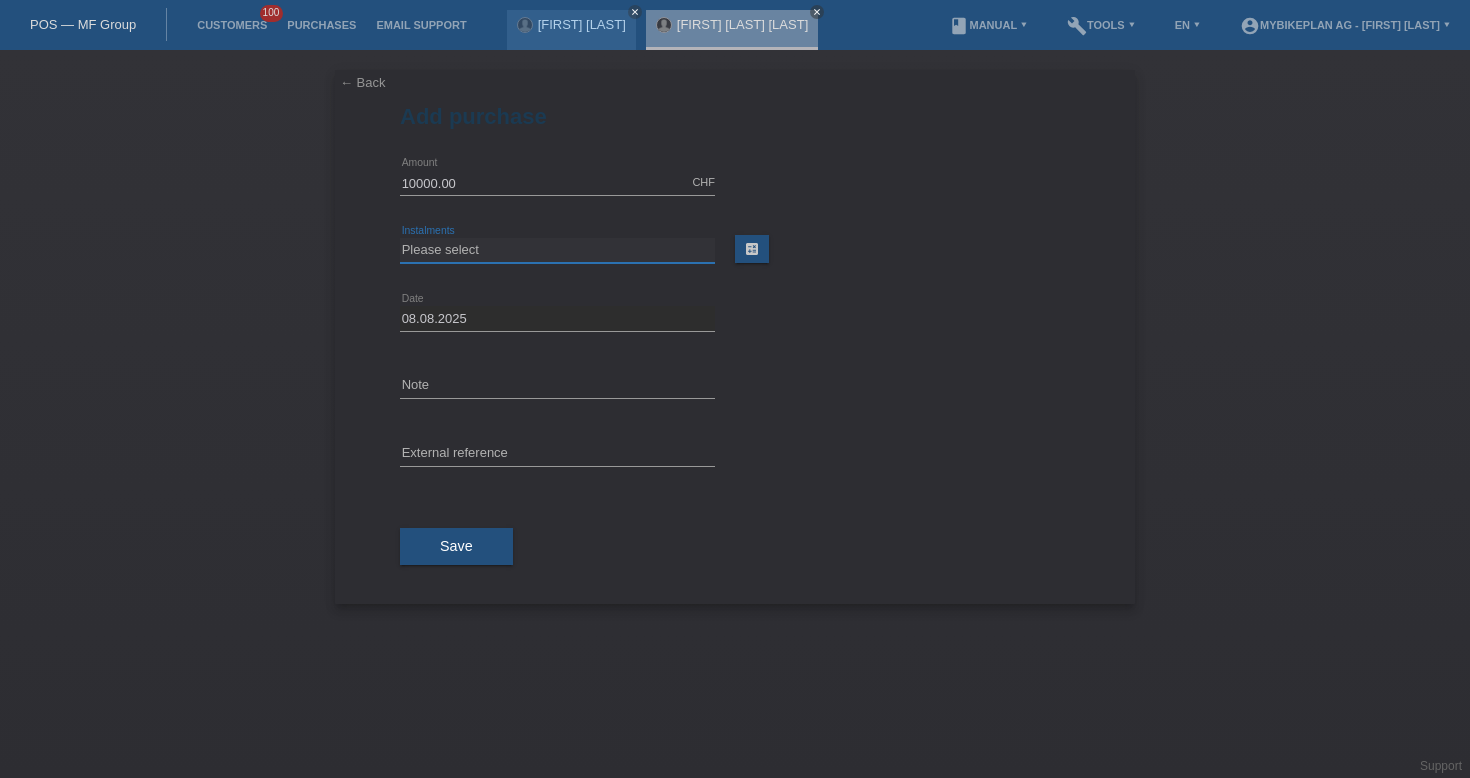 click on "Please select
6 instalments
12 instalments
18 instalments
24 instalments
36 instalments
48 instalments" at bounding box center [557, 250] 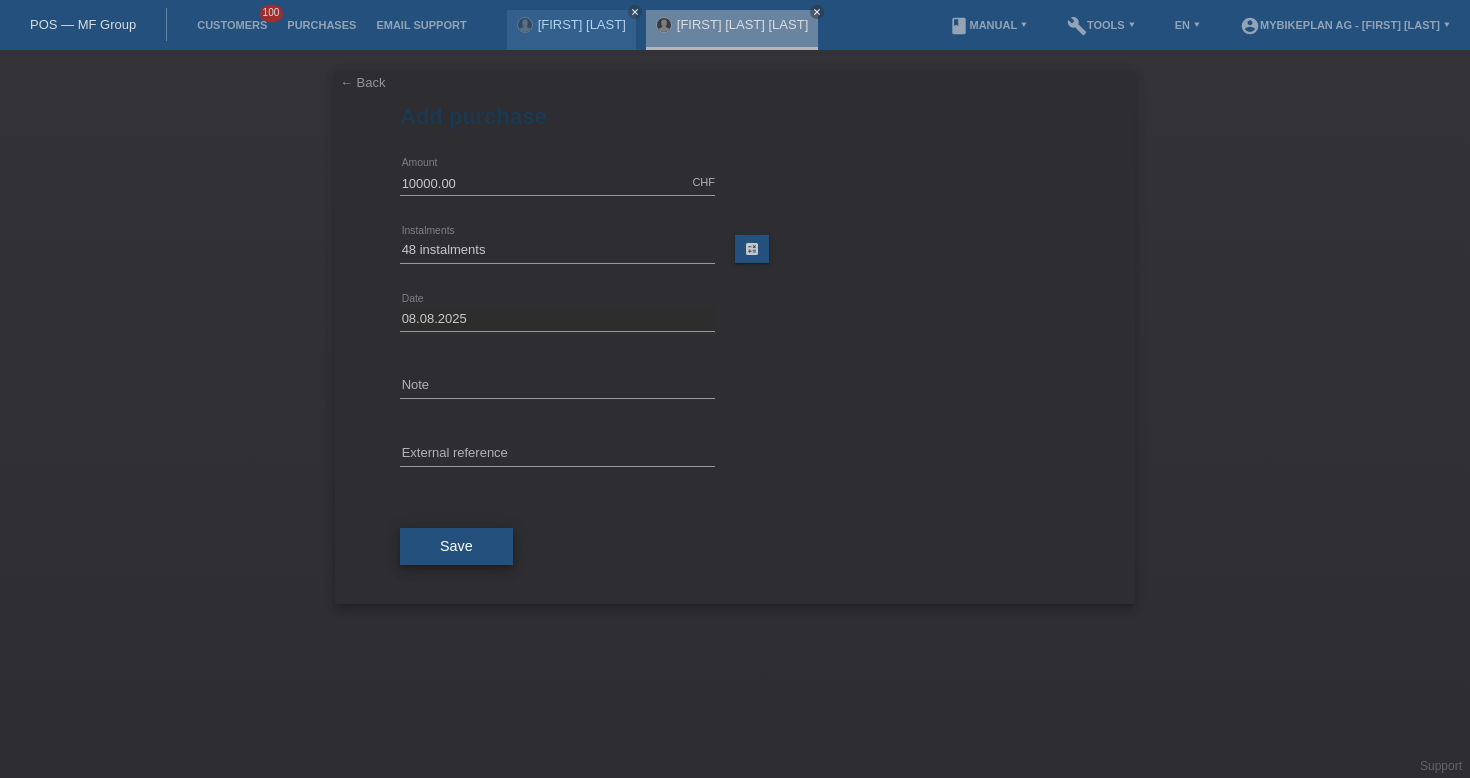 click on "Save" at bounding box center (456, 546) 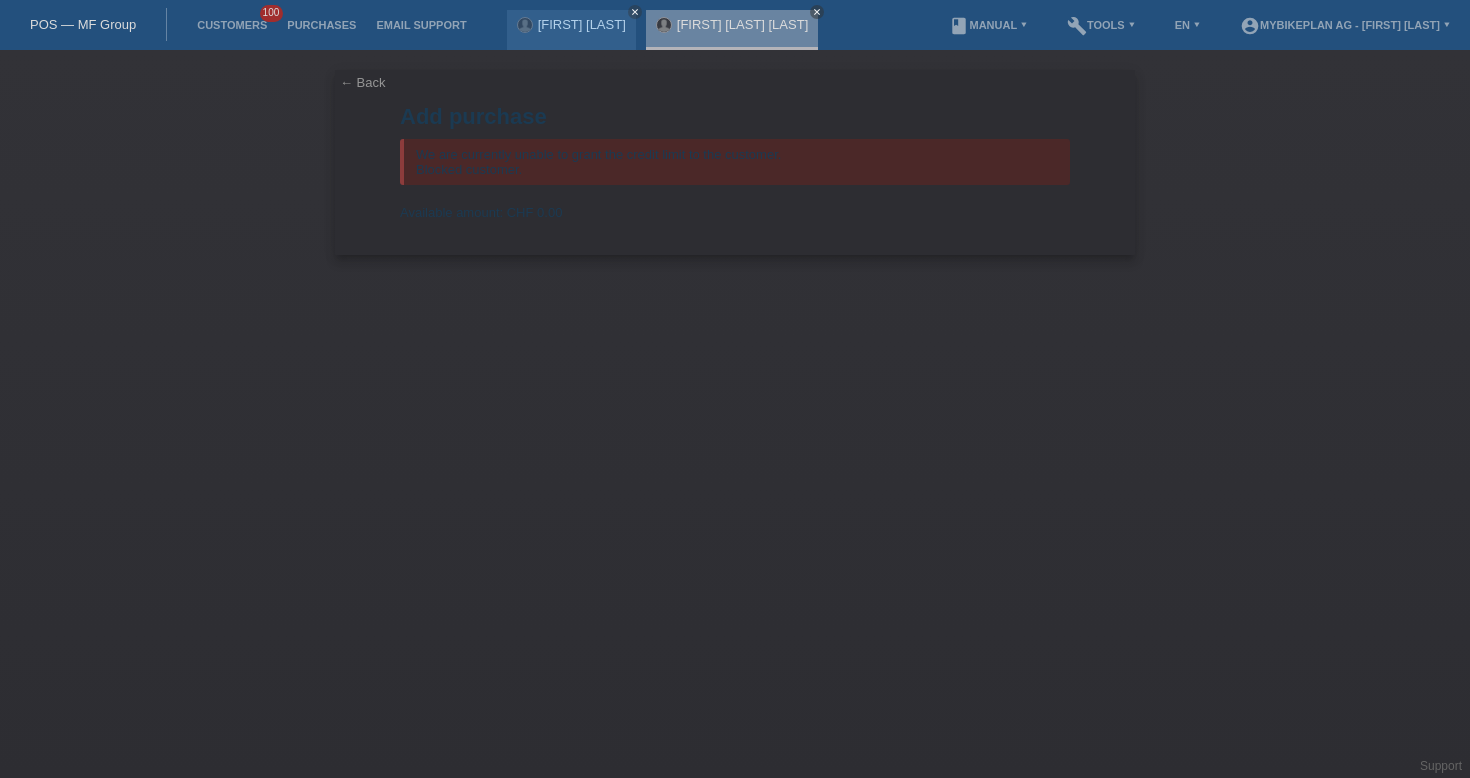 click on "POS — MF Group" at bounding box center [83, 24] 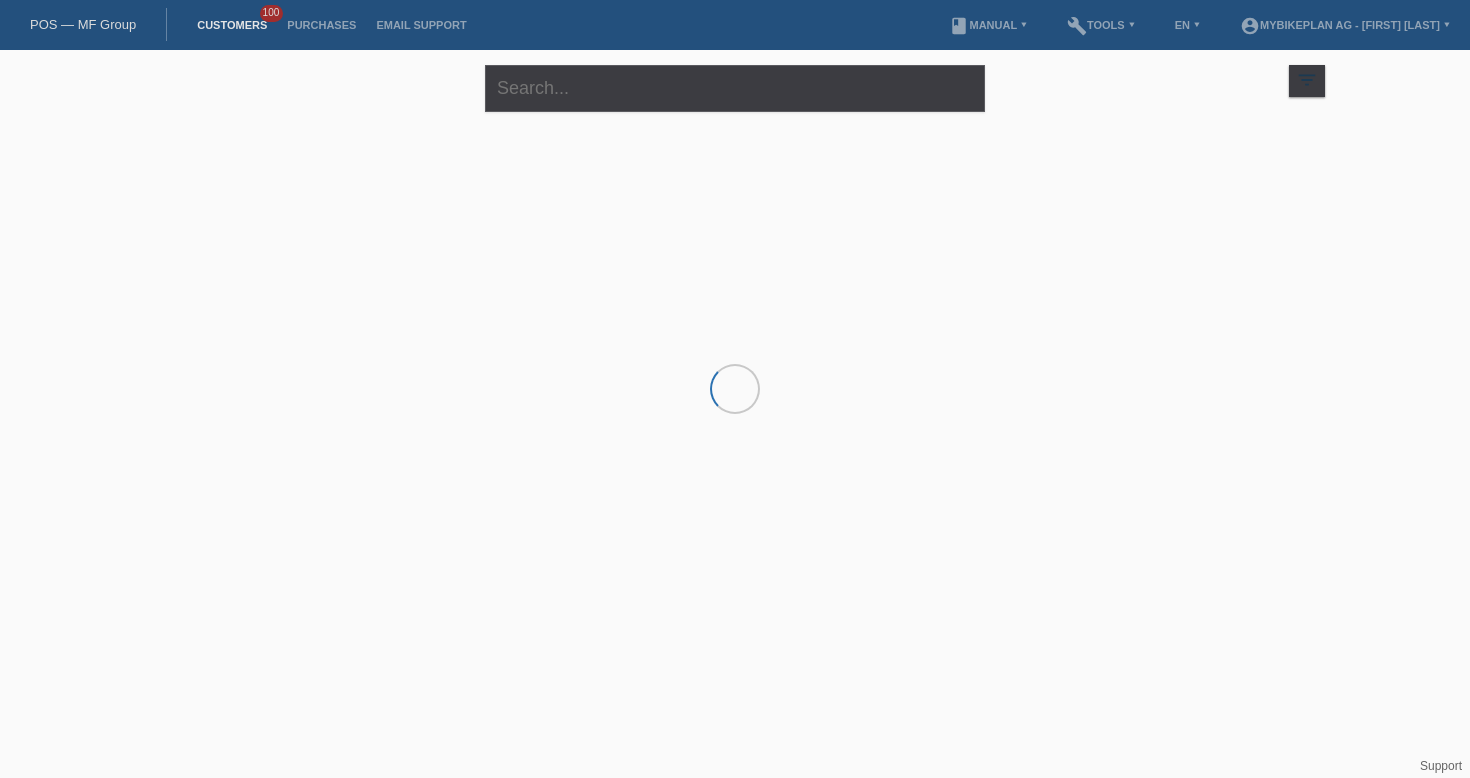 scroll, scrollTop: 0, scrollLeft: 0, axis: both 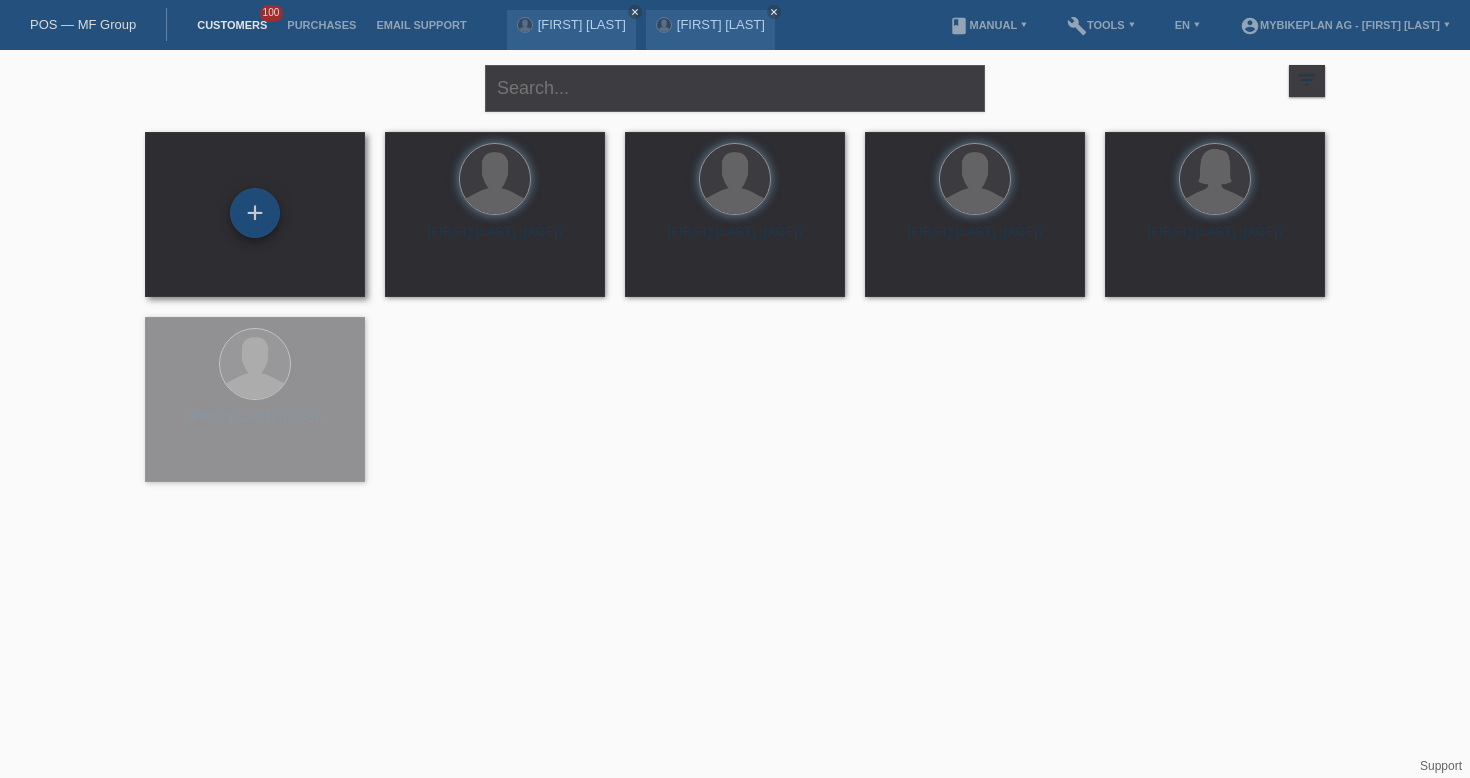 click on "+" at bounding box center [255, 213] 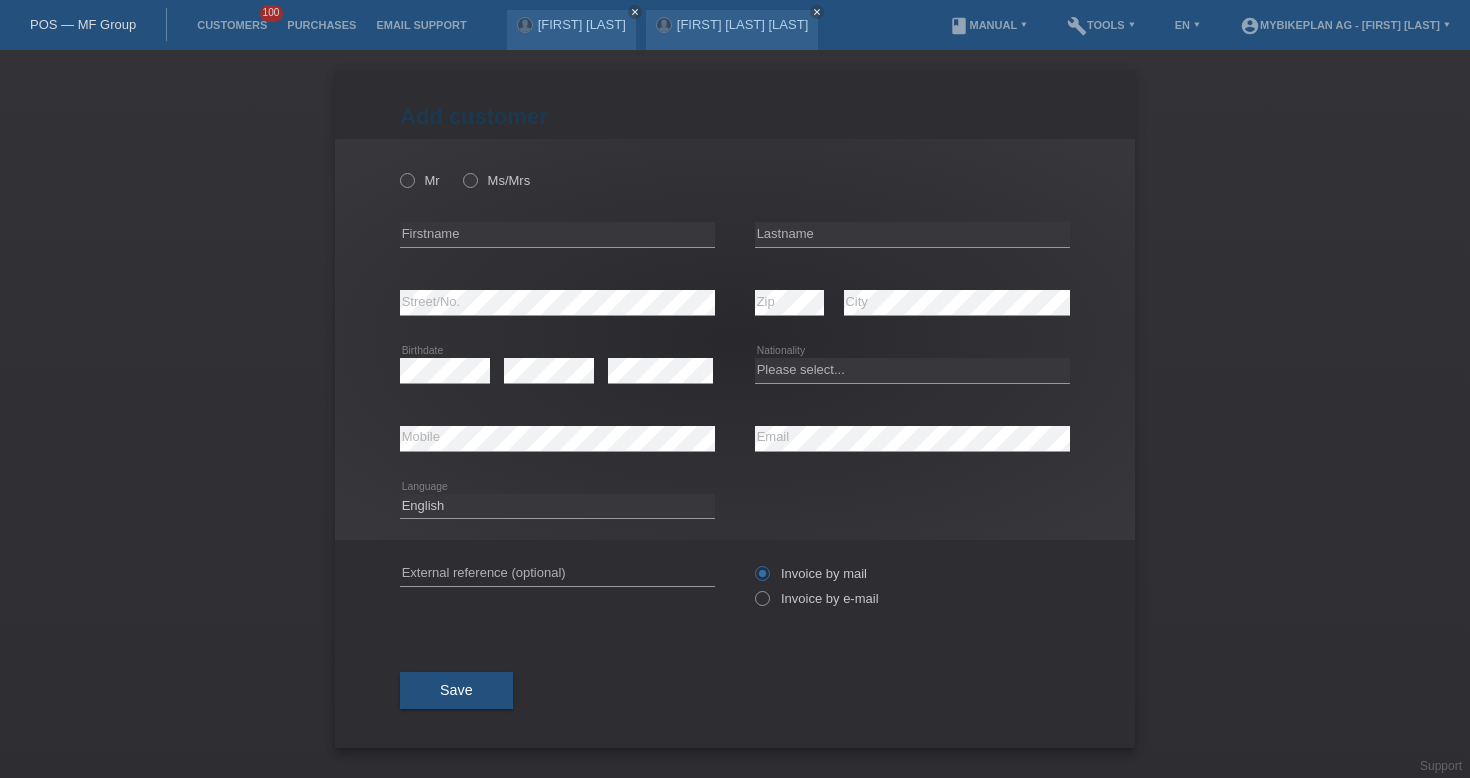 scroll, scrollTop: 0, scrollLeft: 0, axis: both 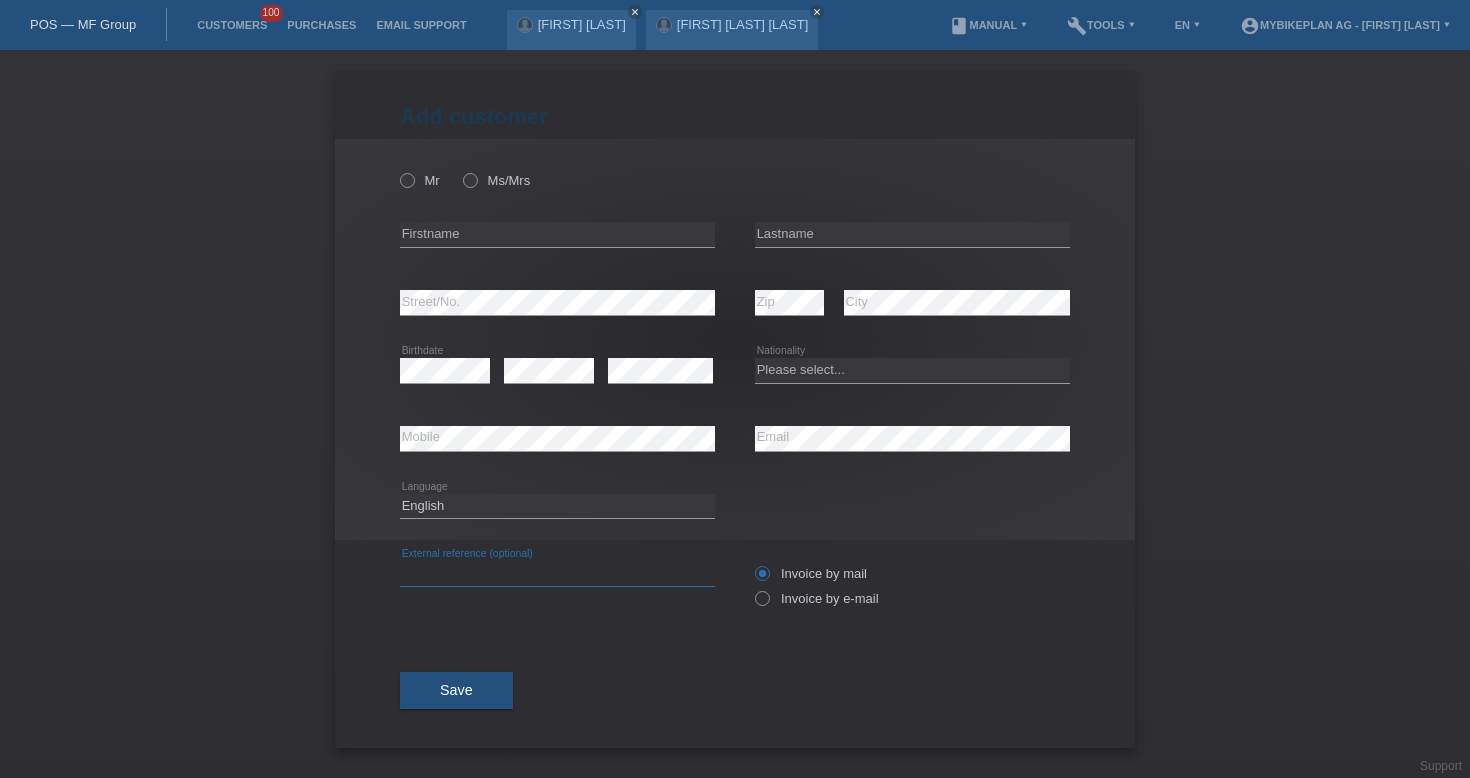 click at bounding box center [557, 573] 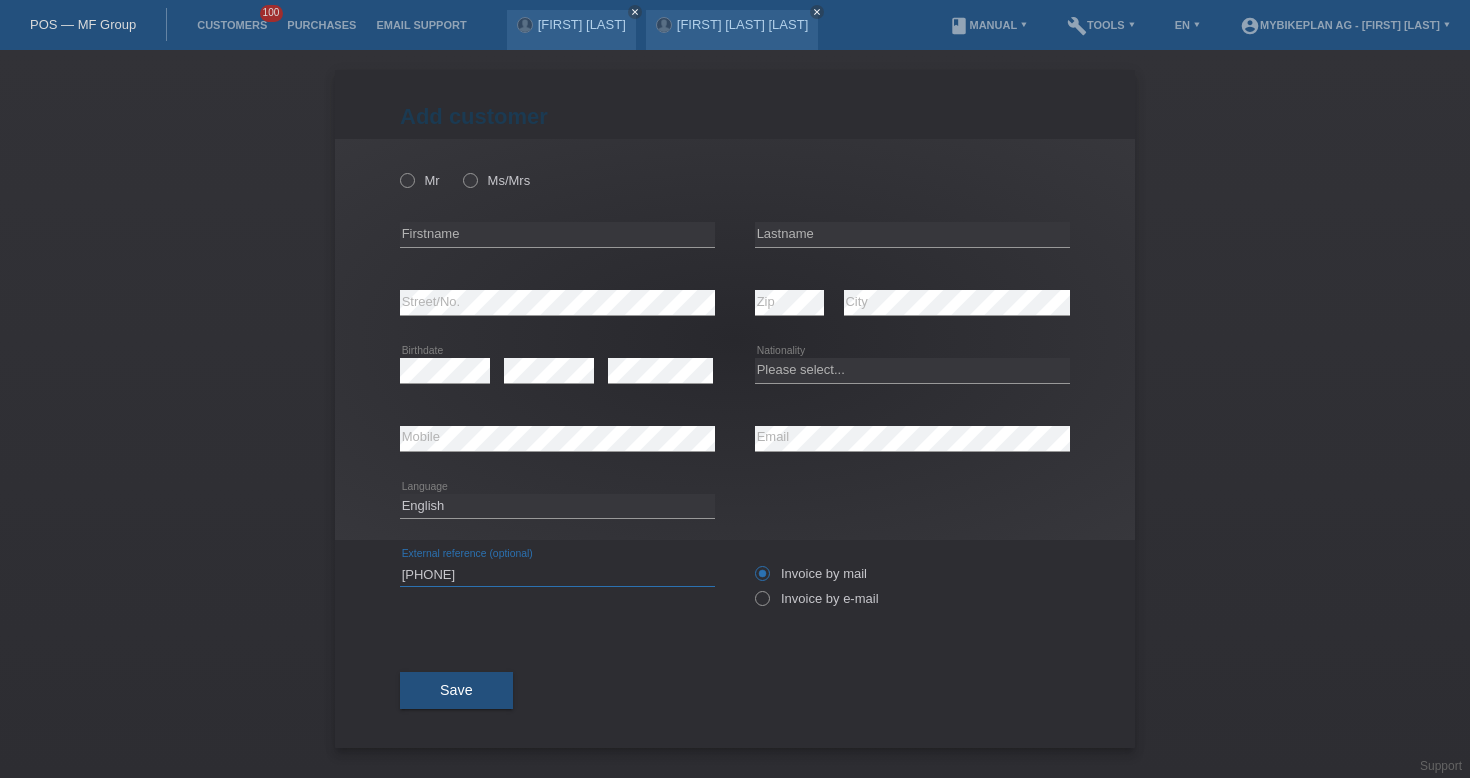 type on "41582943865" 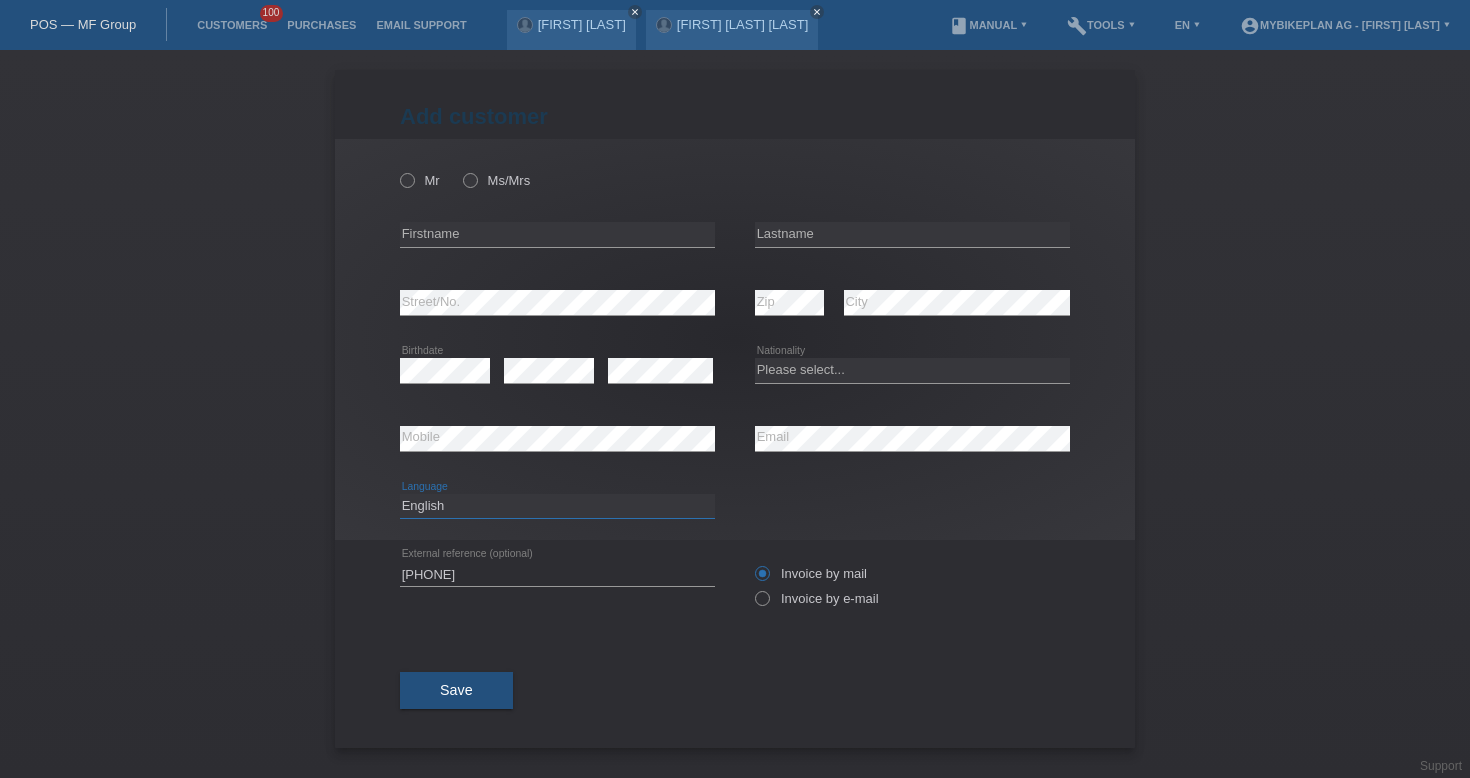 click on "Deutsch
Français
Italiano
English" at bounding box center [557, 506] 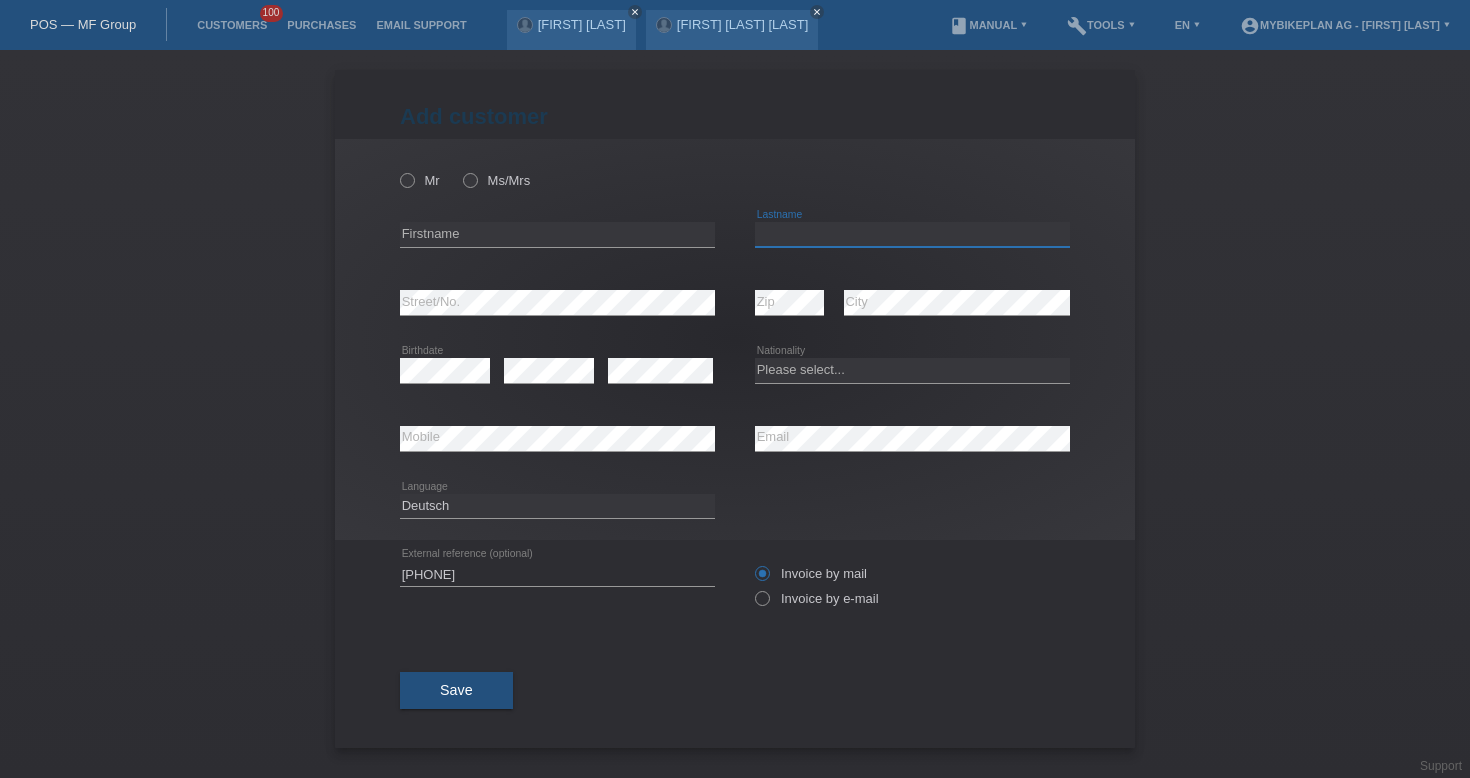 click at bounding box center [912, 234] 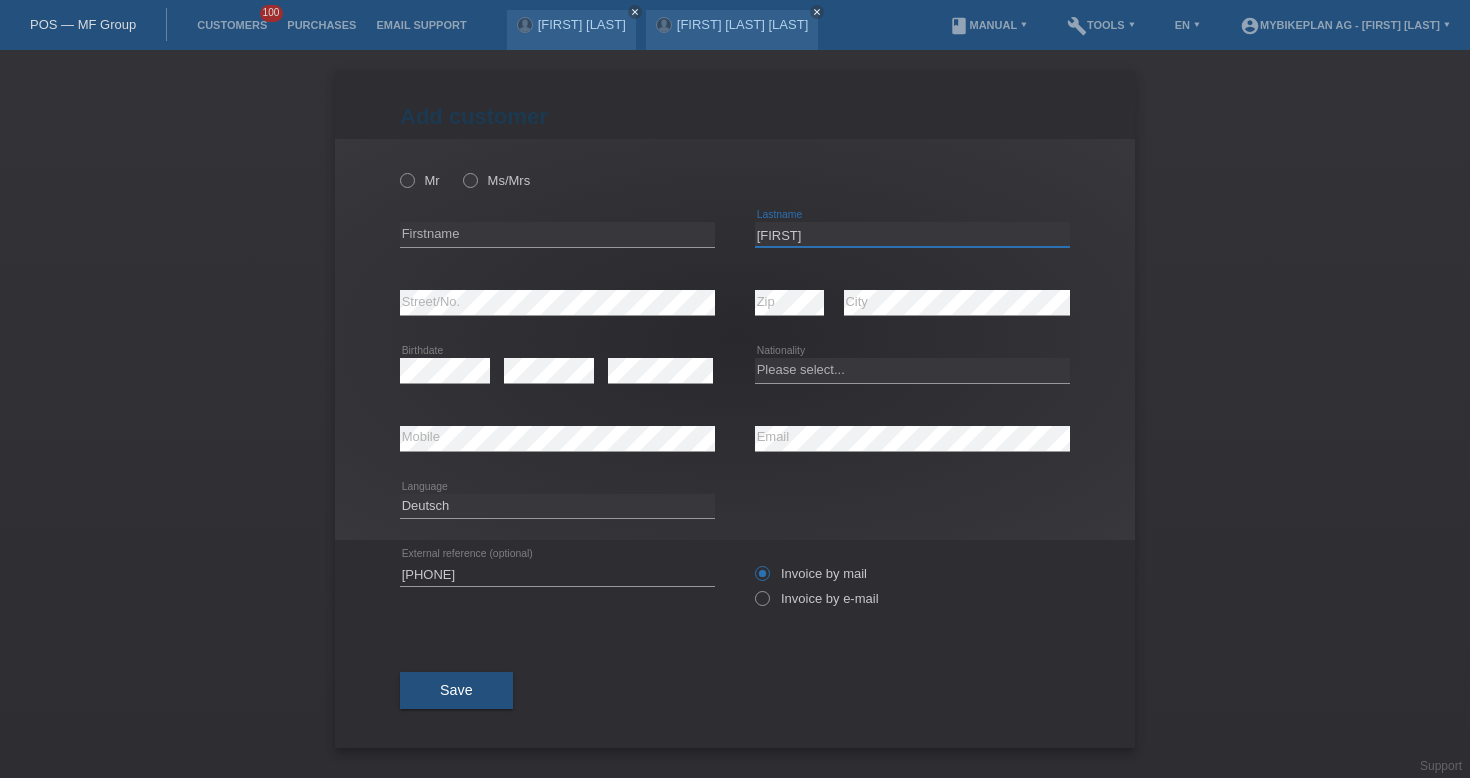 type on "Mithurshan" 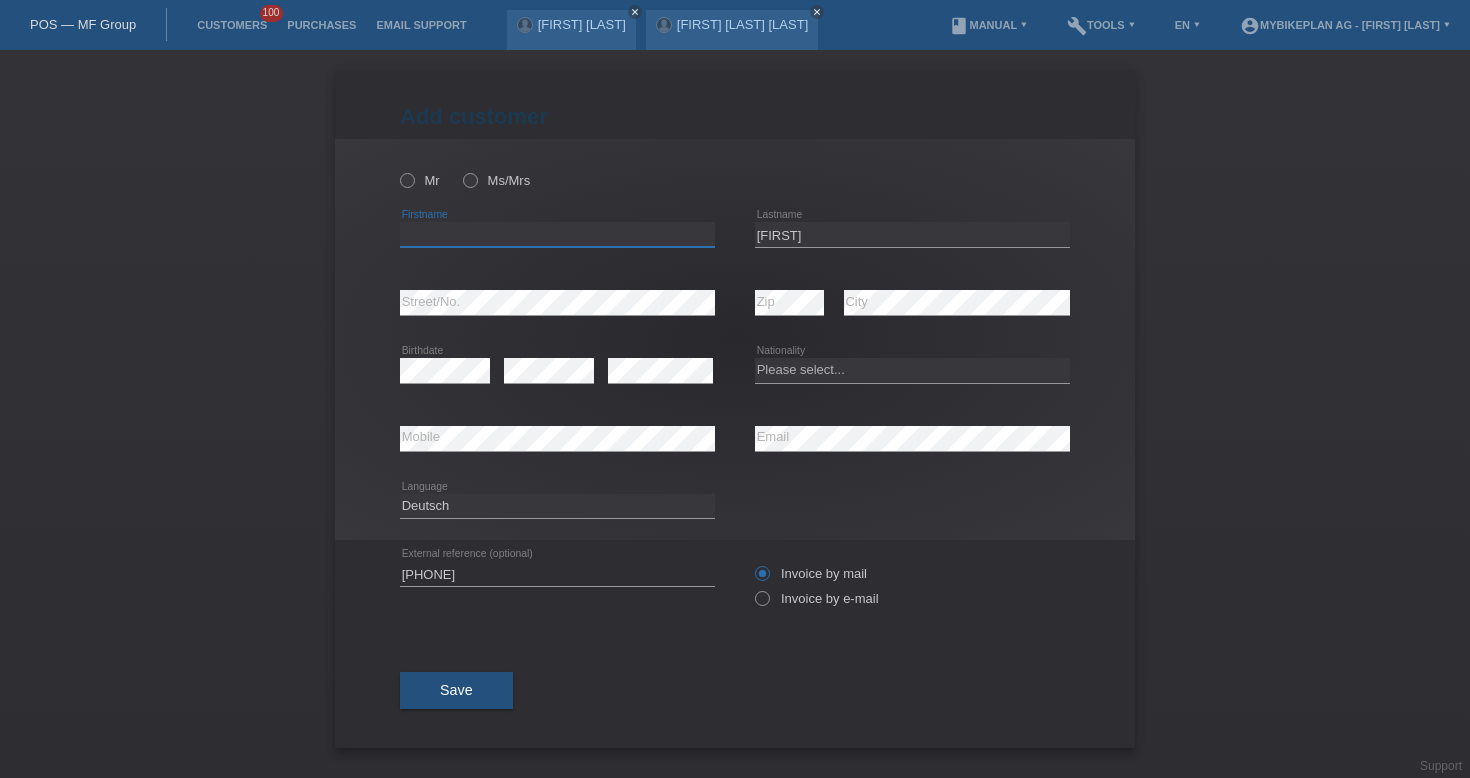 click at bounding box center (557, 234) 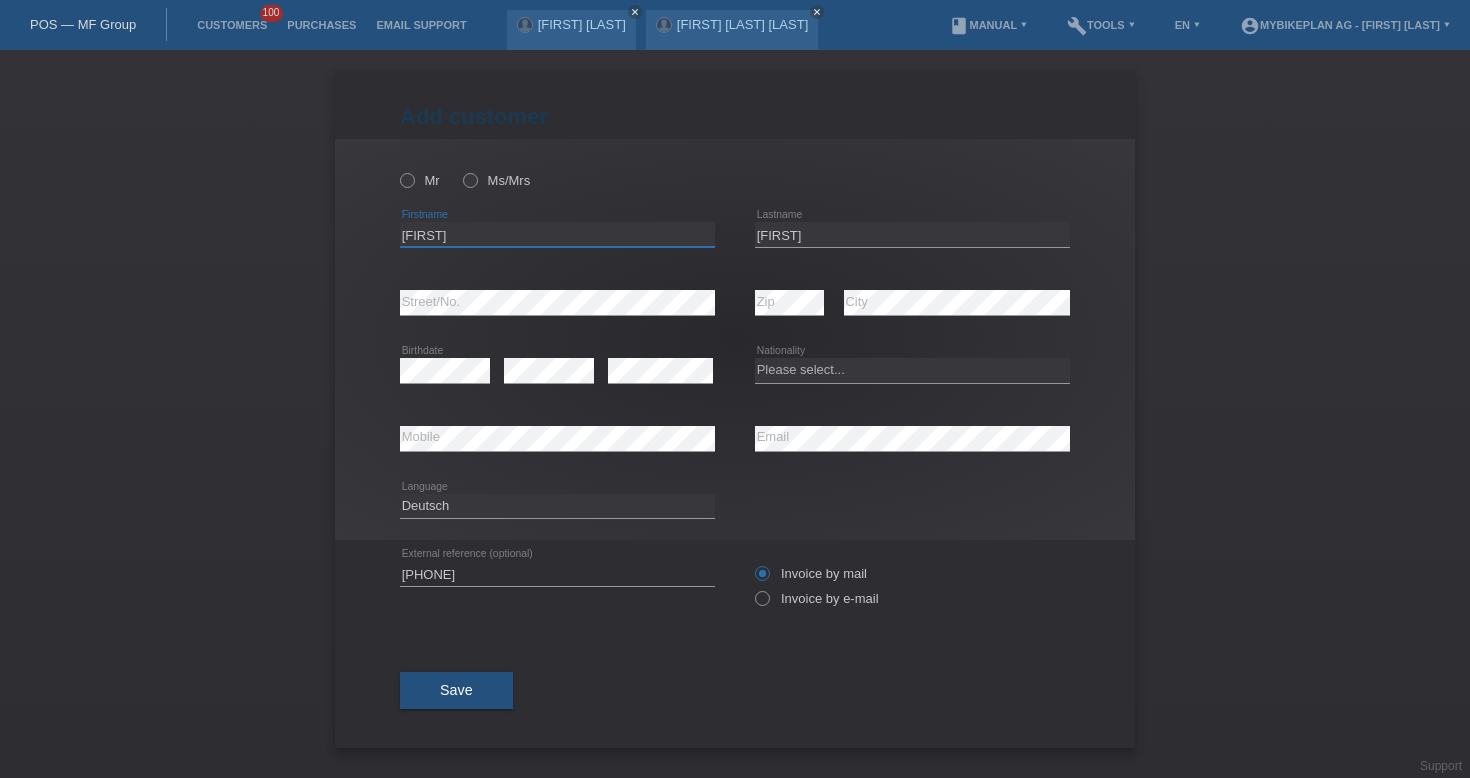 type on "Mithurshan" 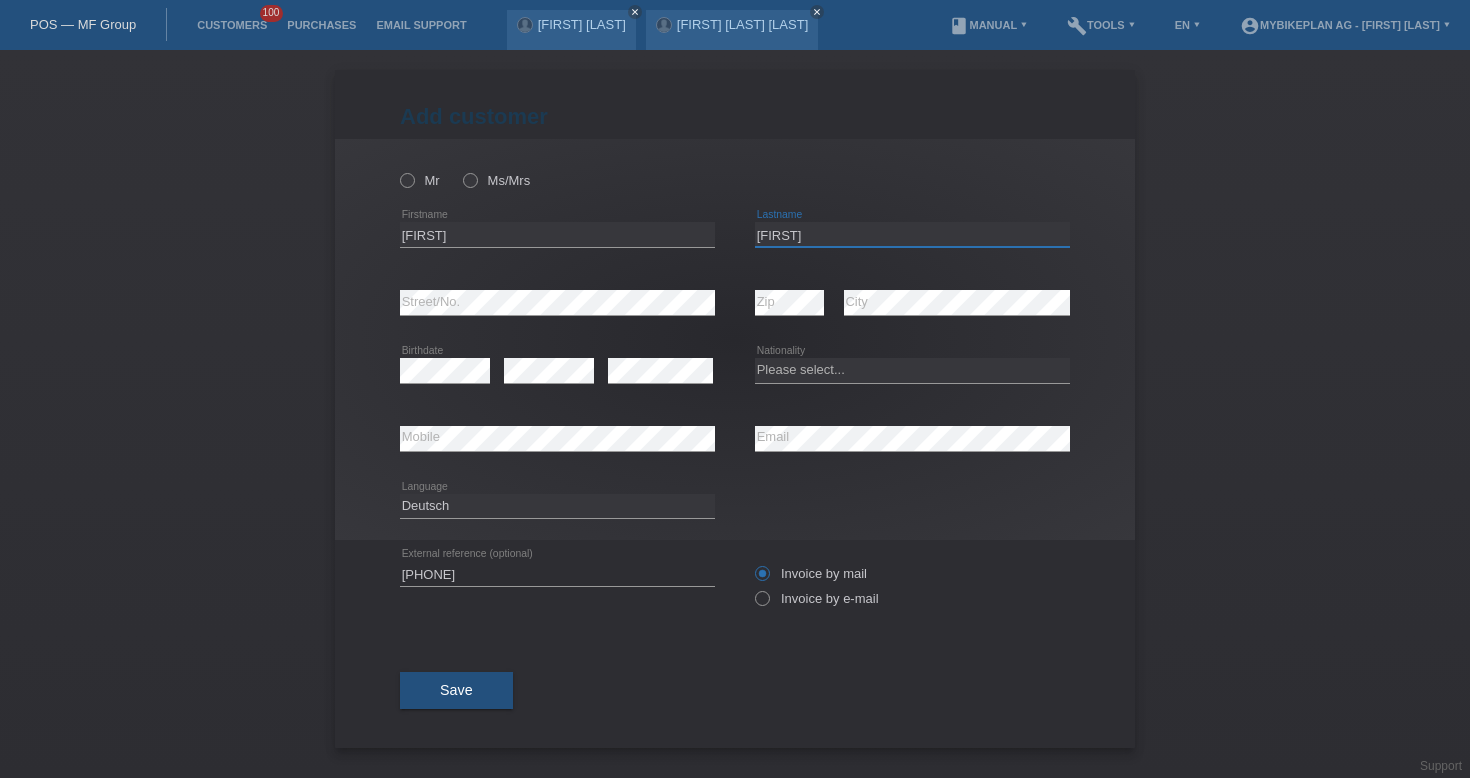 click on "Mithurshan" at bounding box center (912, 234) 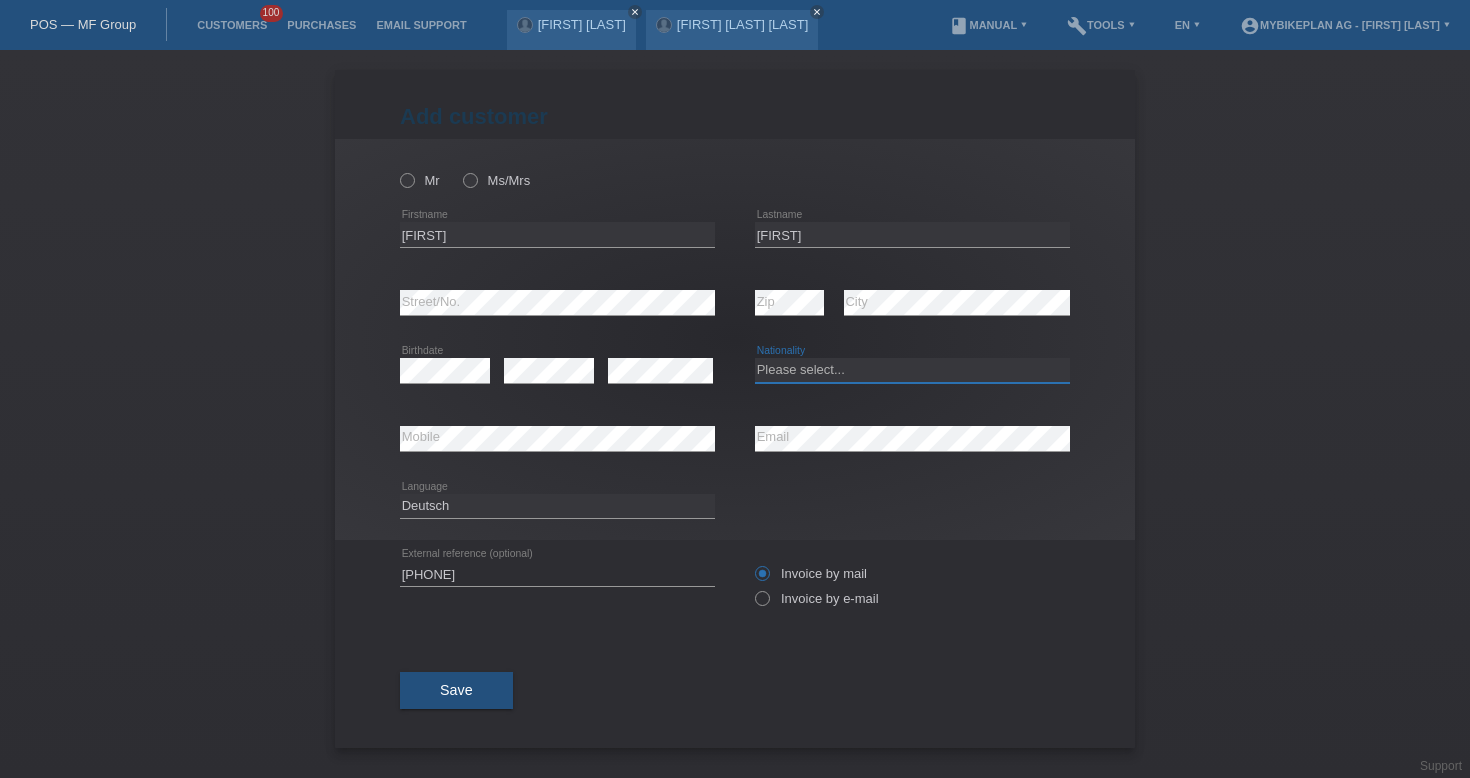 click on "Please select...
Switzerland
Austria
Germany
Liechtenstein
------------
Afghanistan
Åland Islands
Albania
Algeria
American Samoa Andorra Angola Anguilla Antarctica Antigua and Barbuda Argentina Armenia" at bounding box center [912, 370] 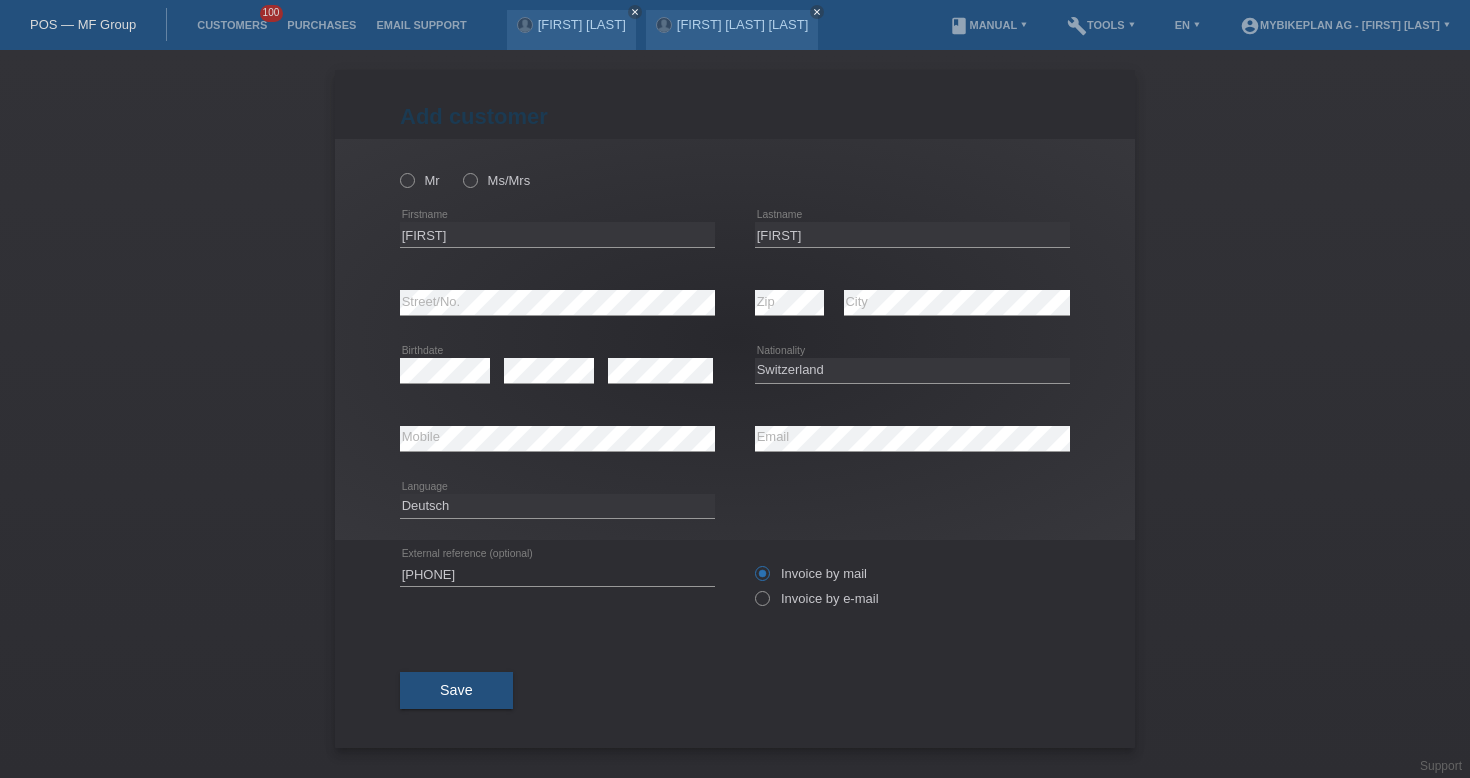 click on "Mr
Ms/Mrs
Mithurshan
error
Firstname" at bounding box center [735, 339] 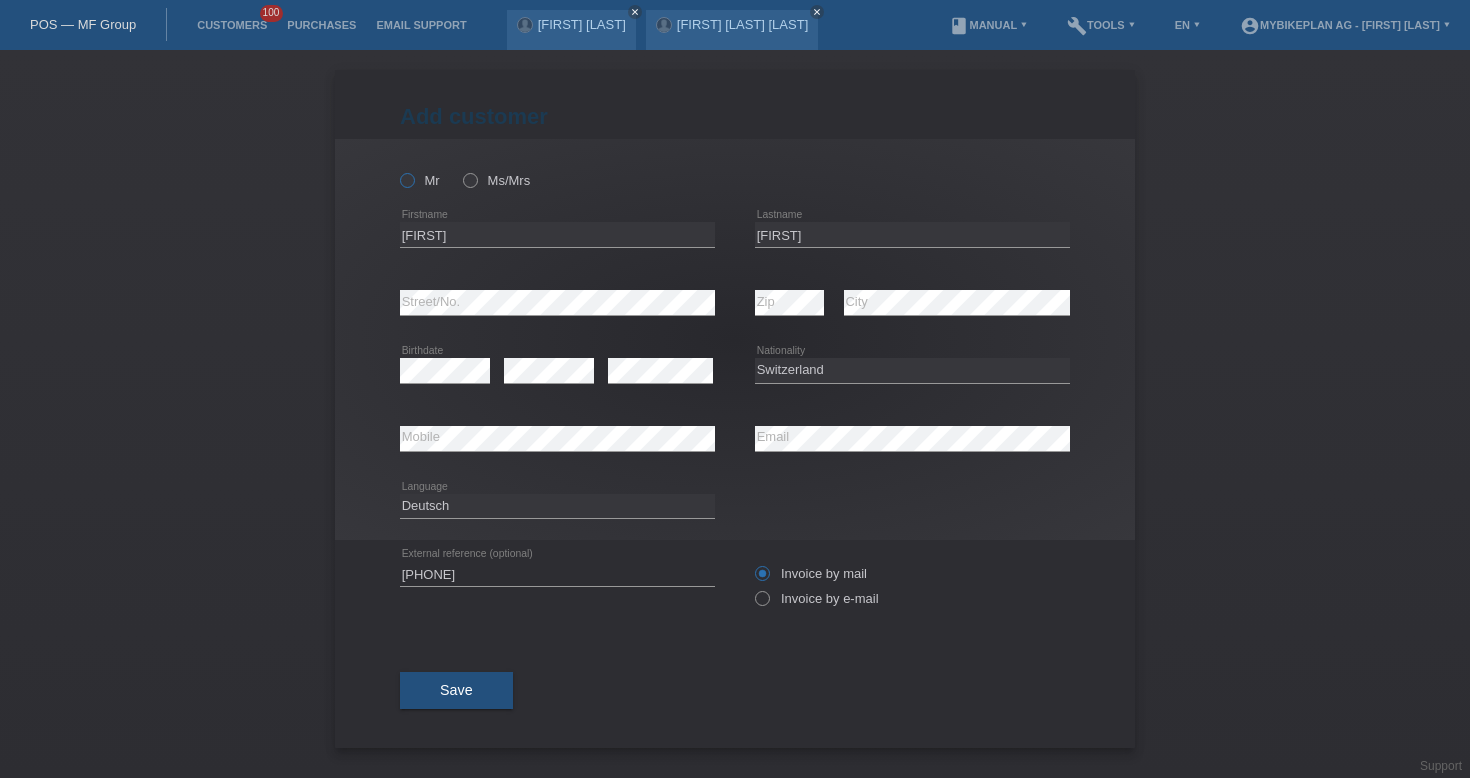 click at bounding box center [397, 170] 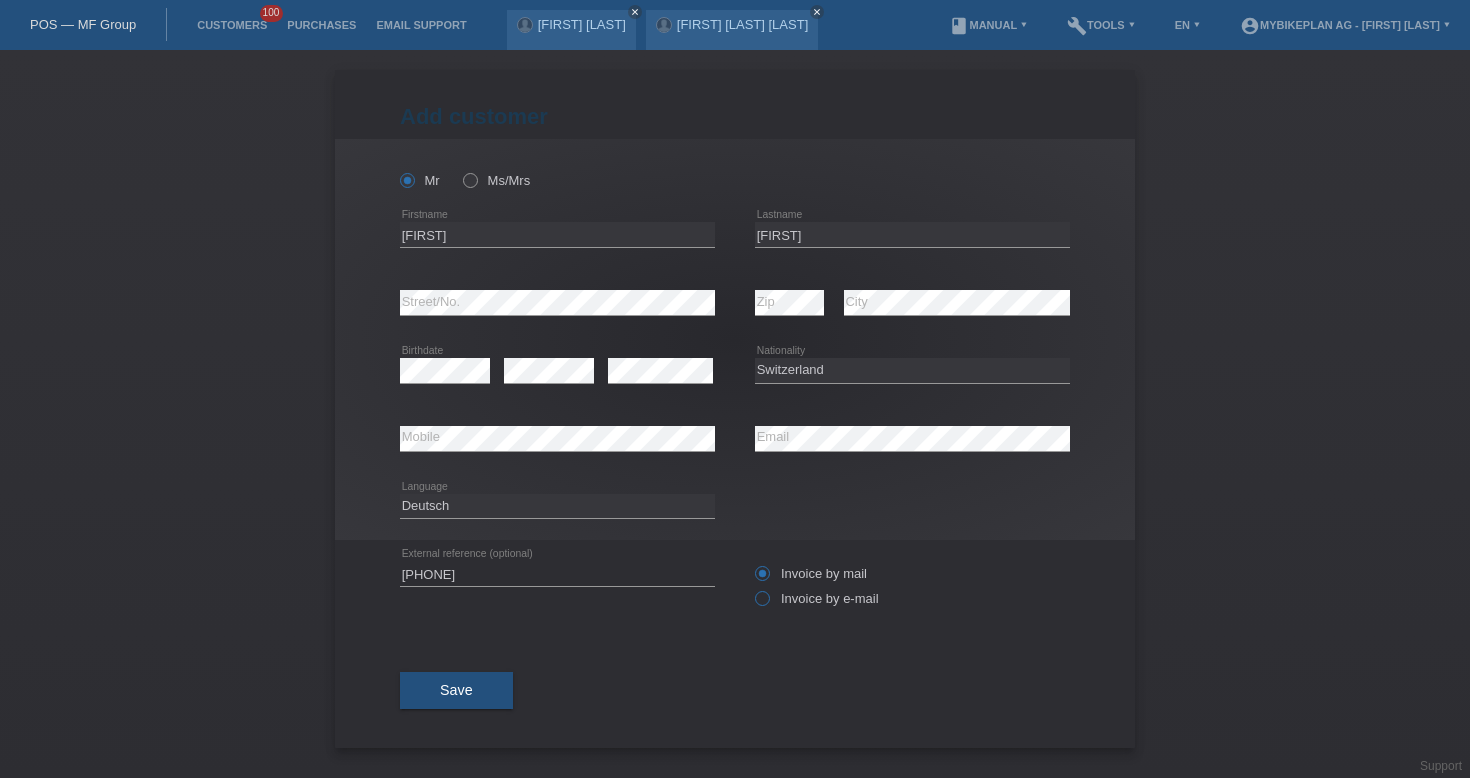 click on "Invoice by e-mail" at bounding box center [761, 603] 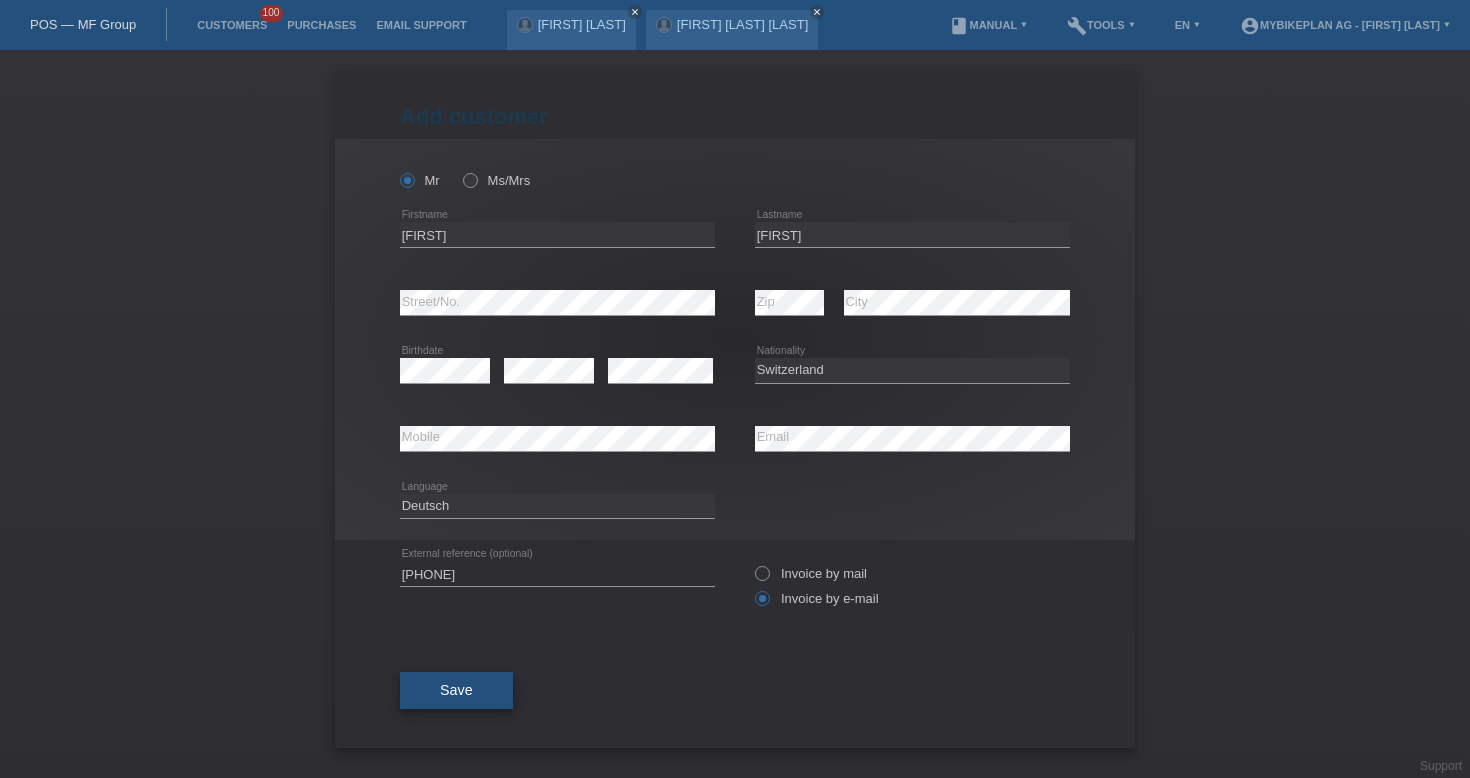 click on "Save" at bounding box center [456, 691] 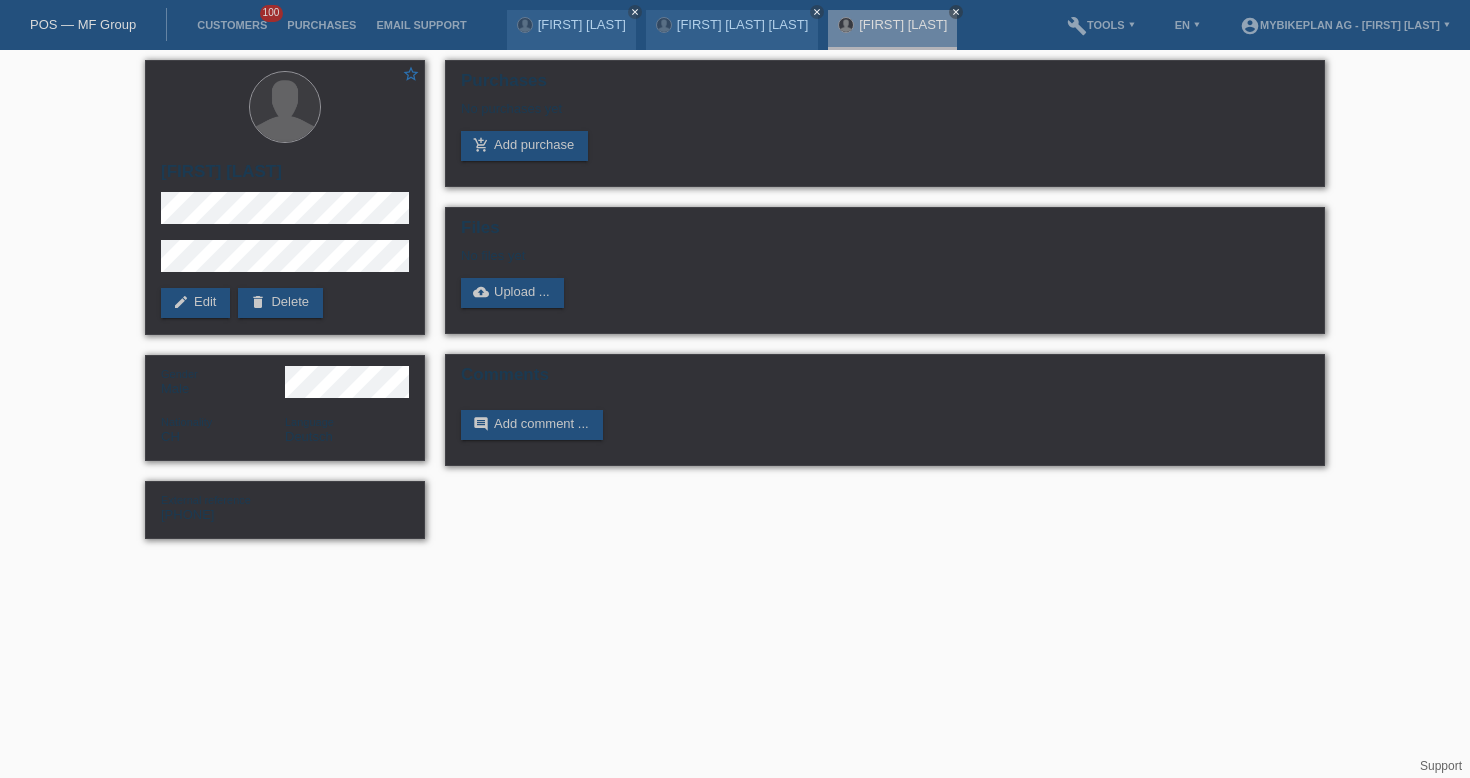 scroll, scrollTop: 0, scrollLeft: 0, axis: both 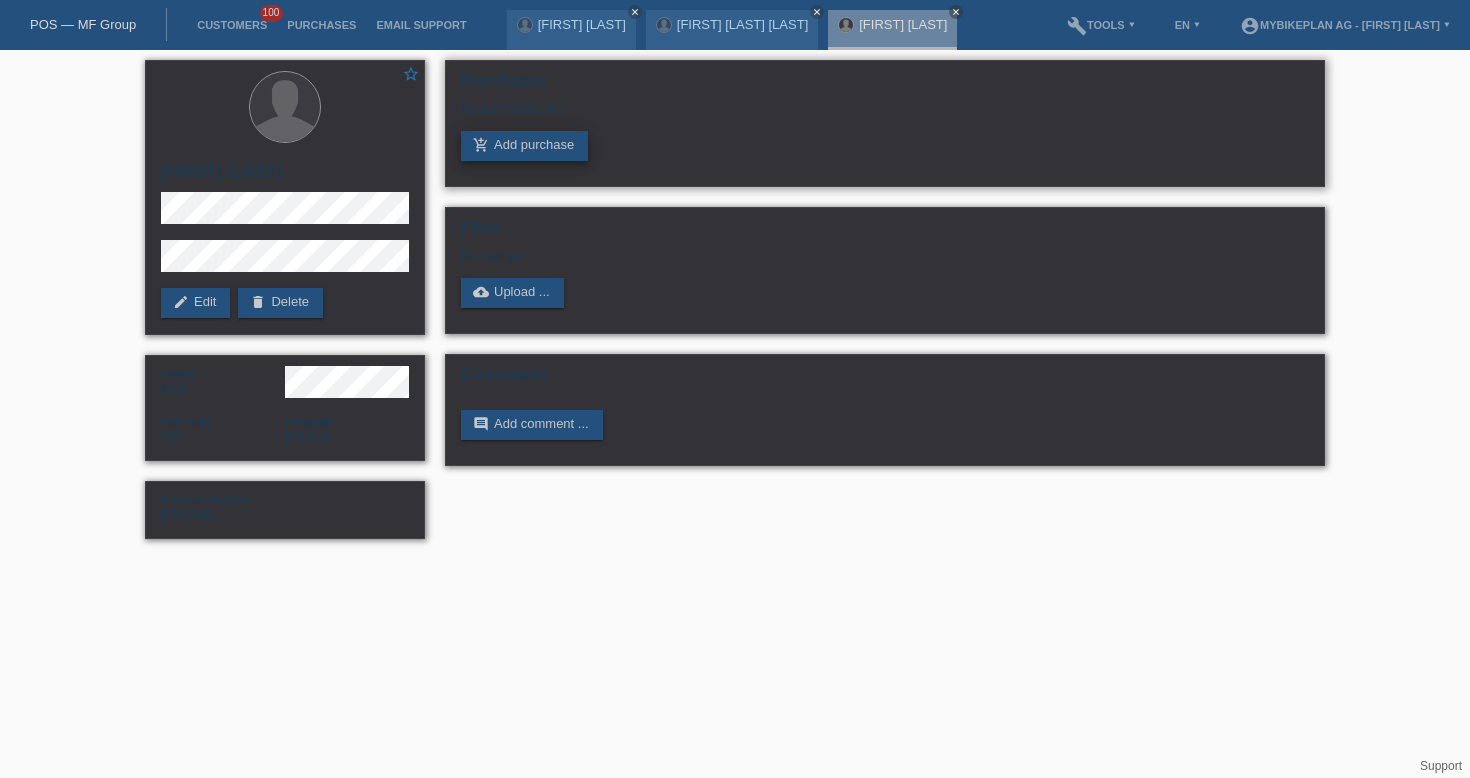 click on "add_shopping_cart" at bounding box center [481, 145] 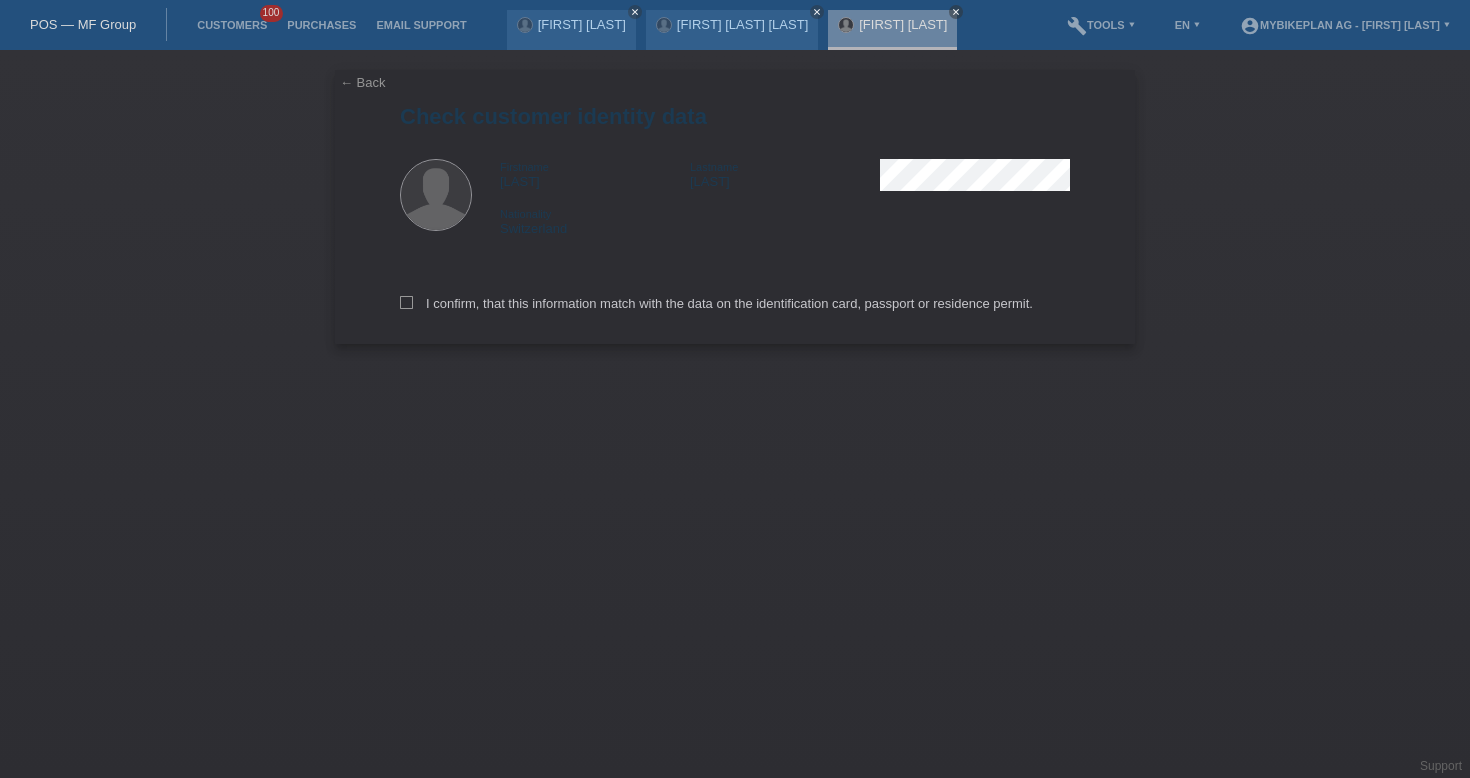 scroll, scrollTop: 0, scrollLeft: 0, axis: both 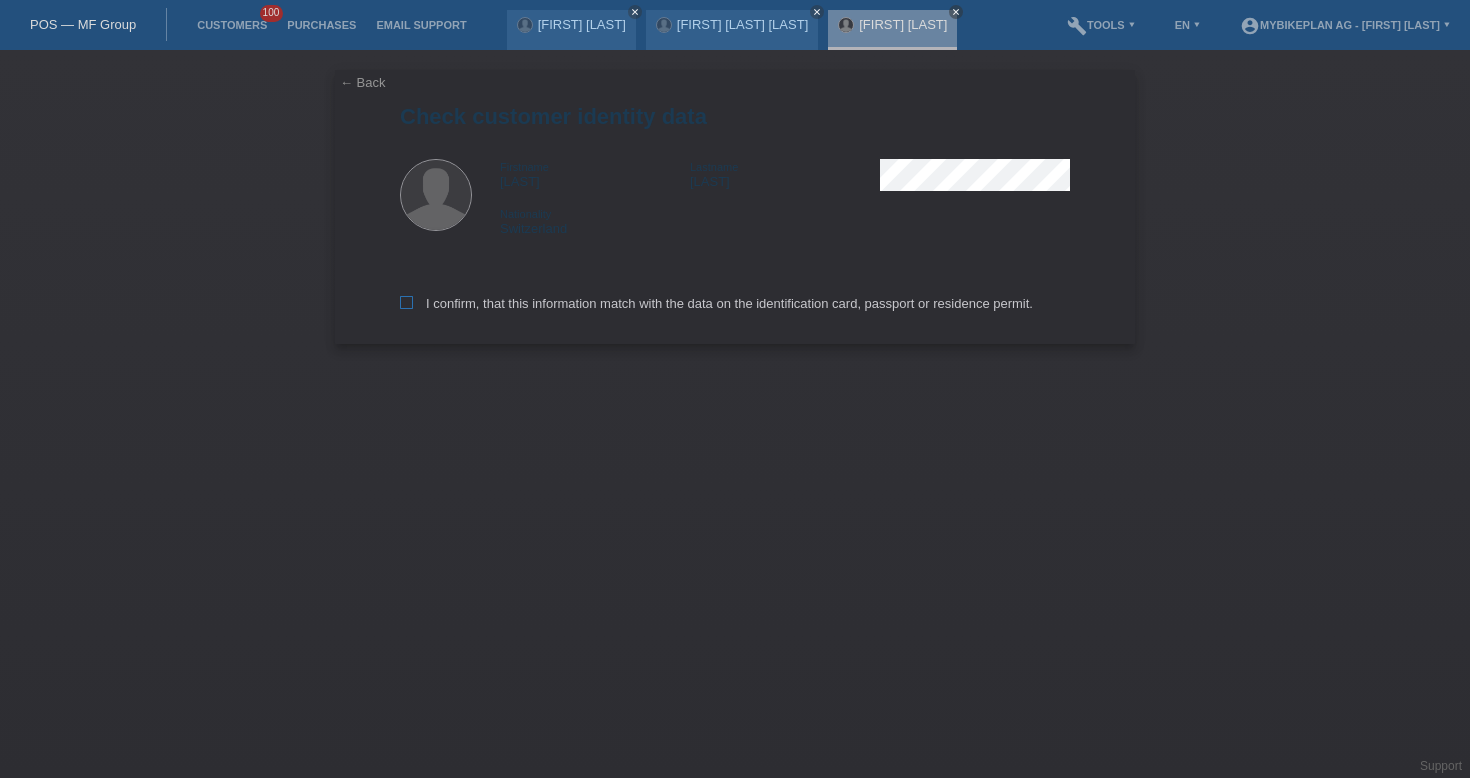 click on "I confirm, that this information match with the data on the identification card, passport or residence permit." at bounding box center [716, 303] 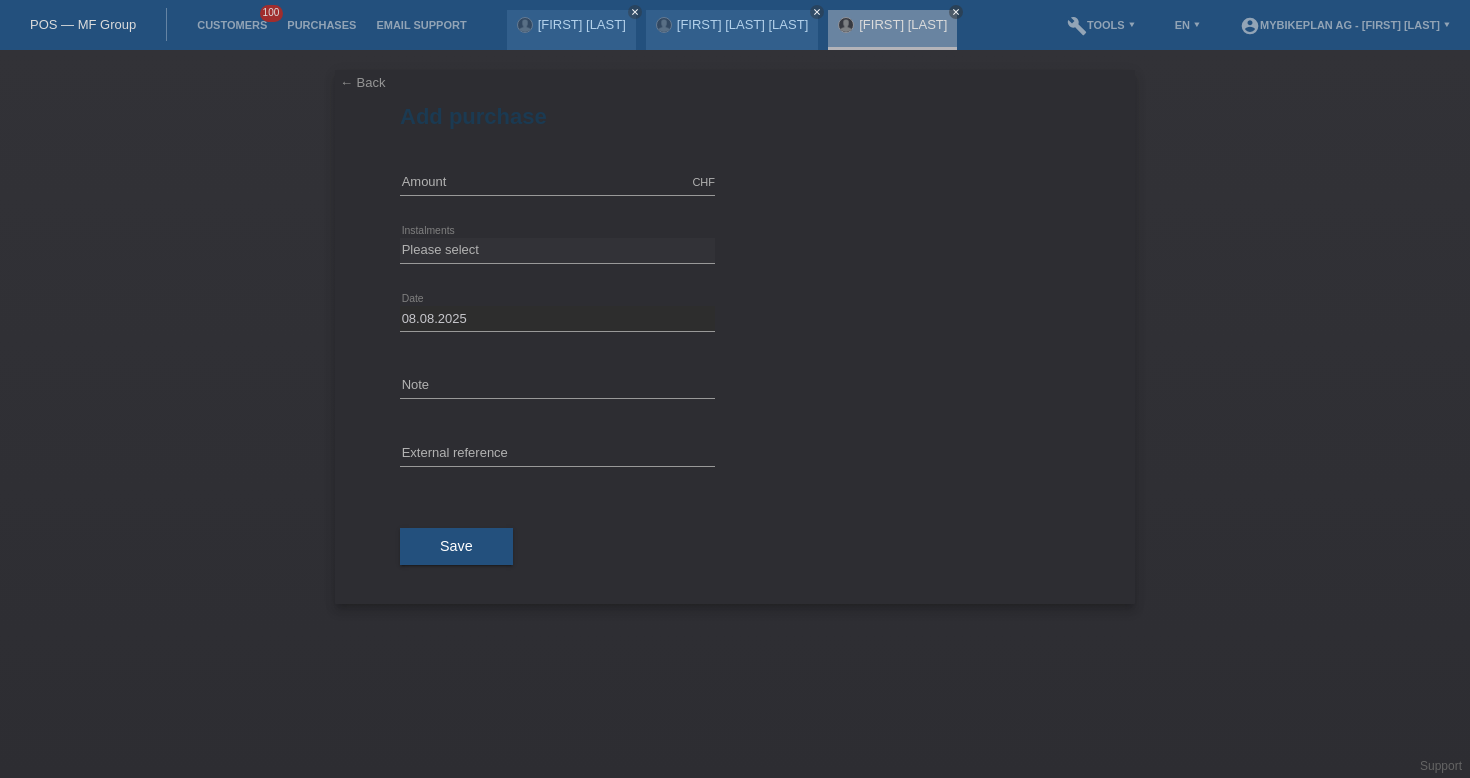 scroll, scrollTop: 0, scrollLeft: 0, axis: both 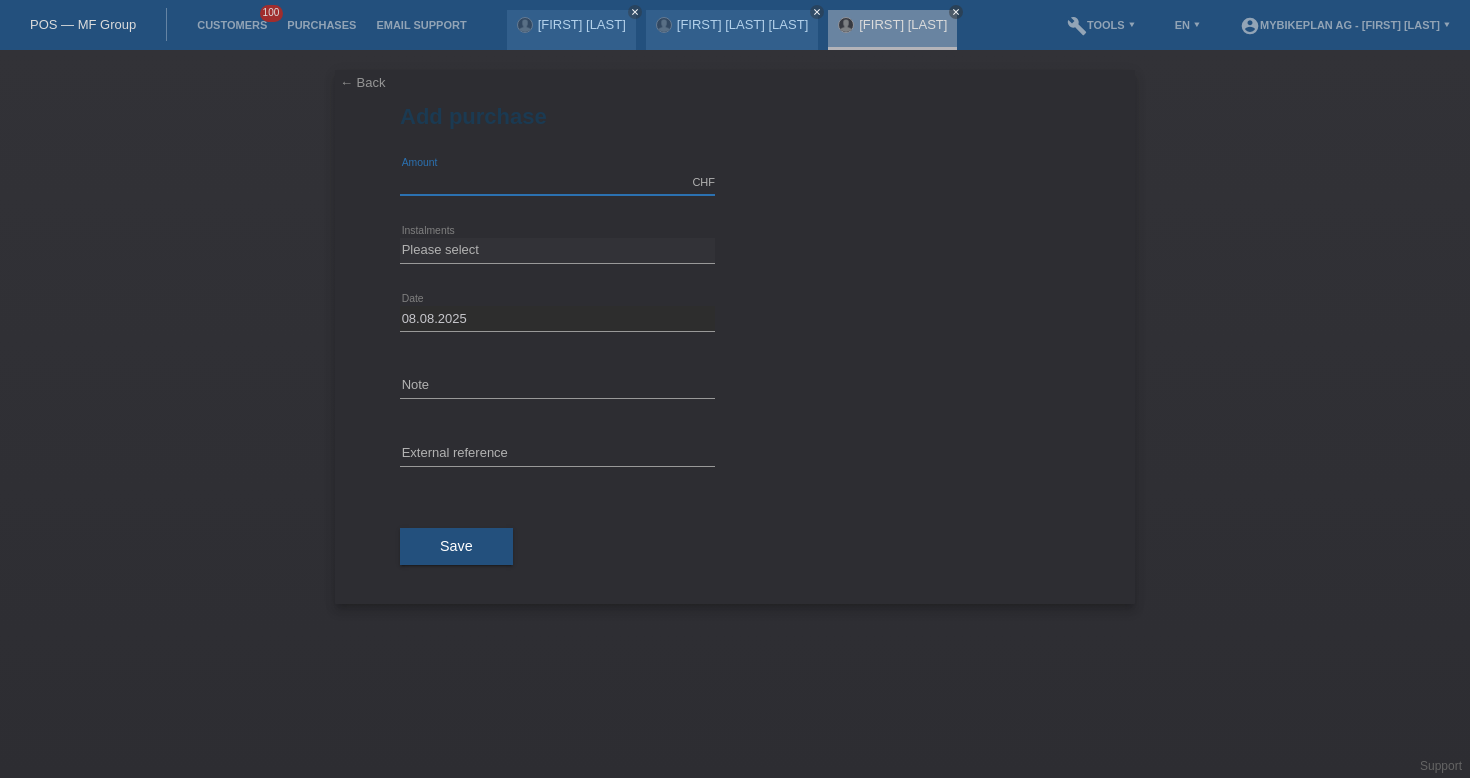click at bounding box center [557, 182] 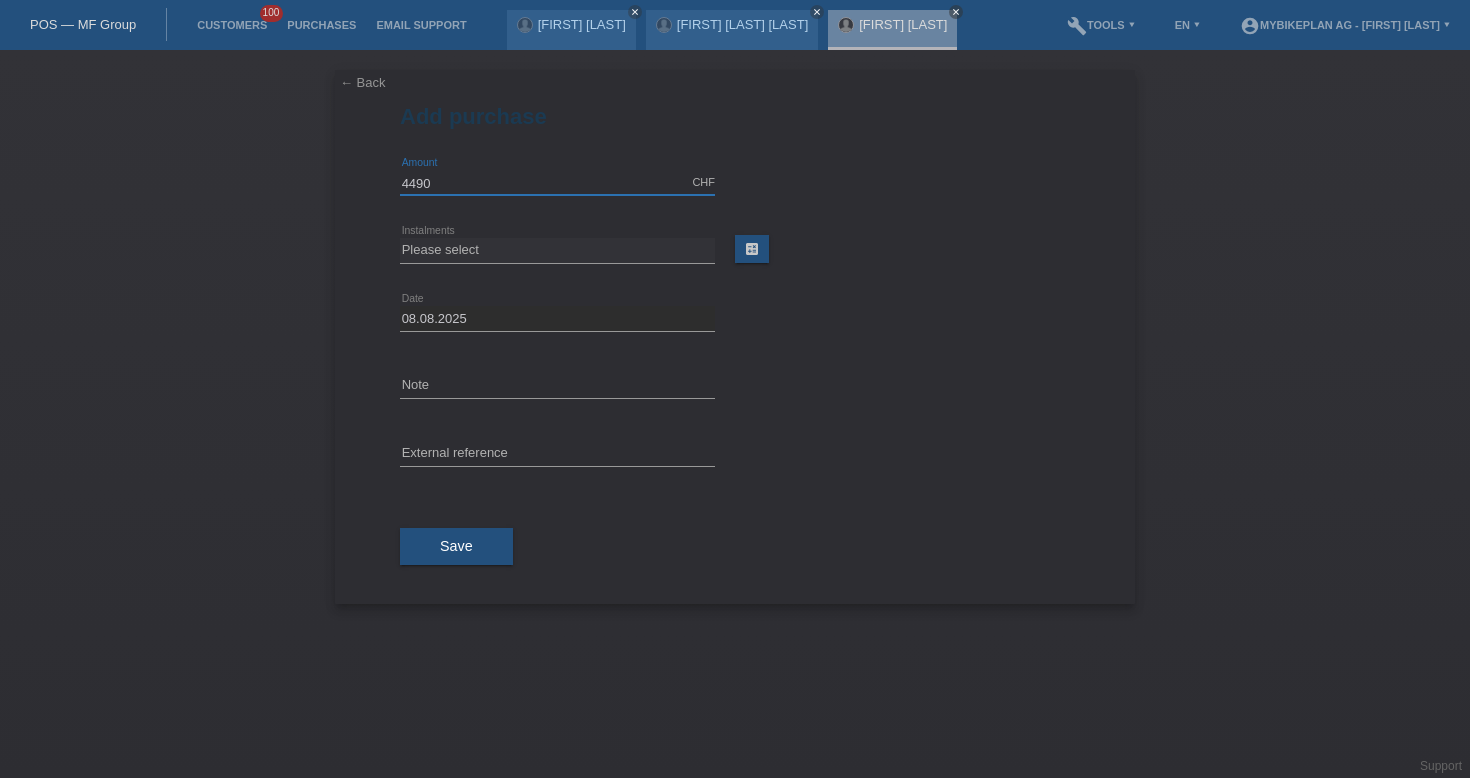 type on "4490.00" 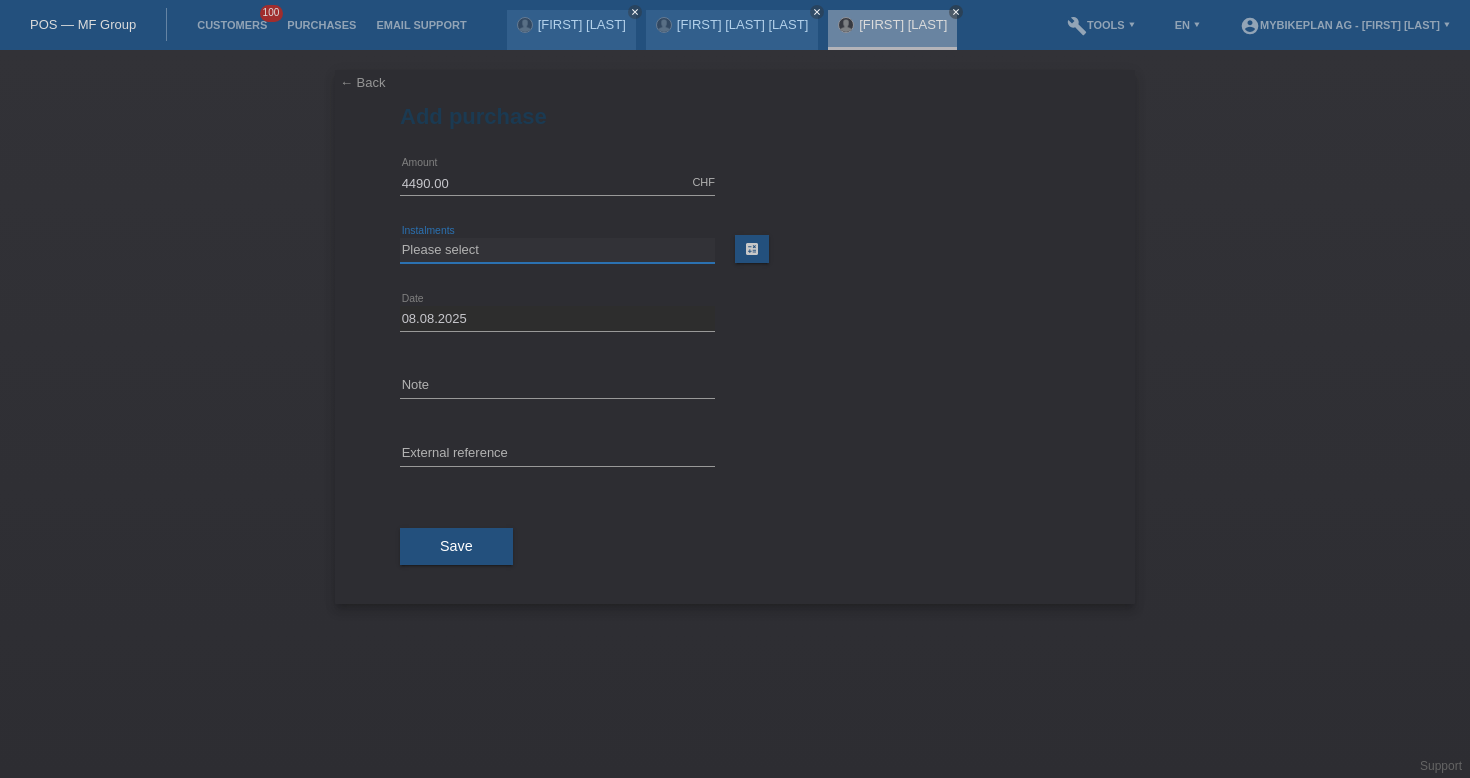 click on "Please select
6 instalments
12 instalments
18 instalments
24 instalments
36 instalments
48 instalments" at bounding box center [557, 250] 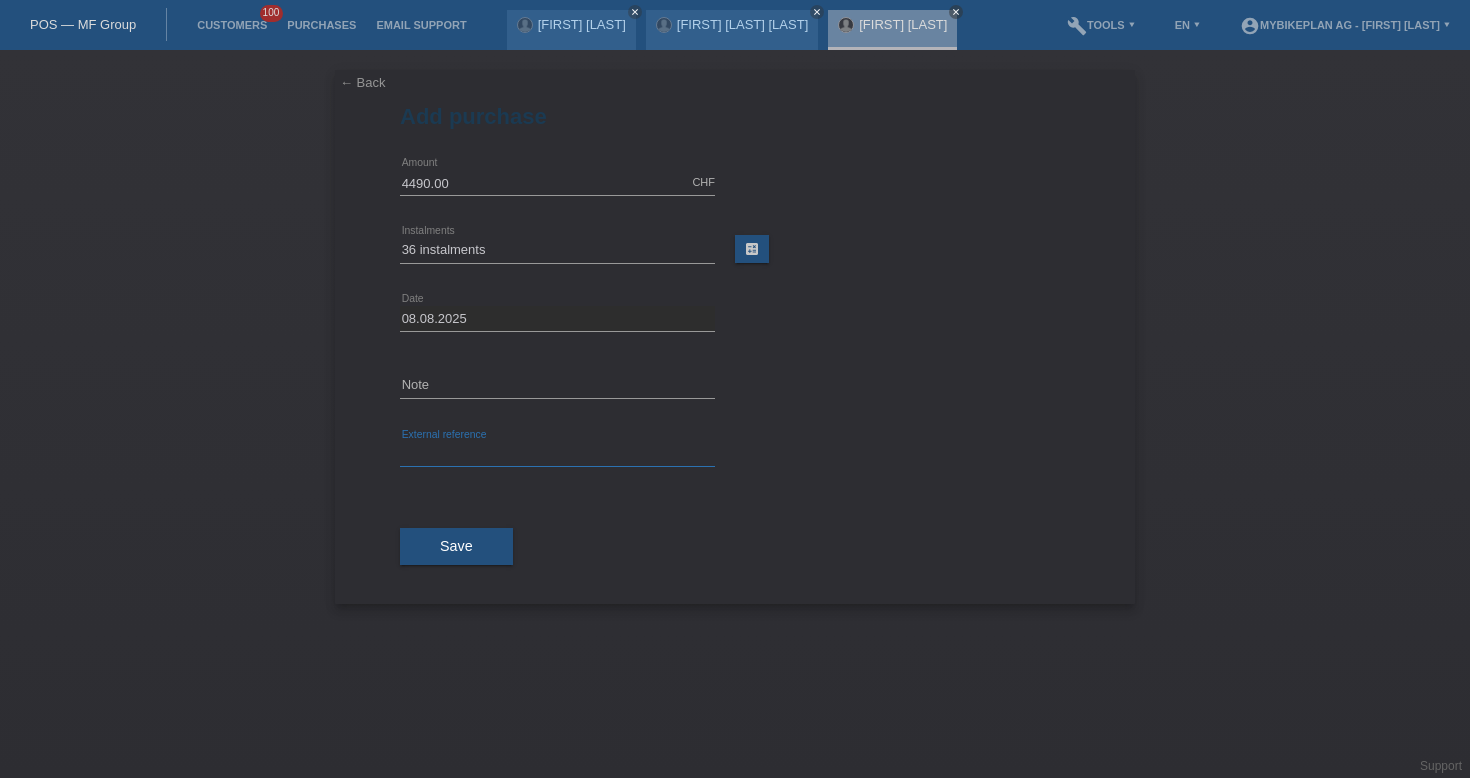 click at bounding box center (557, 454) 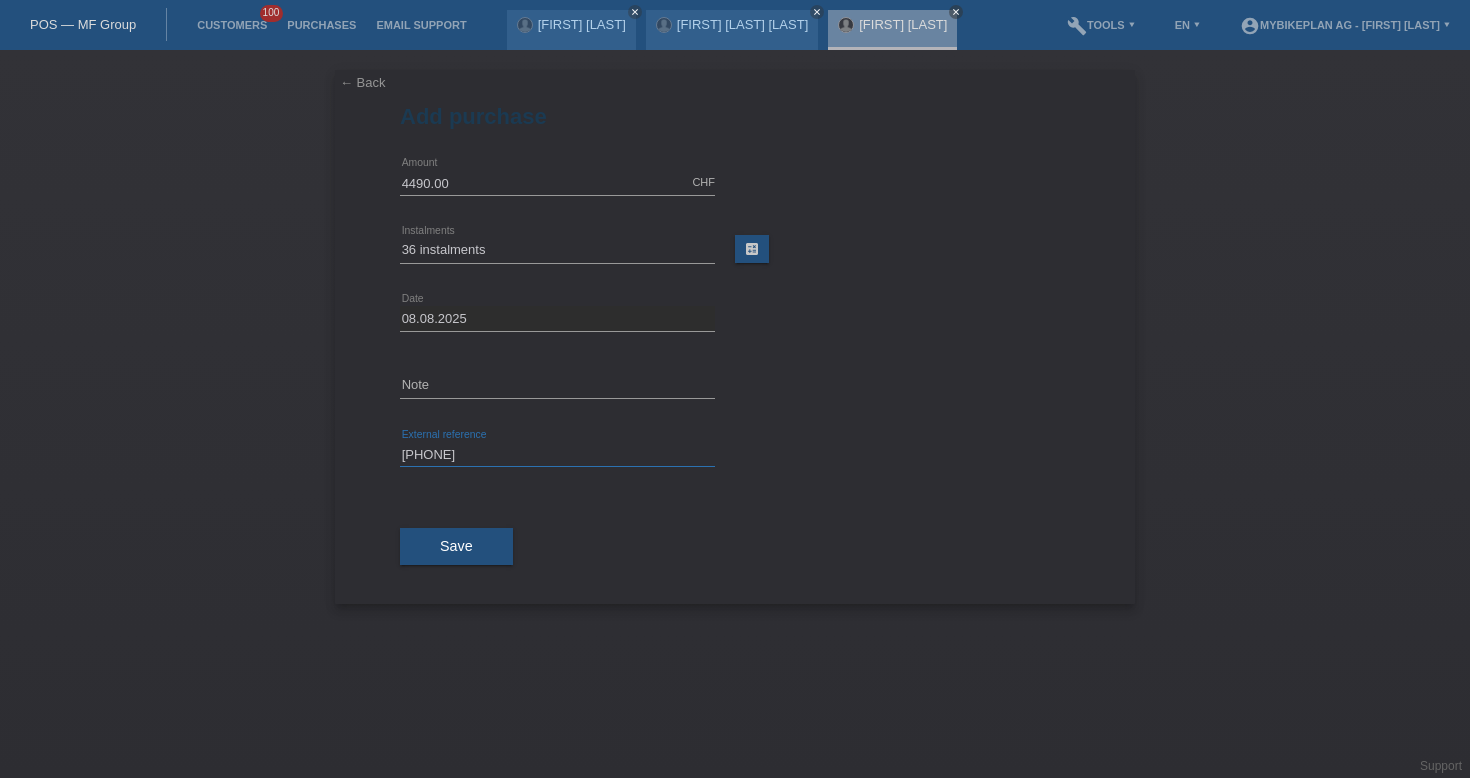 type on "41582943865" 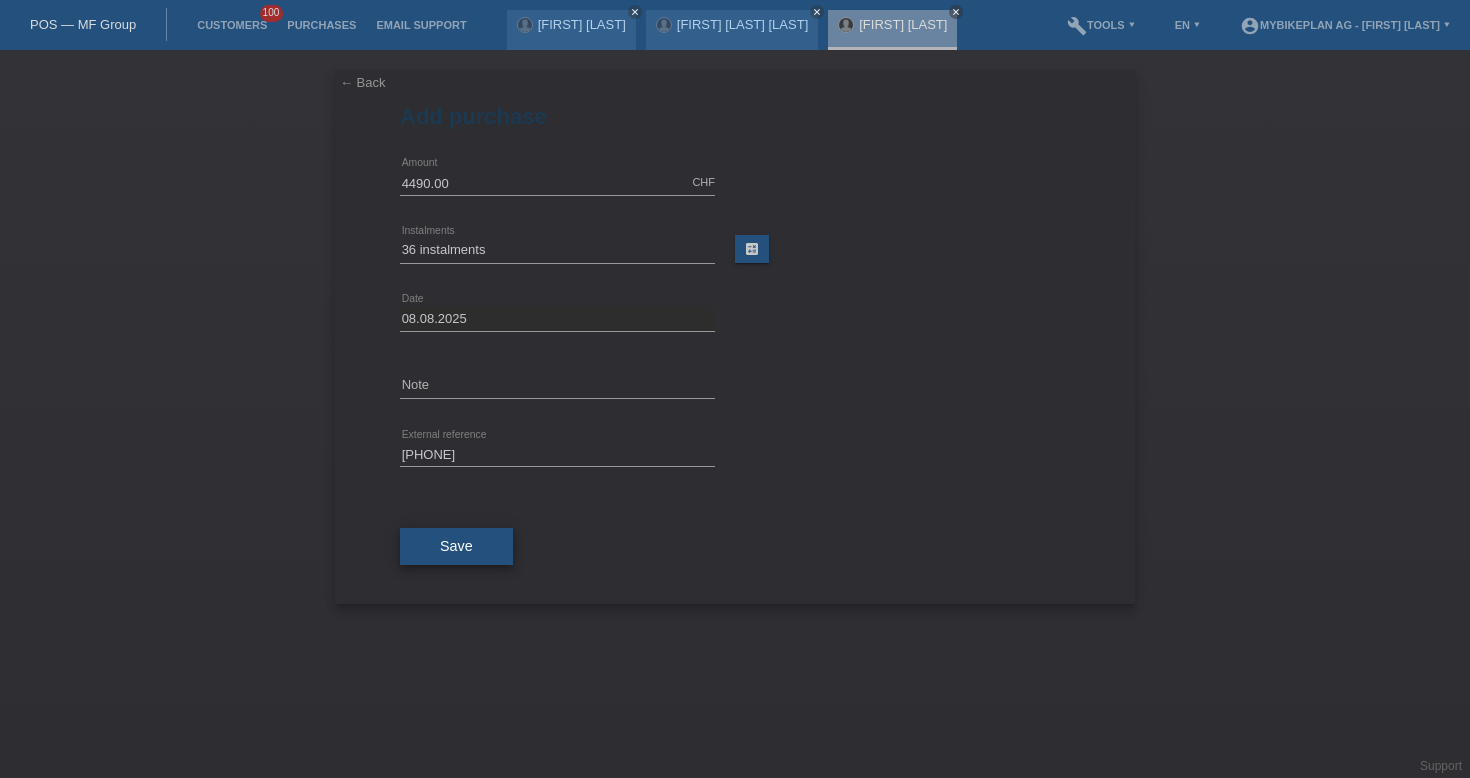 click on "Save" at bounding box center [456, 547] 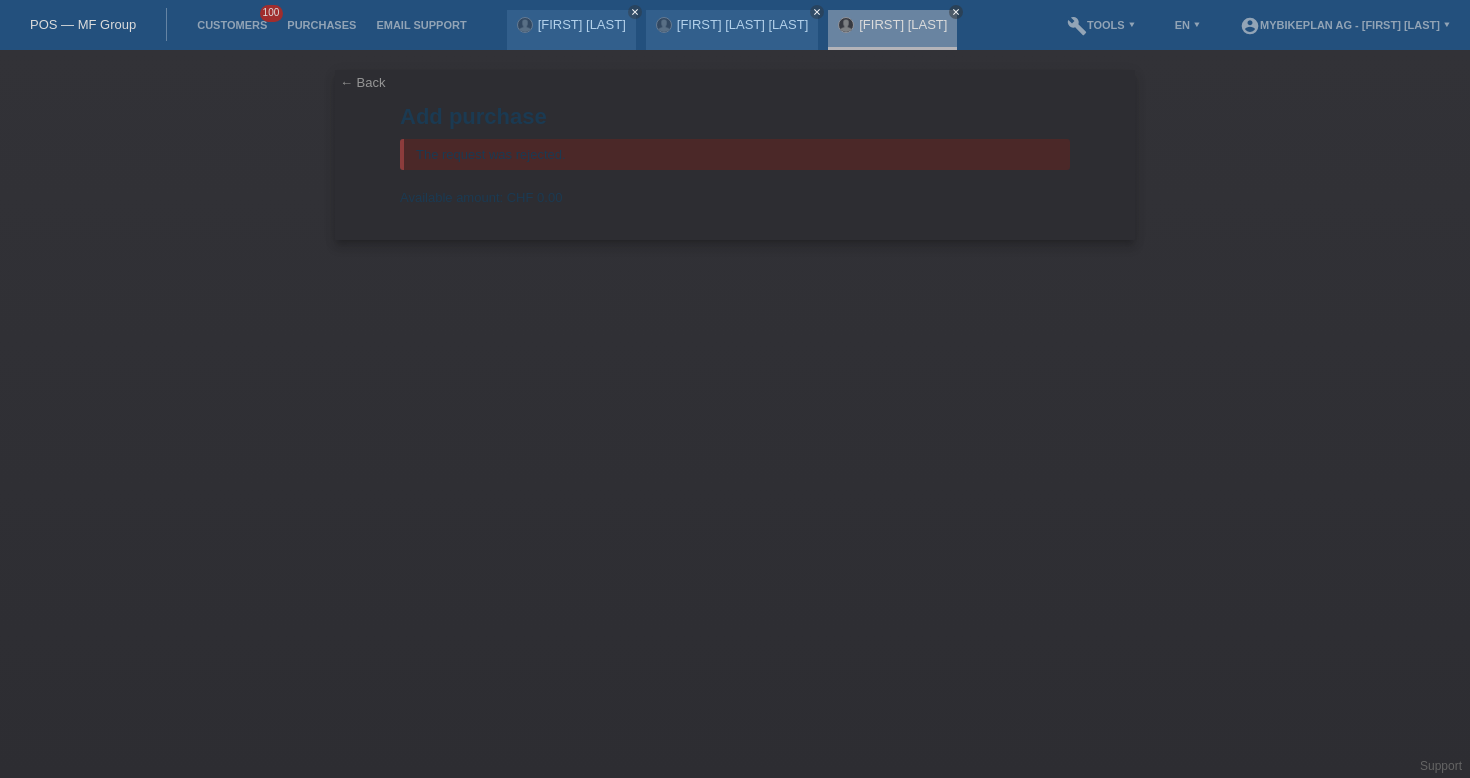 click on "POS — MF Group" at bounding box center [83, 24] 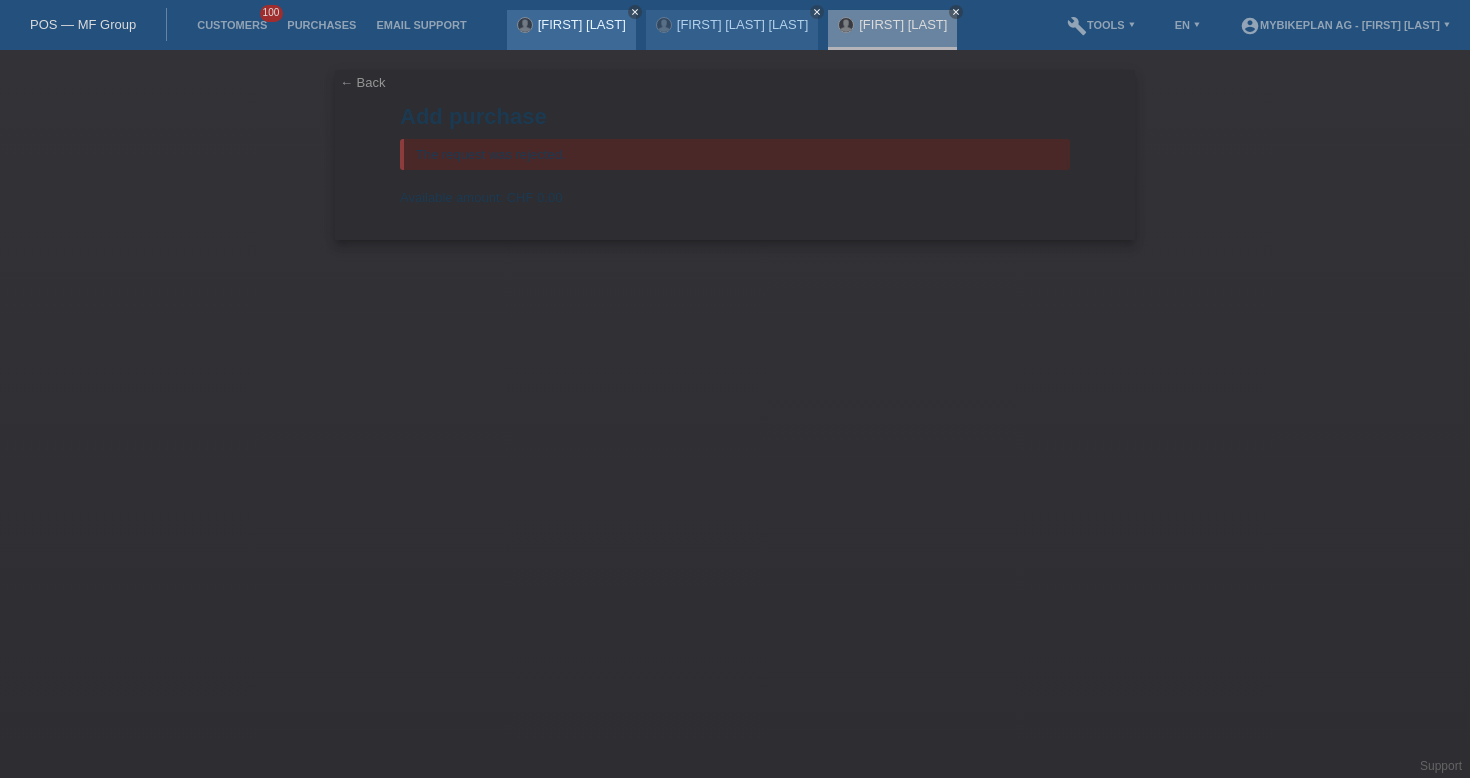 click on "close" at bounding box center (635, 12) 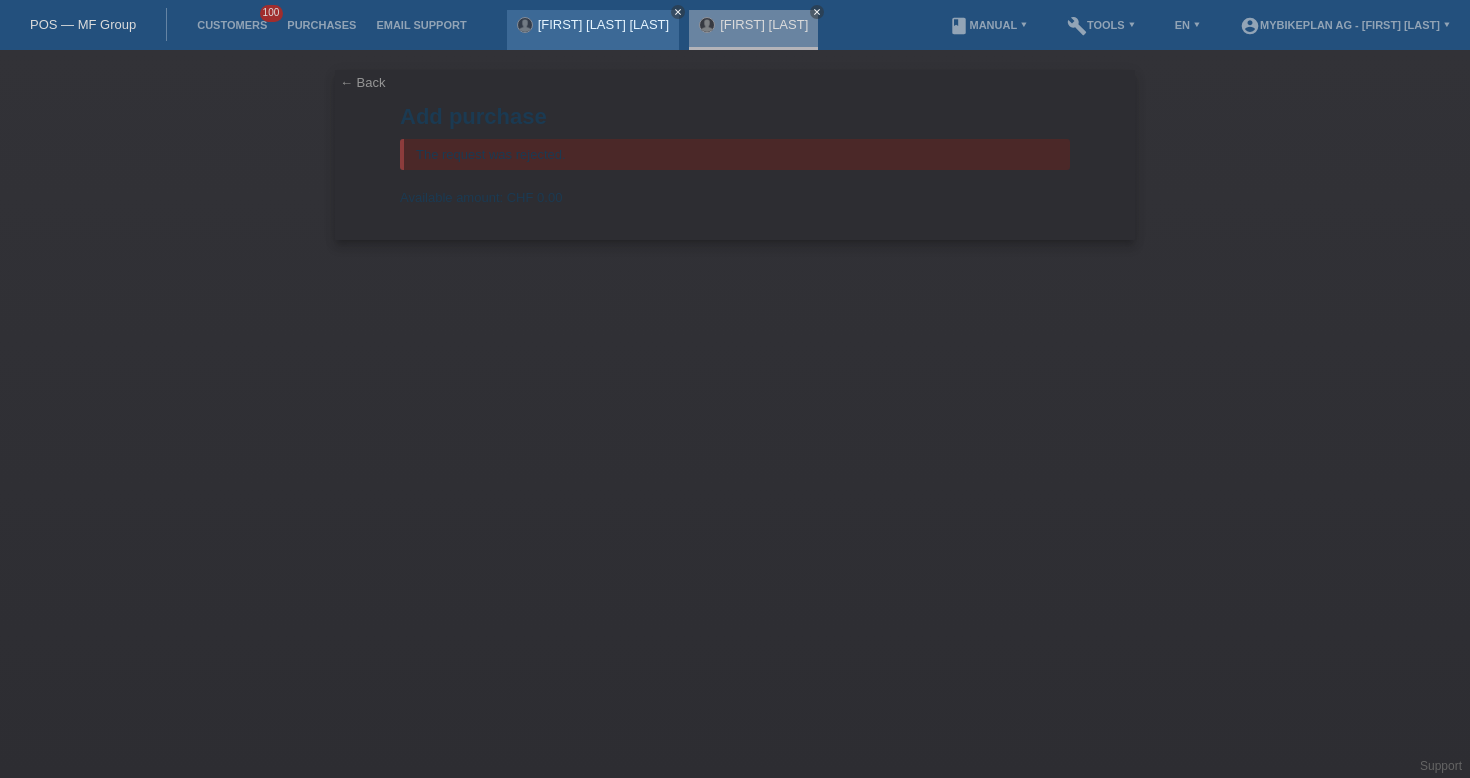 click on "close" at bounding box center [678, 12] 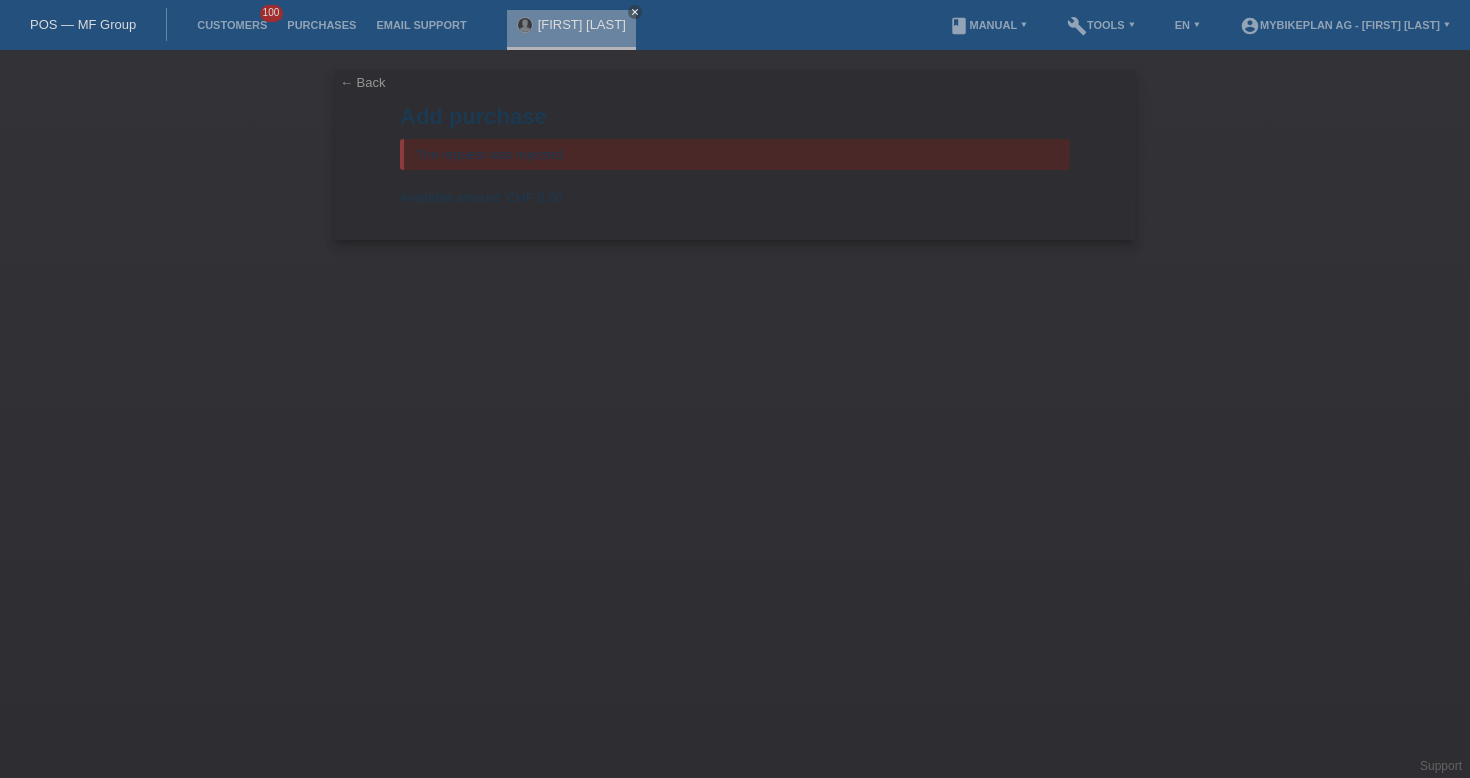 click on "close" at bounding box center [635, 12] 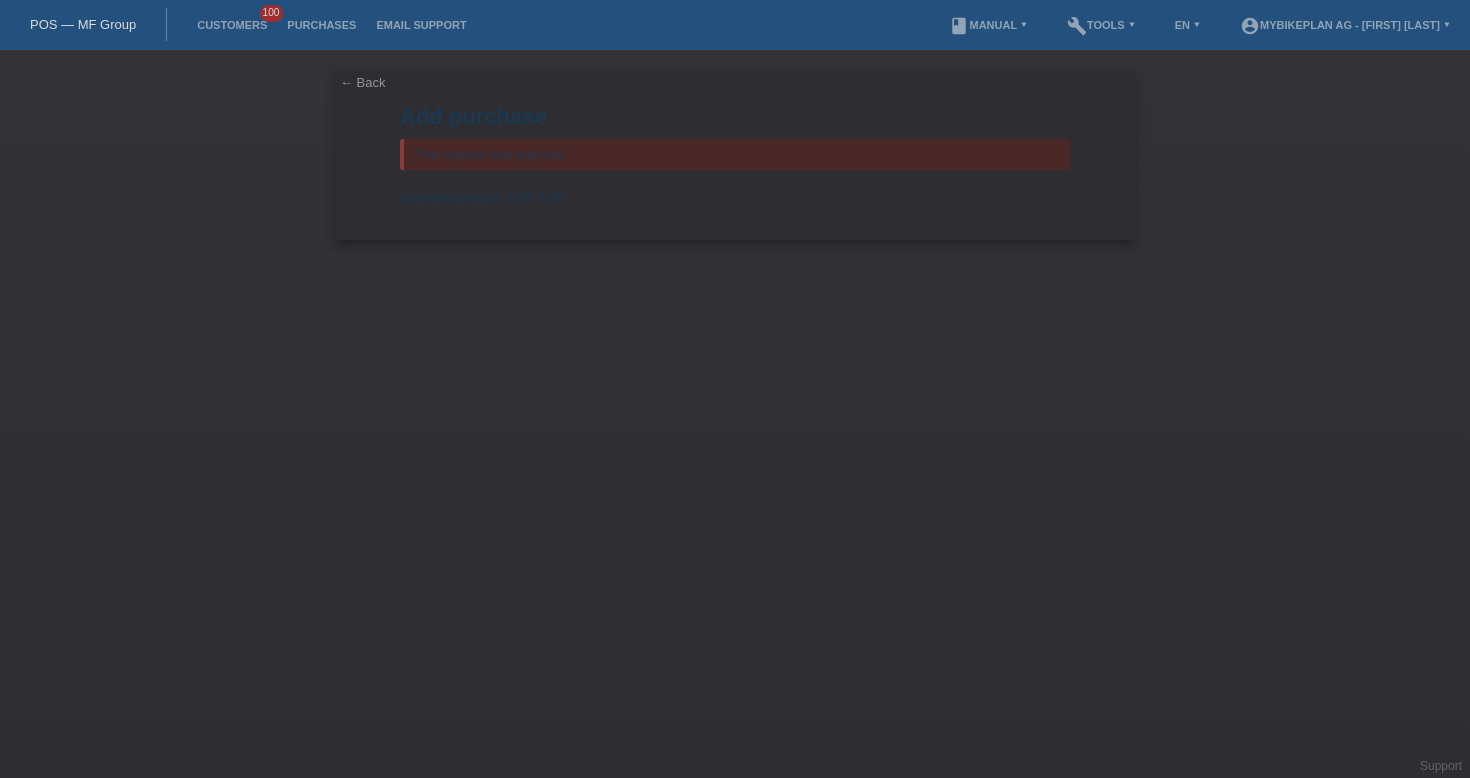 click on "POS — MF Group" at bounding box center [83, 24] 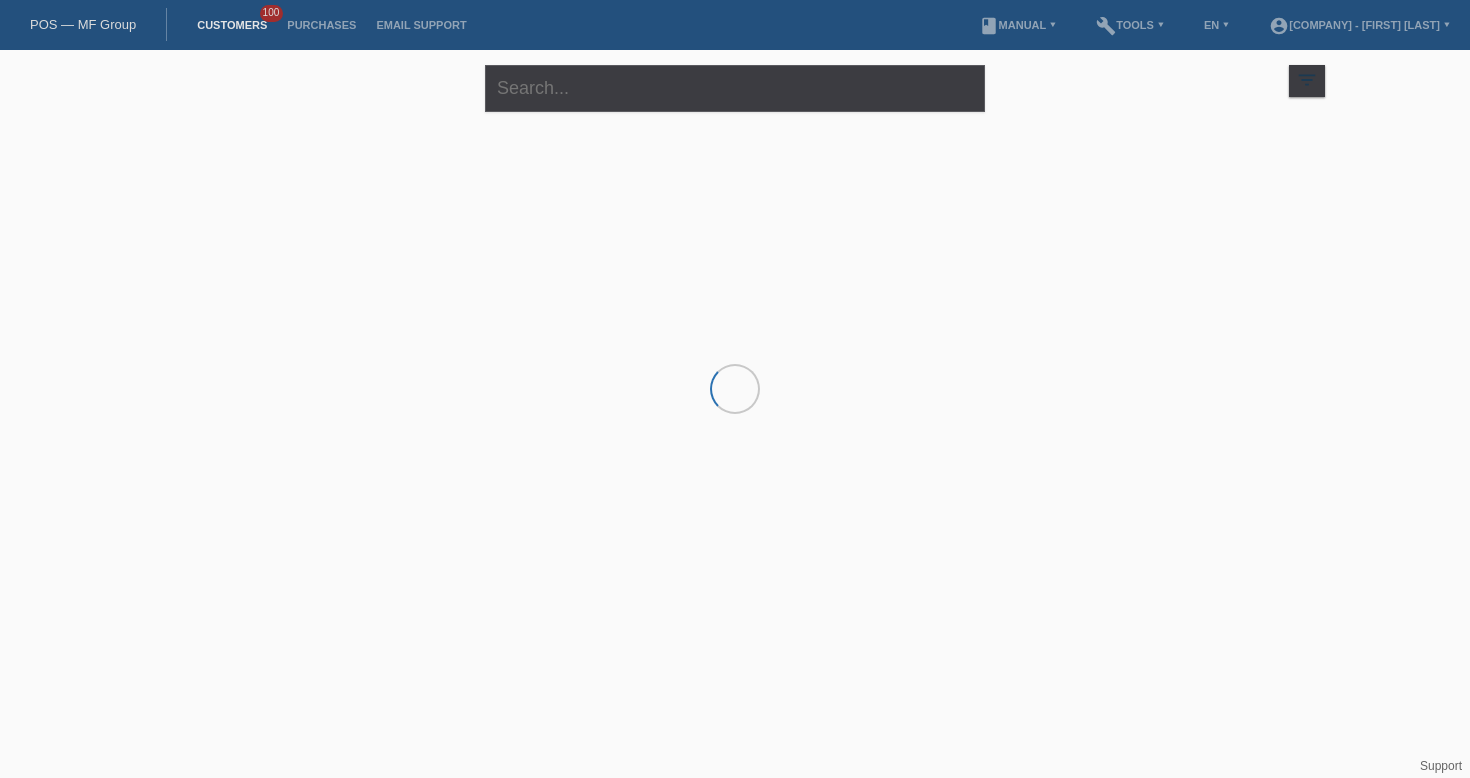 scroll, scrollTop: 0, scrollLeft: 0, axis: both 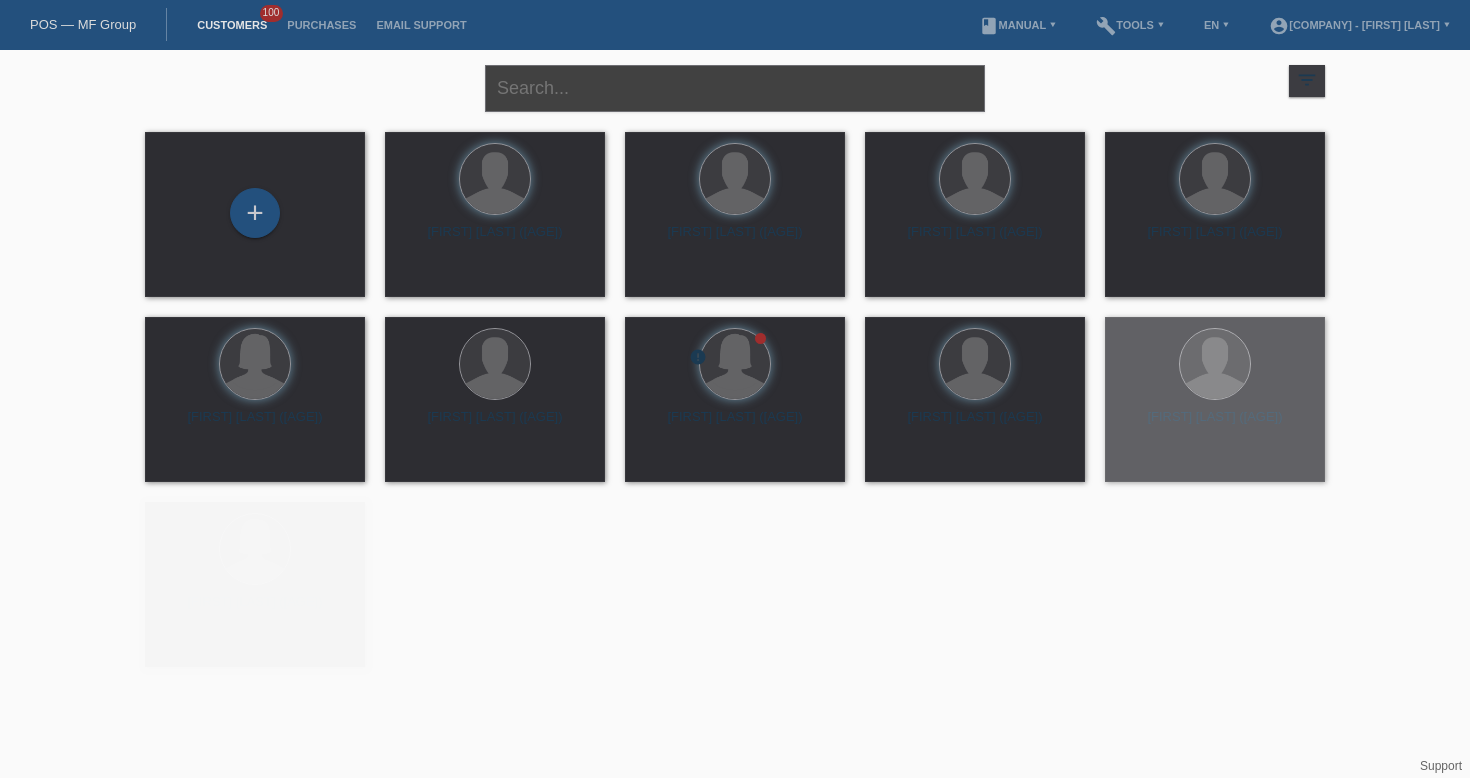 click at bounding box center [735, 88] 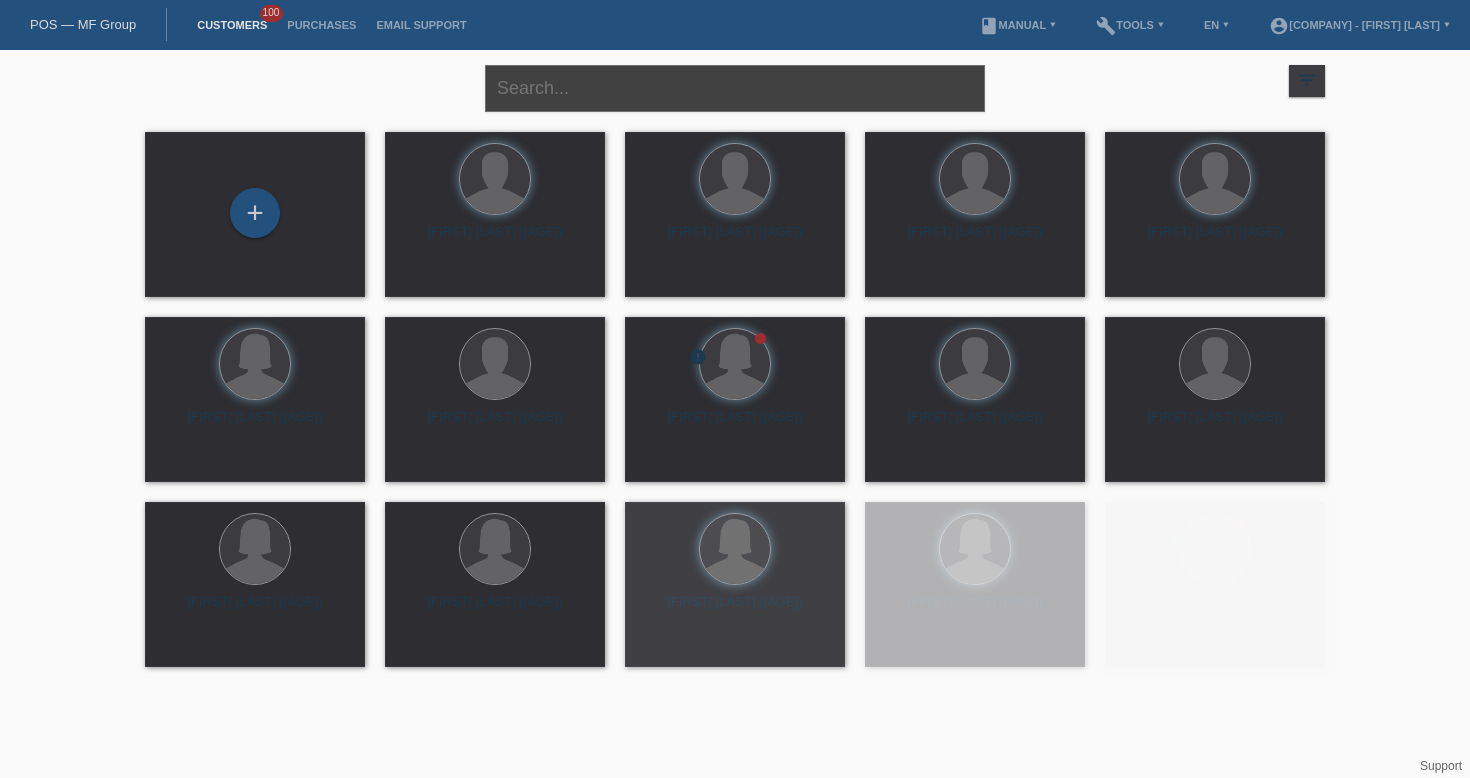 paste on "[NAME] [LAST]" 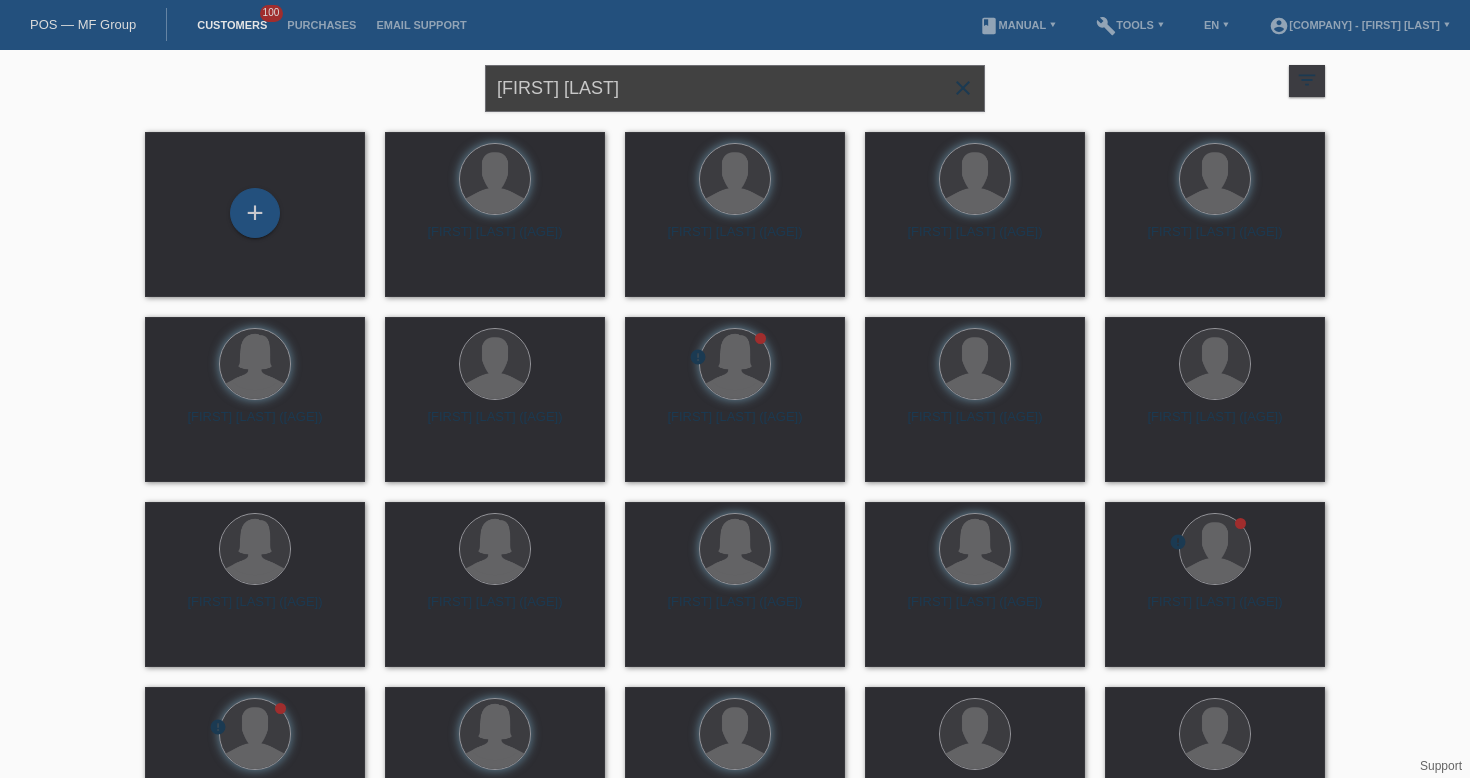type on "[FIRST] [LAST]" 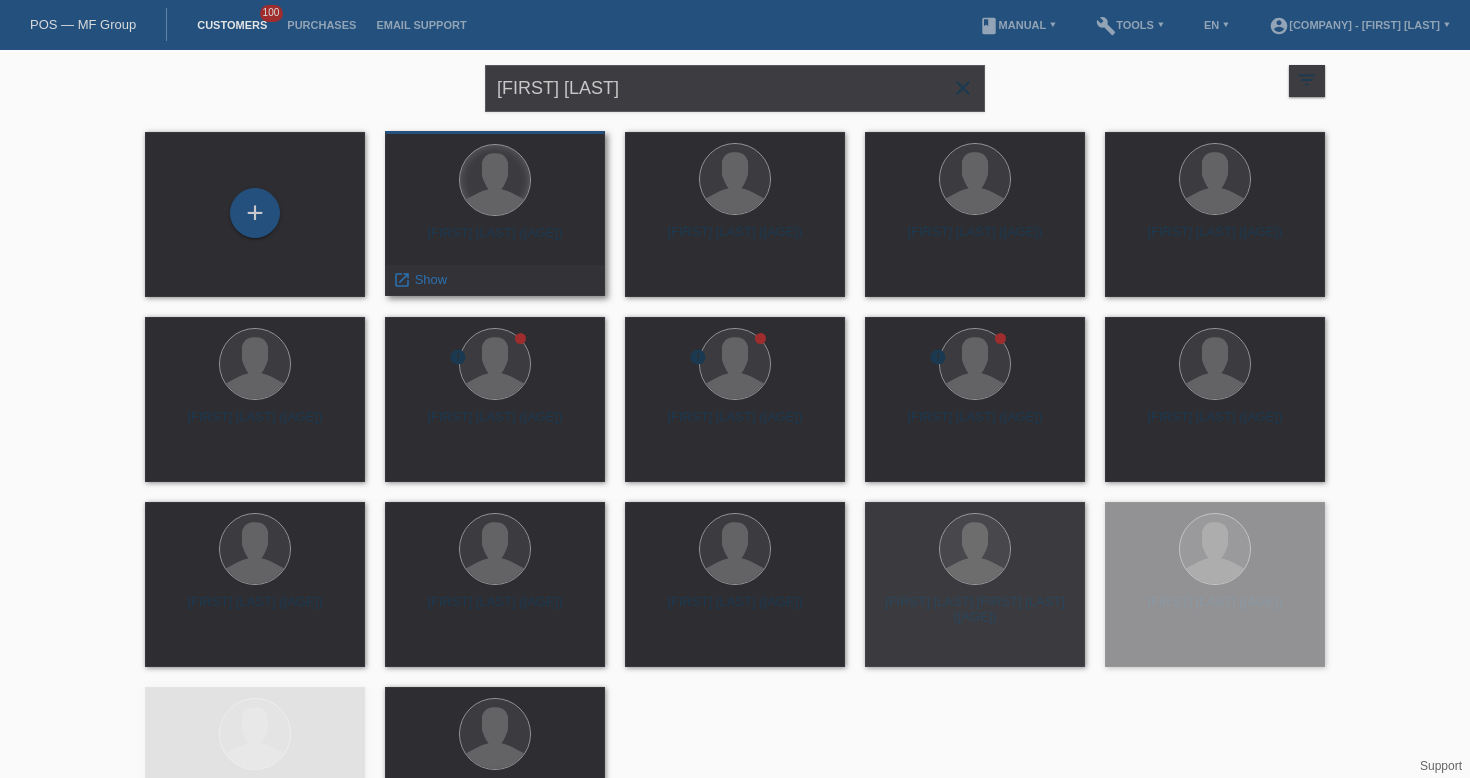 click at bounding box center [495, 180] 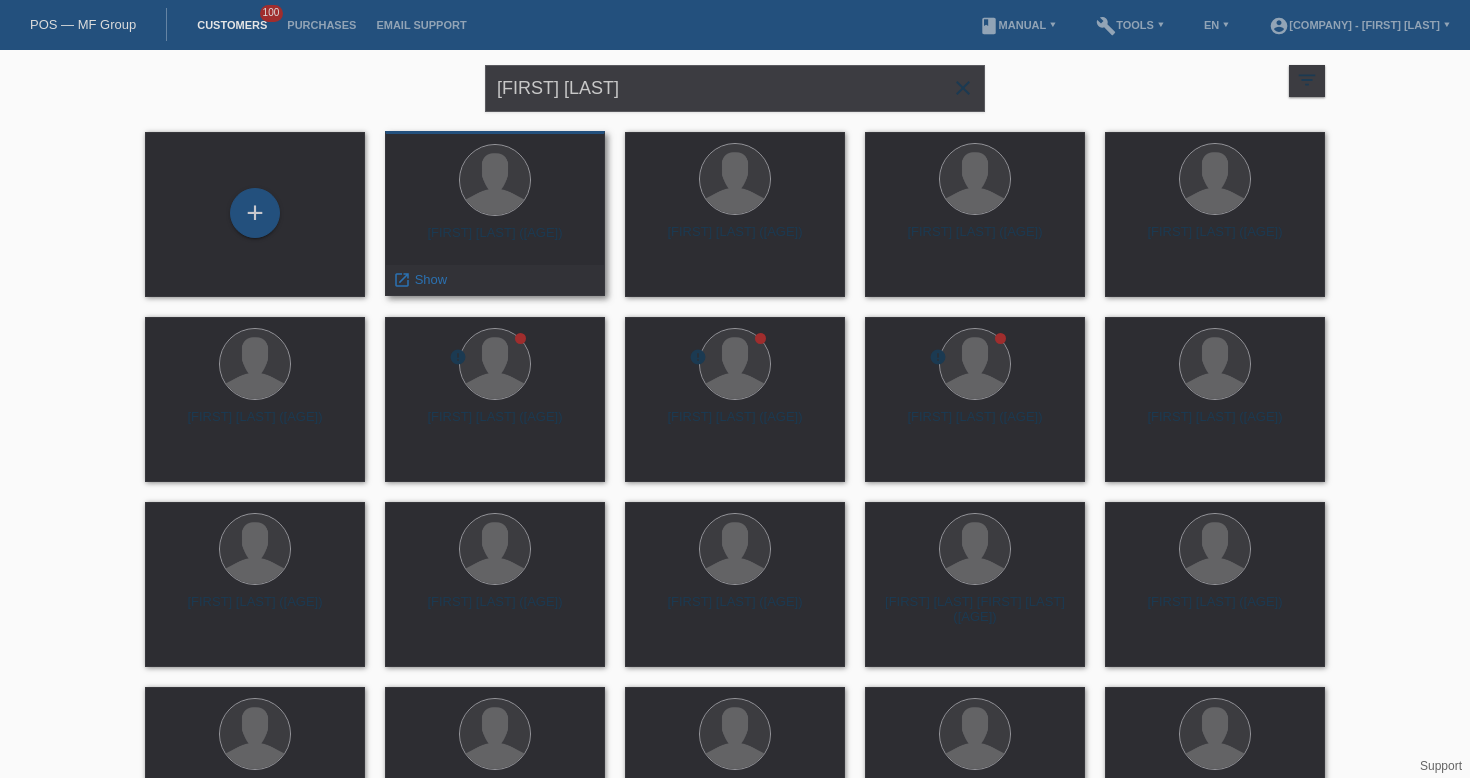 click on "launch   Show" at bounding box center (495, 280) 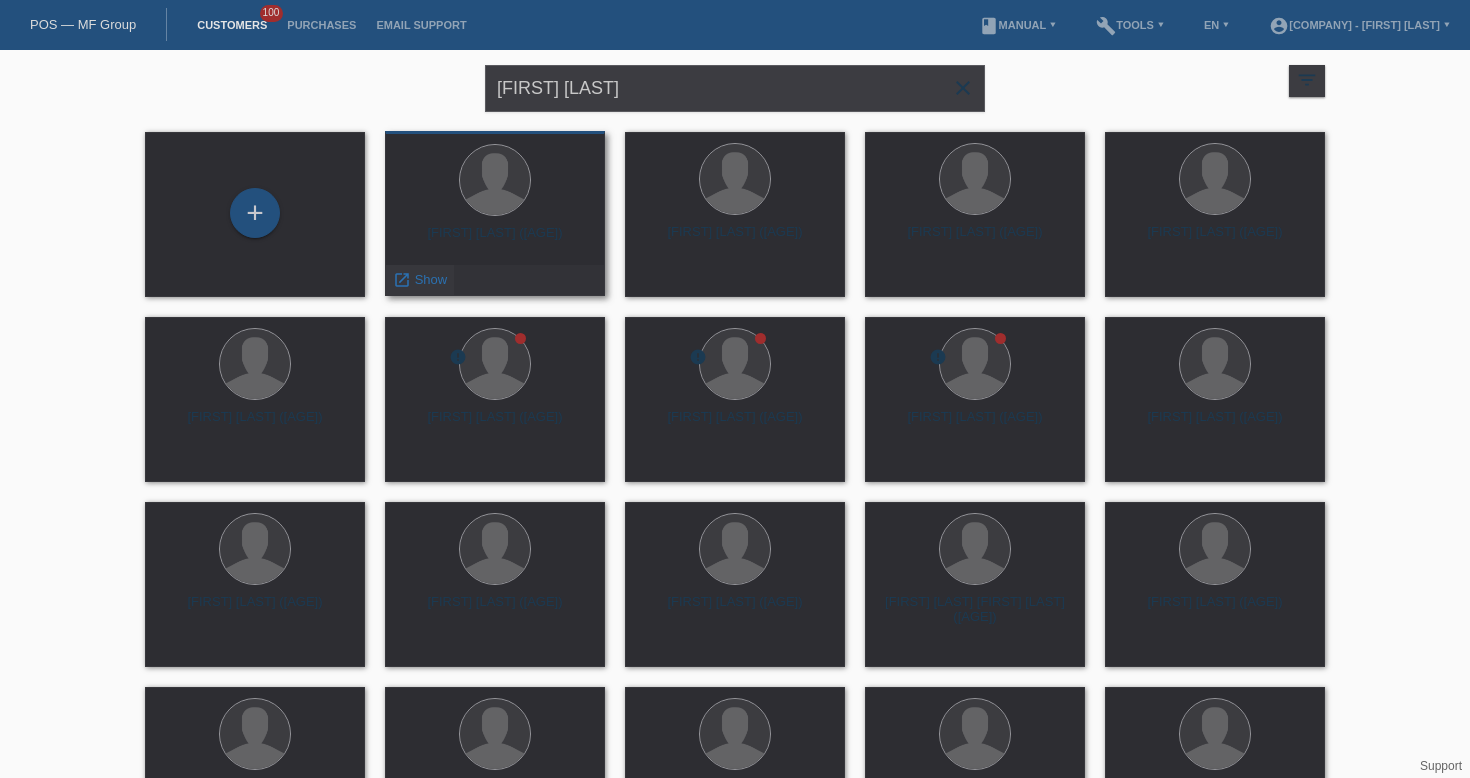 click on "Show" at bounding box center [431, 279] 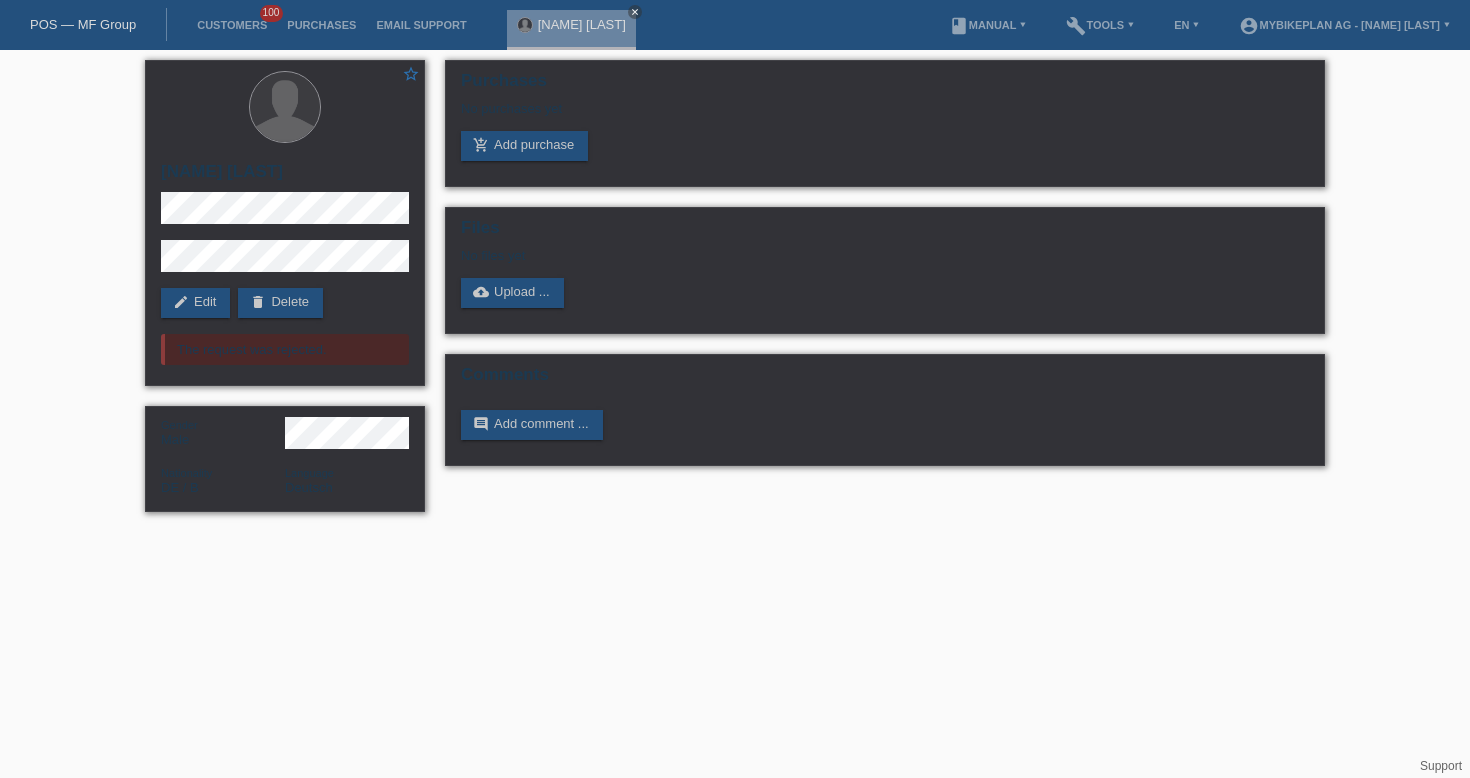 scroll, scrollTop: 0, scrollLeft: 0, axis: both 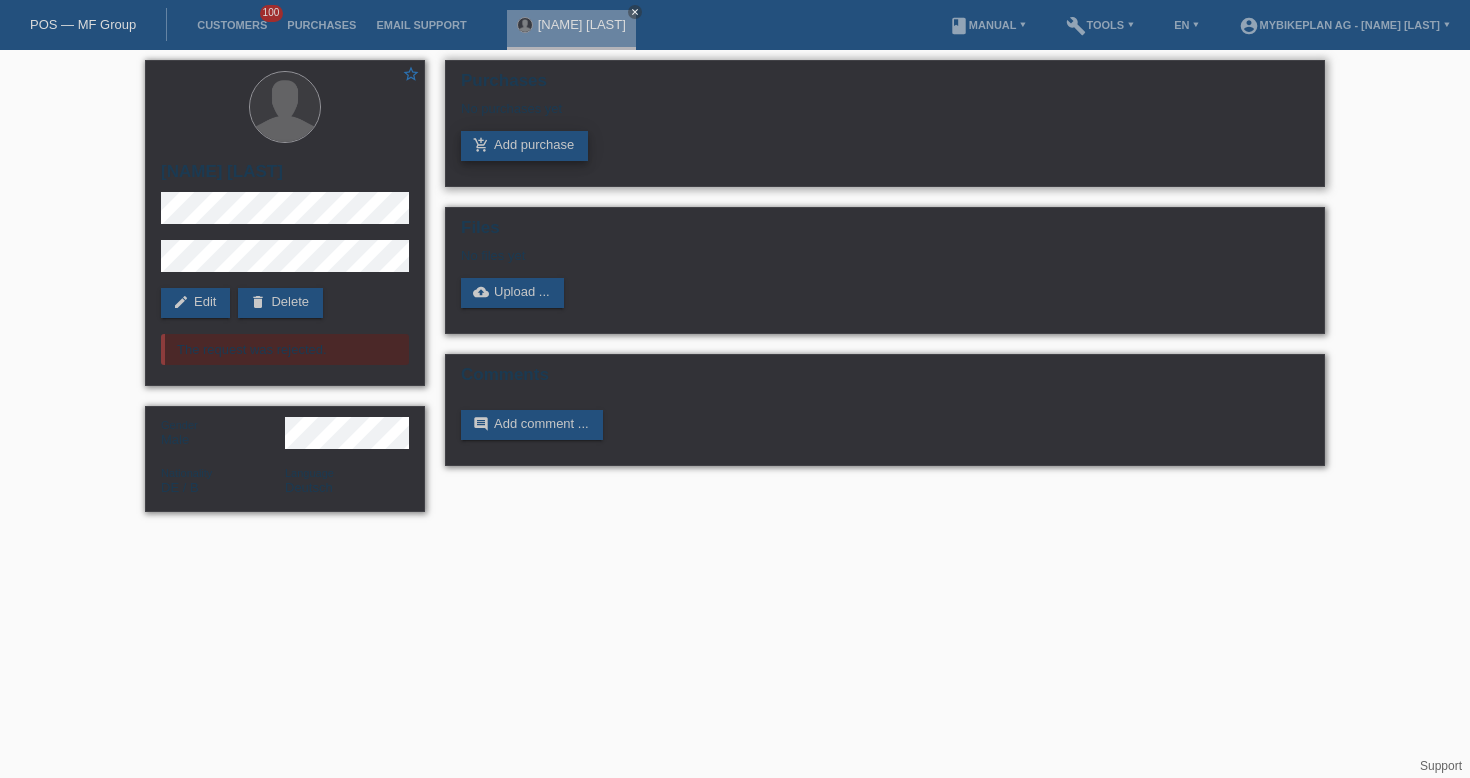 click on "add_shopping_cart  Add purchase" at bounding box center [524, 146] 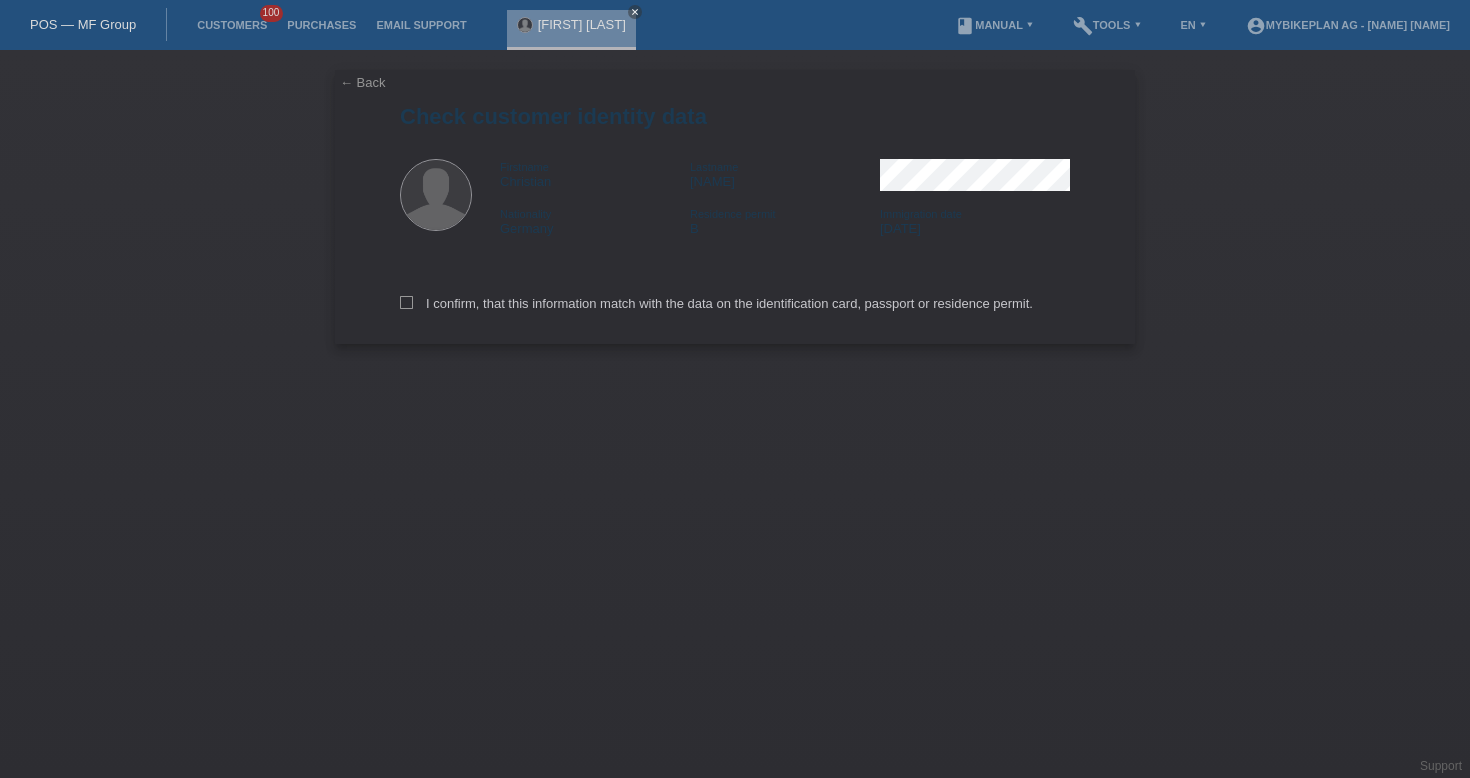 scroll, scrollTop: 0, scrollLeft: 0, axis: both 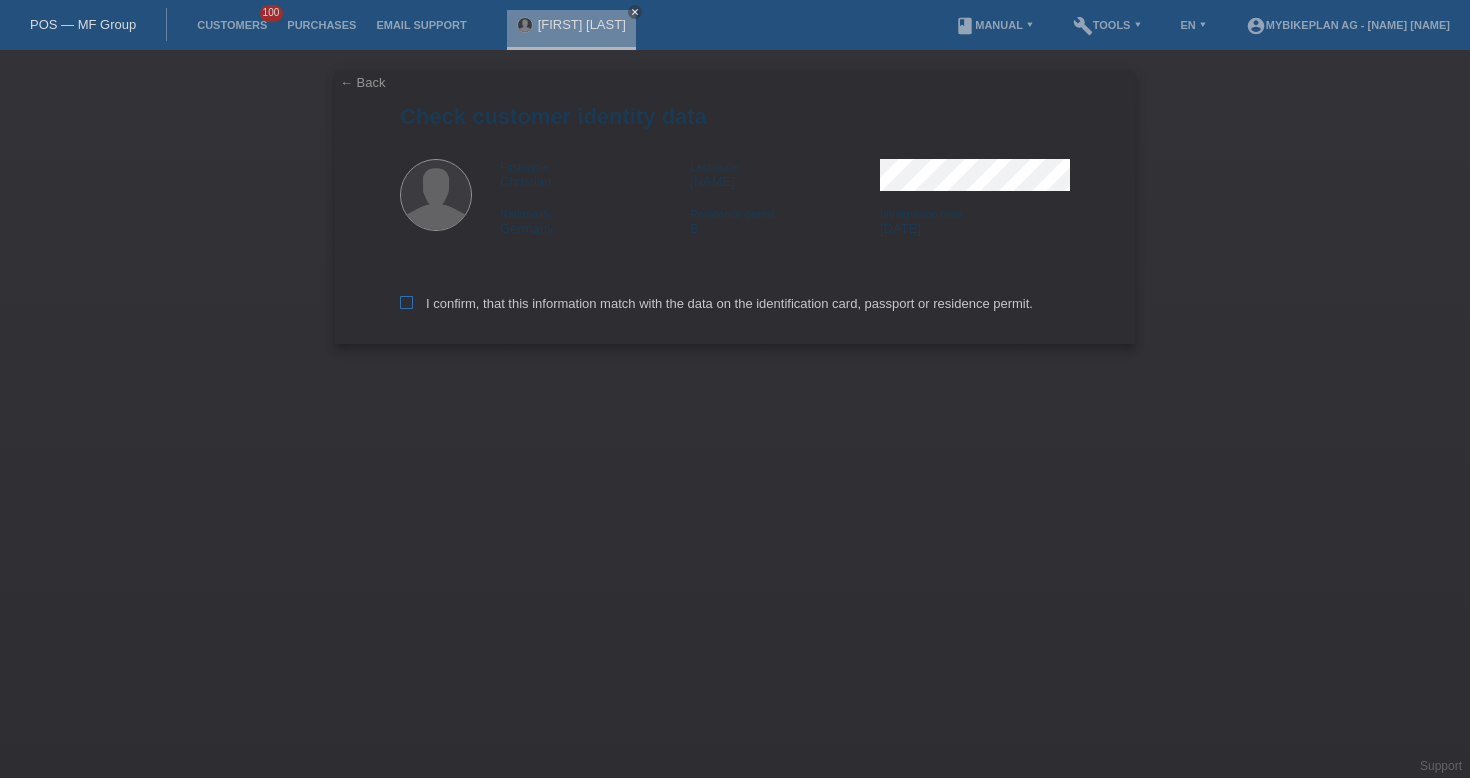 click on "I confirm, that this information match with the data on the identification card, passport or residence permit." at bounding box center [716, 303] 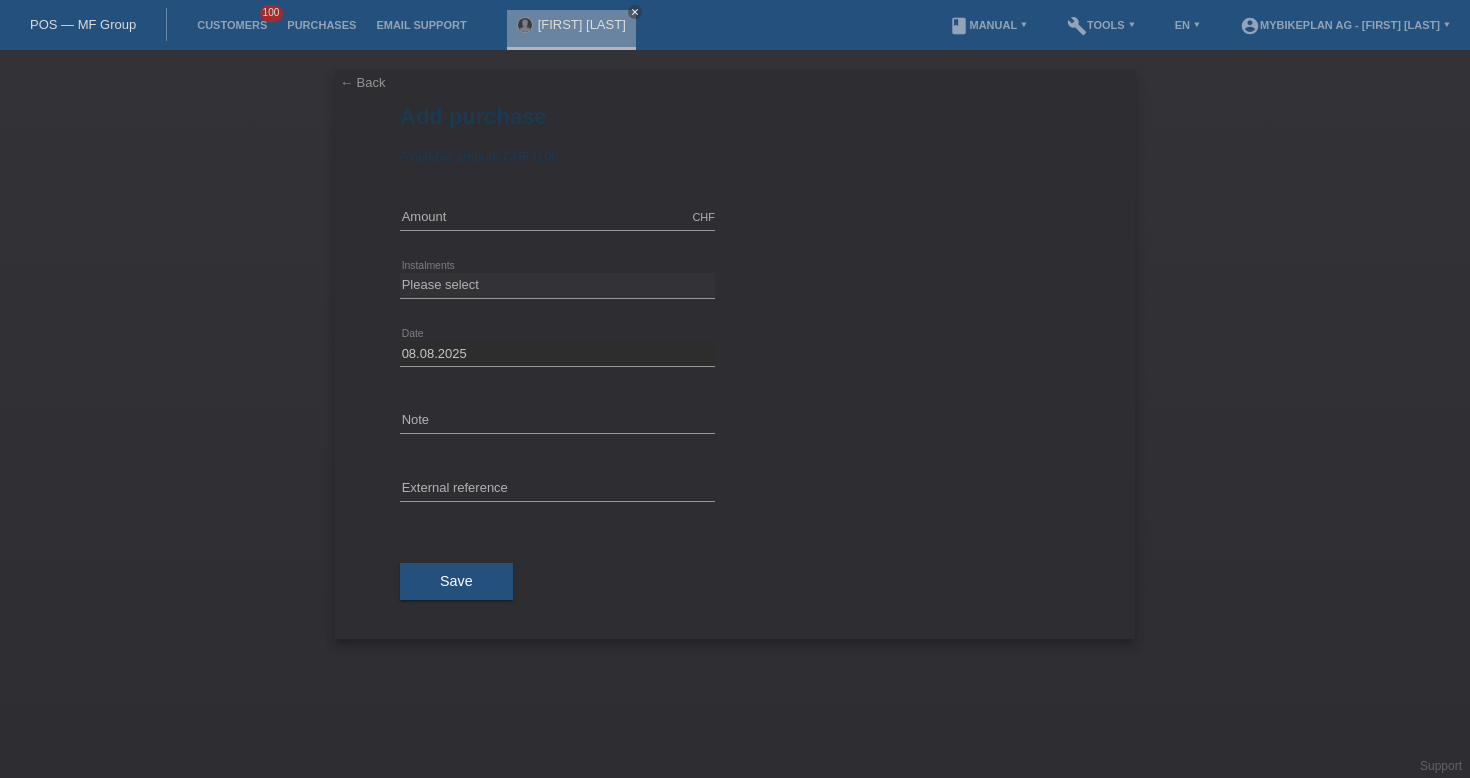 scroll, scrollTop: 0, scrollLeft: 0, axis: both 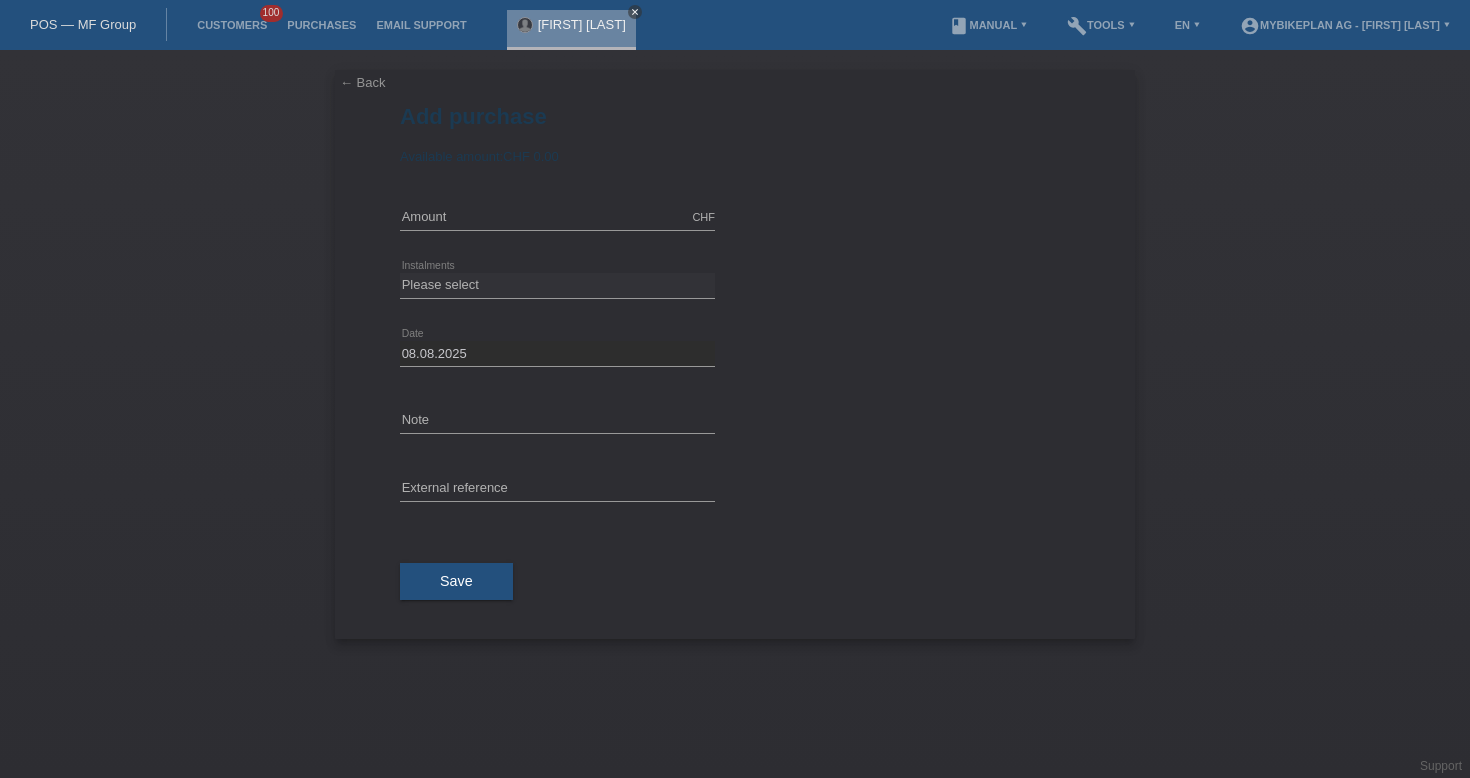 click on "close" at bounding box center [635, 12] 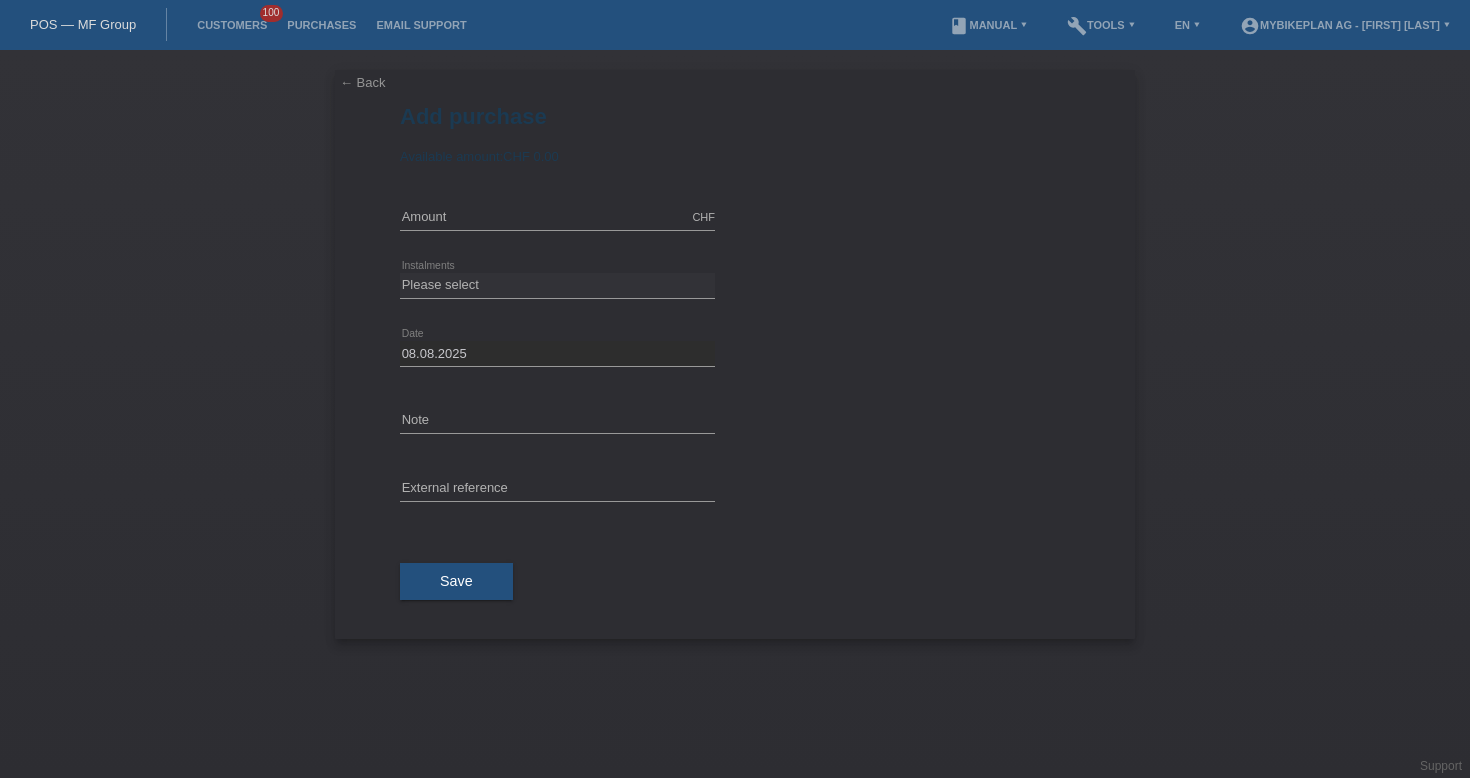 click on "POS — MF Group" at bounding box center (83, 24) 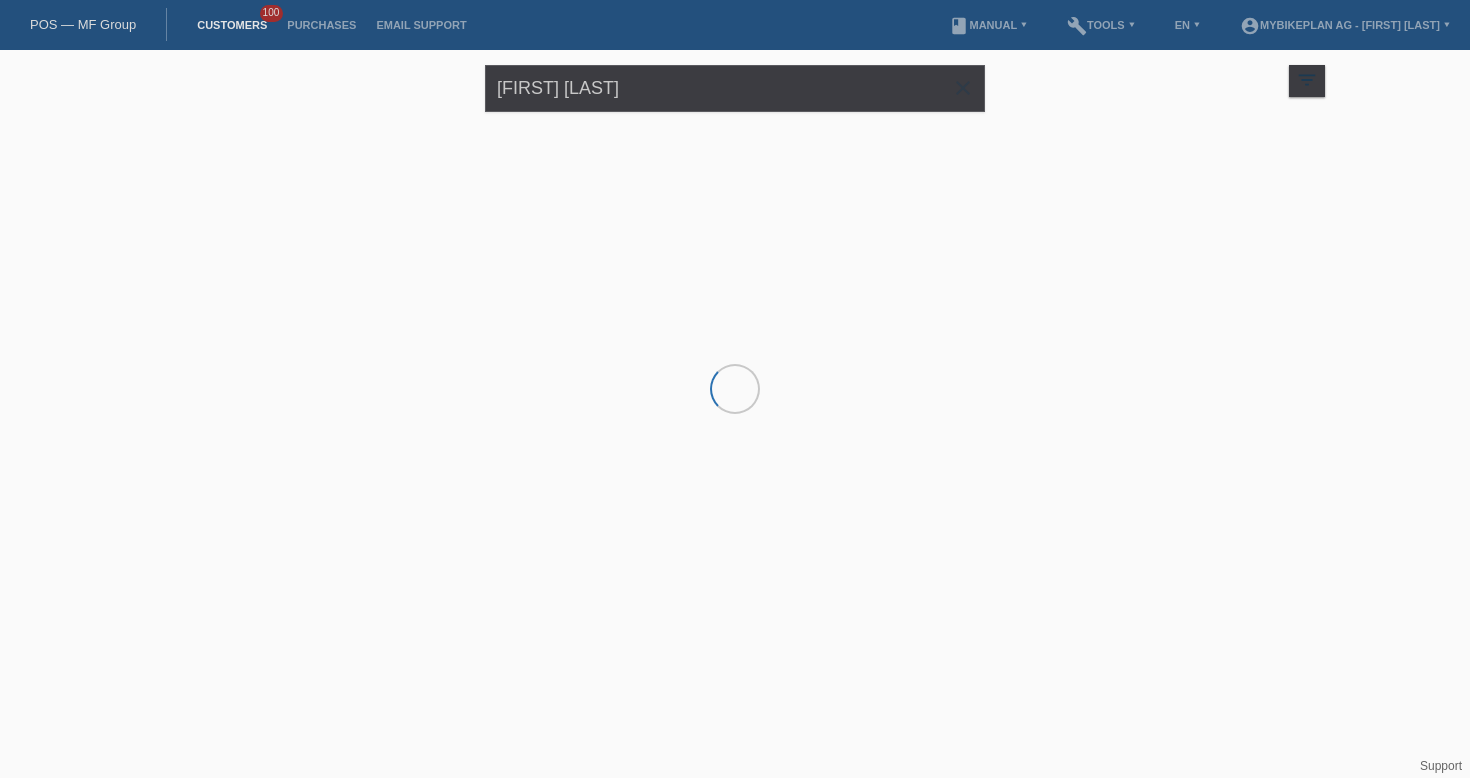 scroll, scrollTop: 0, scrollLeft: 0, axis: both 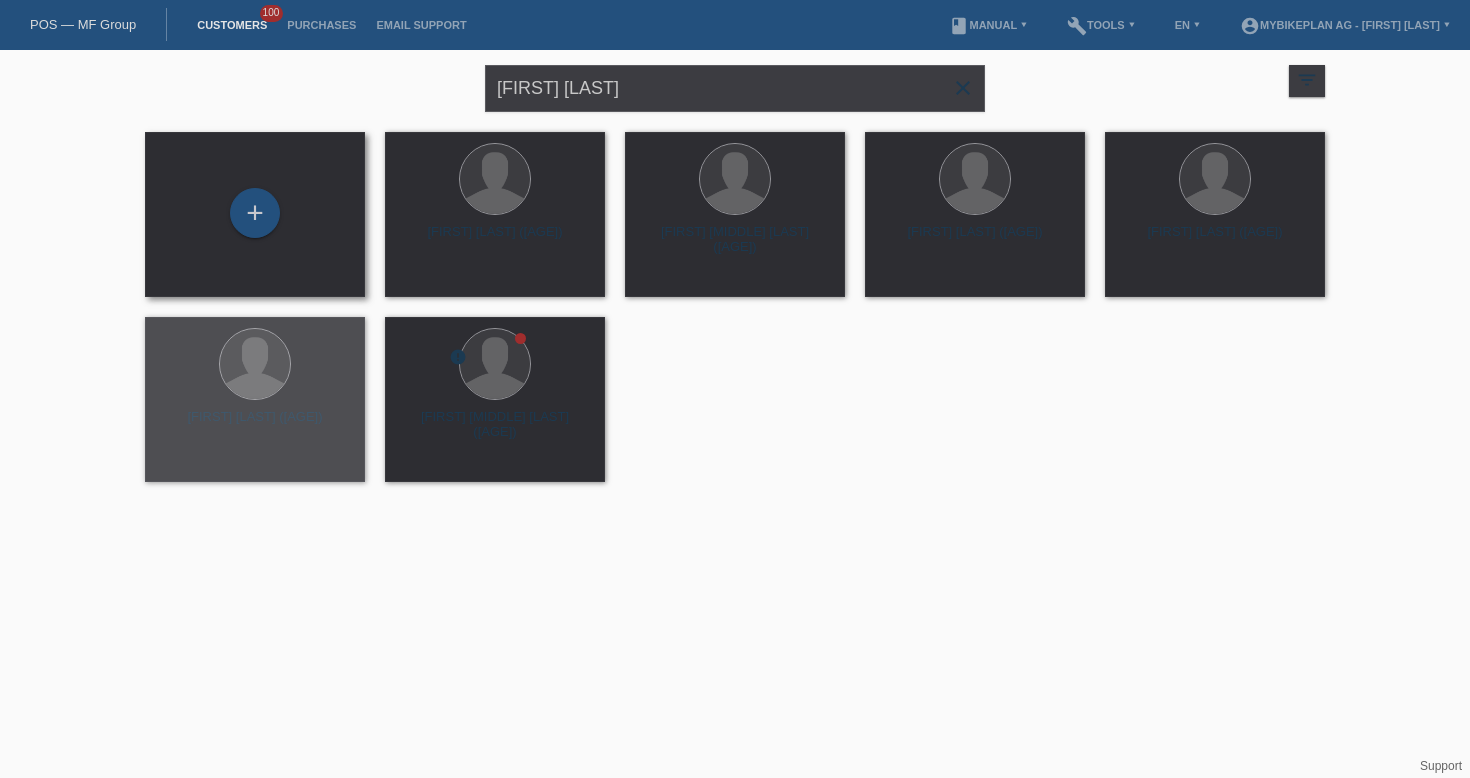 click on "+" at bounding box center [255, 214] 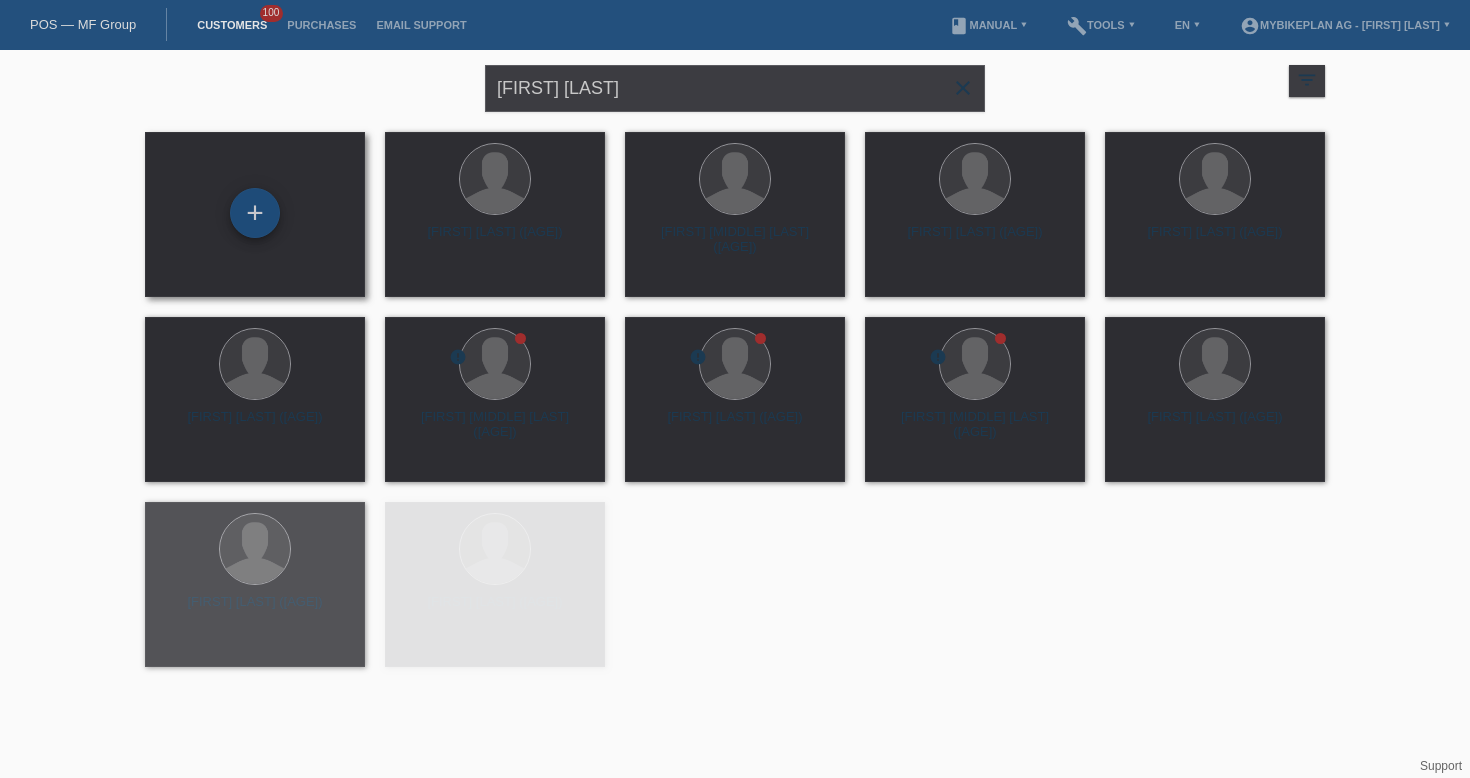 click on "+" at bounding box center (255, 213) 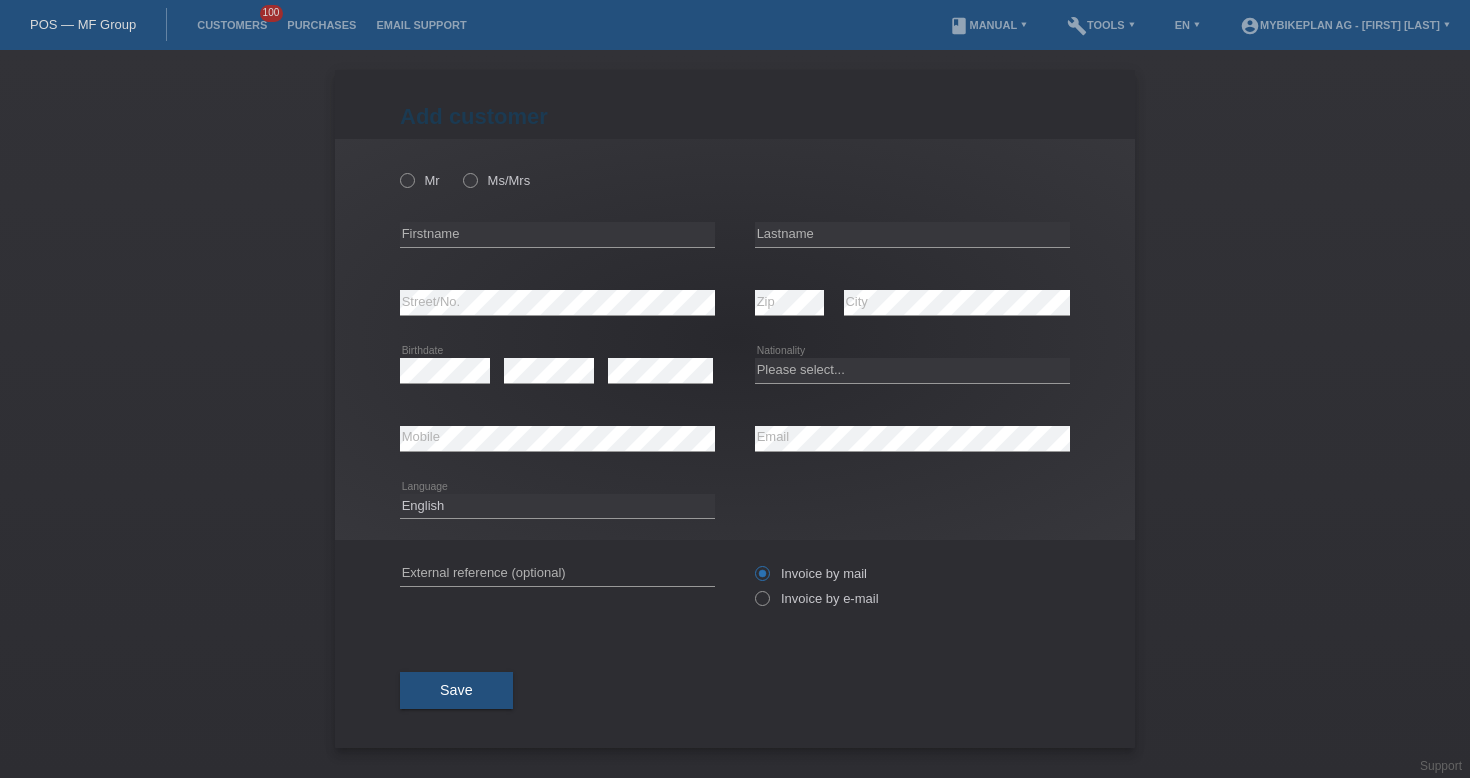 scroll, scrollTop: 0, scrollLeft: 0, axis: both 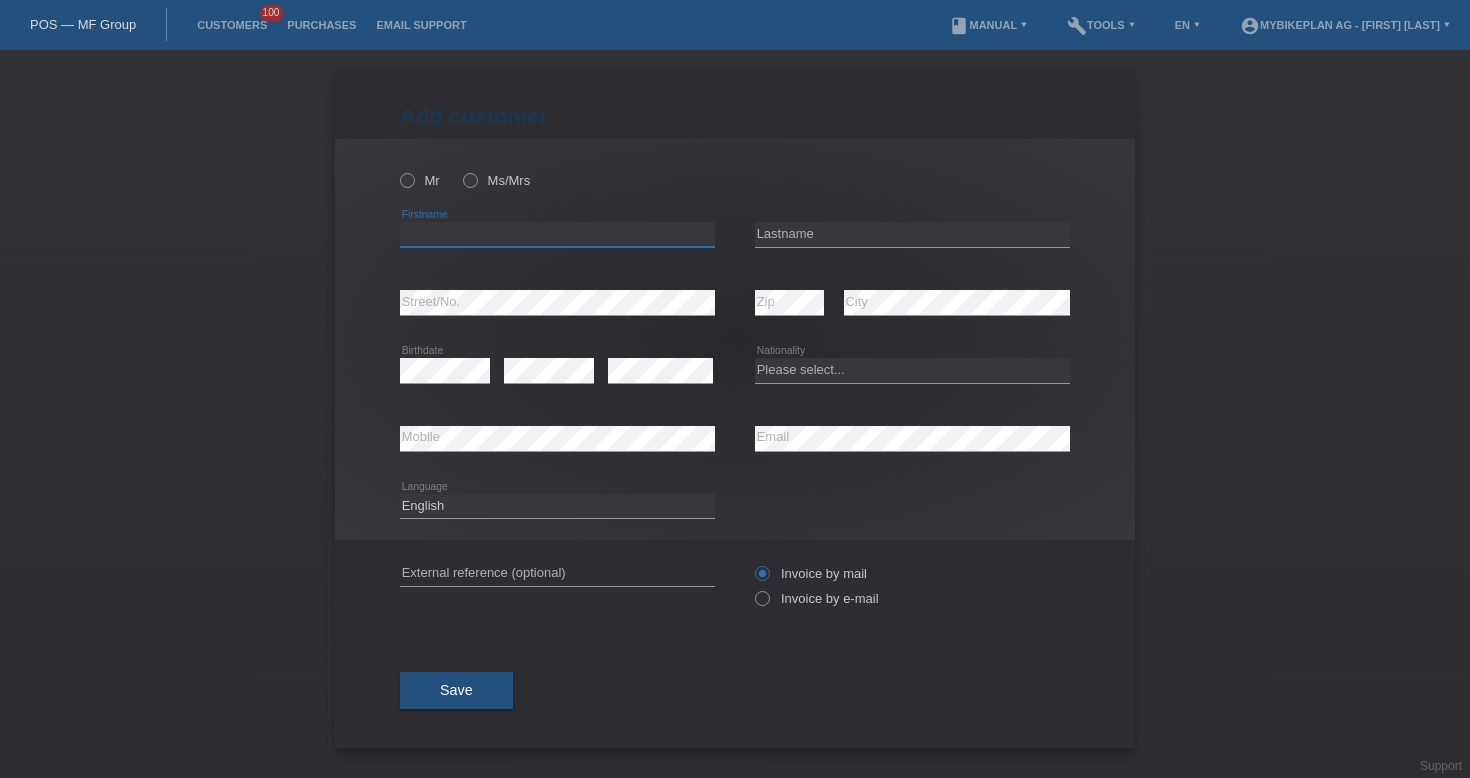 click at bounding box center (557, 234) 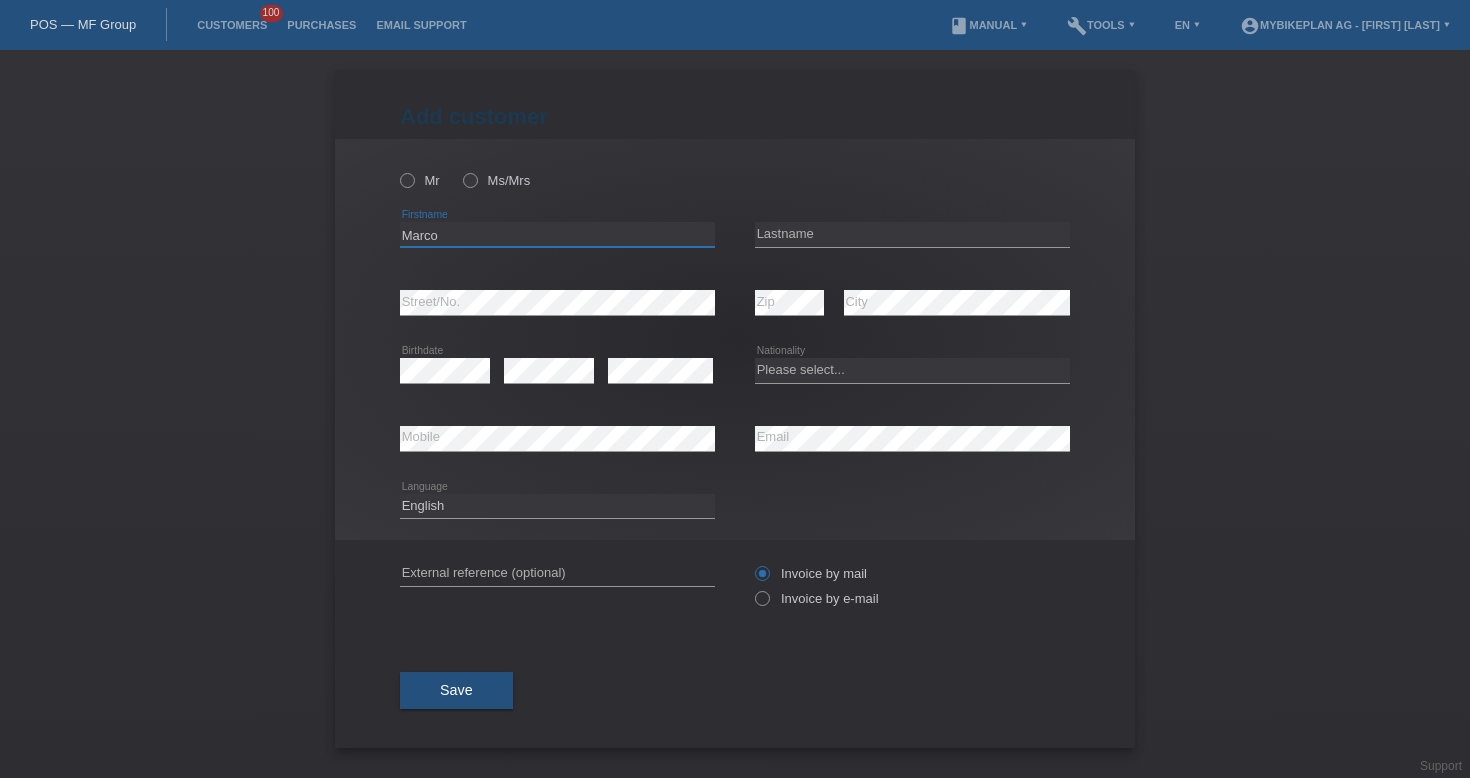 type on "Marco" 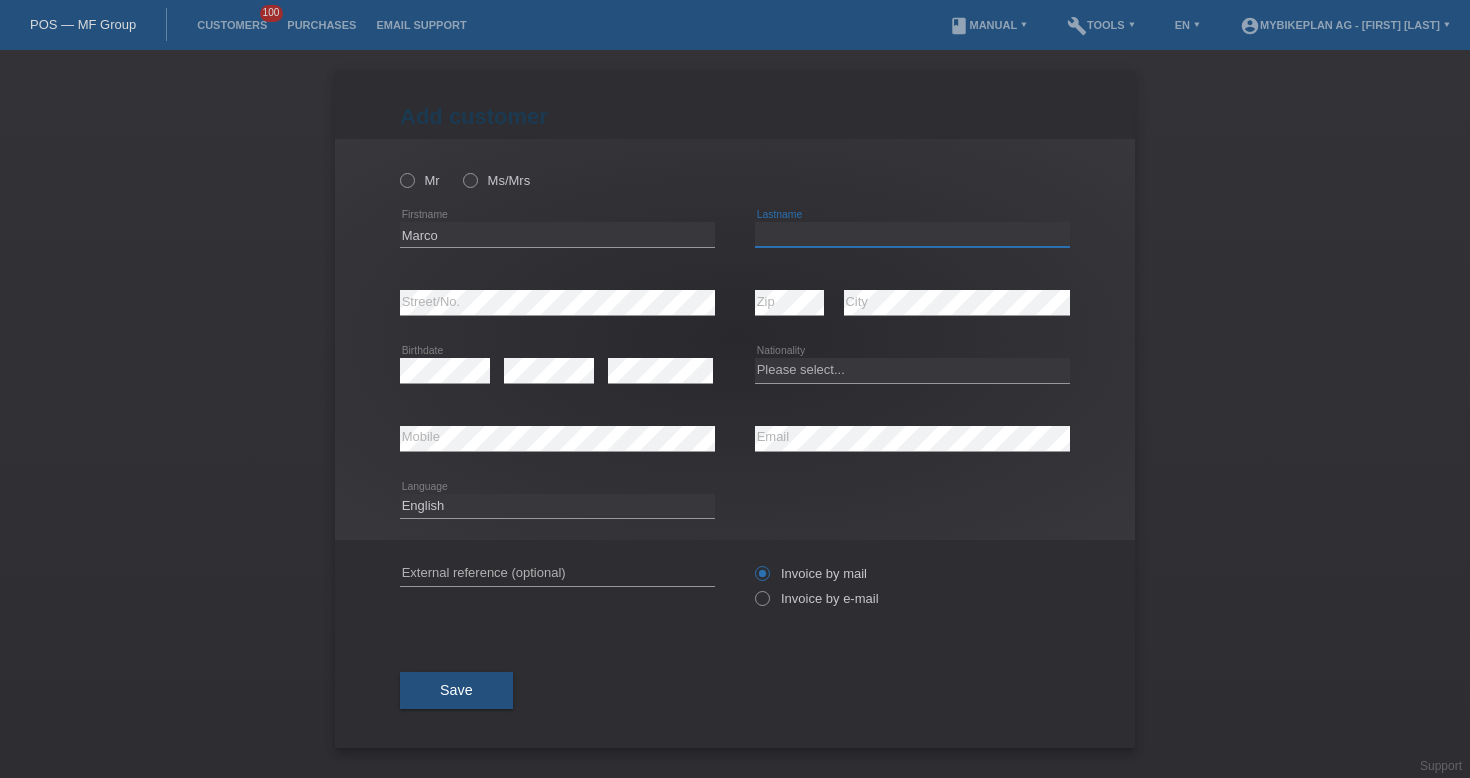click at bounding box center [912, 234] 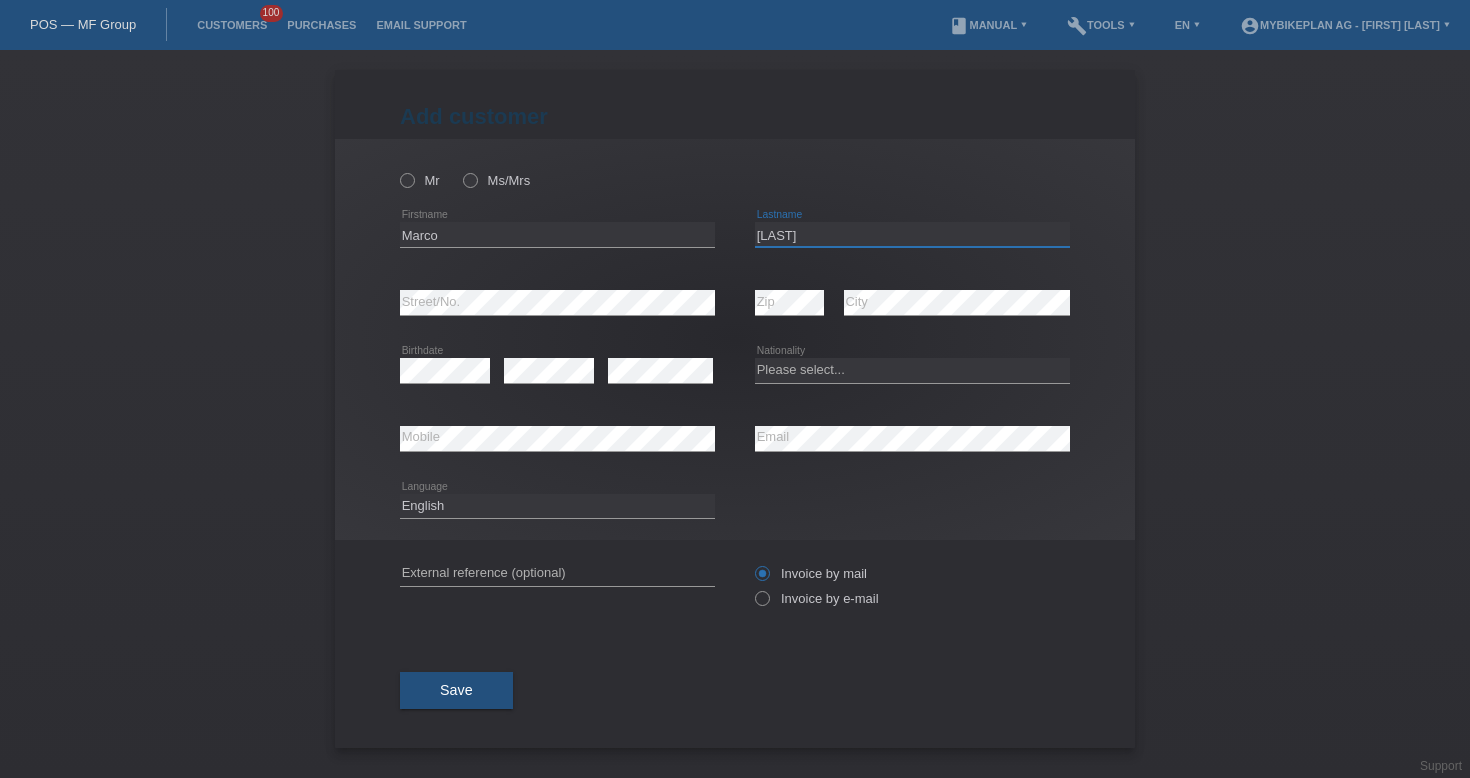 type on "[LAST]" 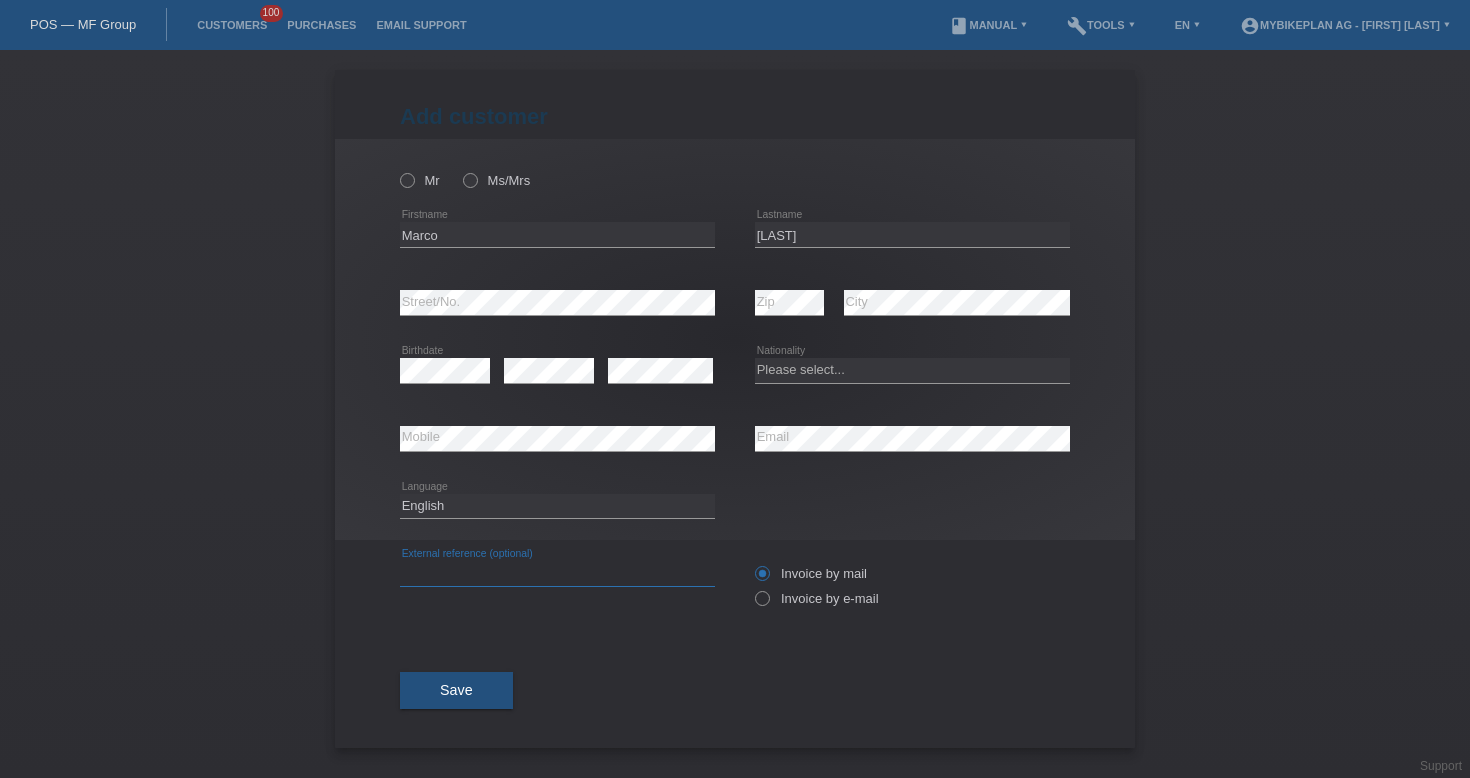 click at bounding box center [557, 573] 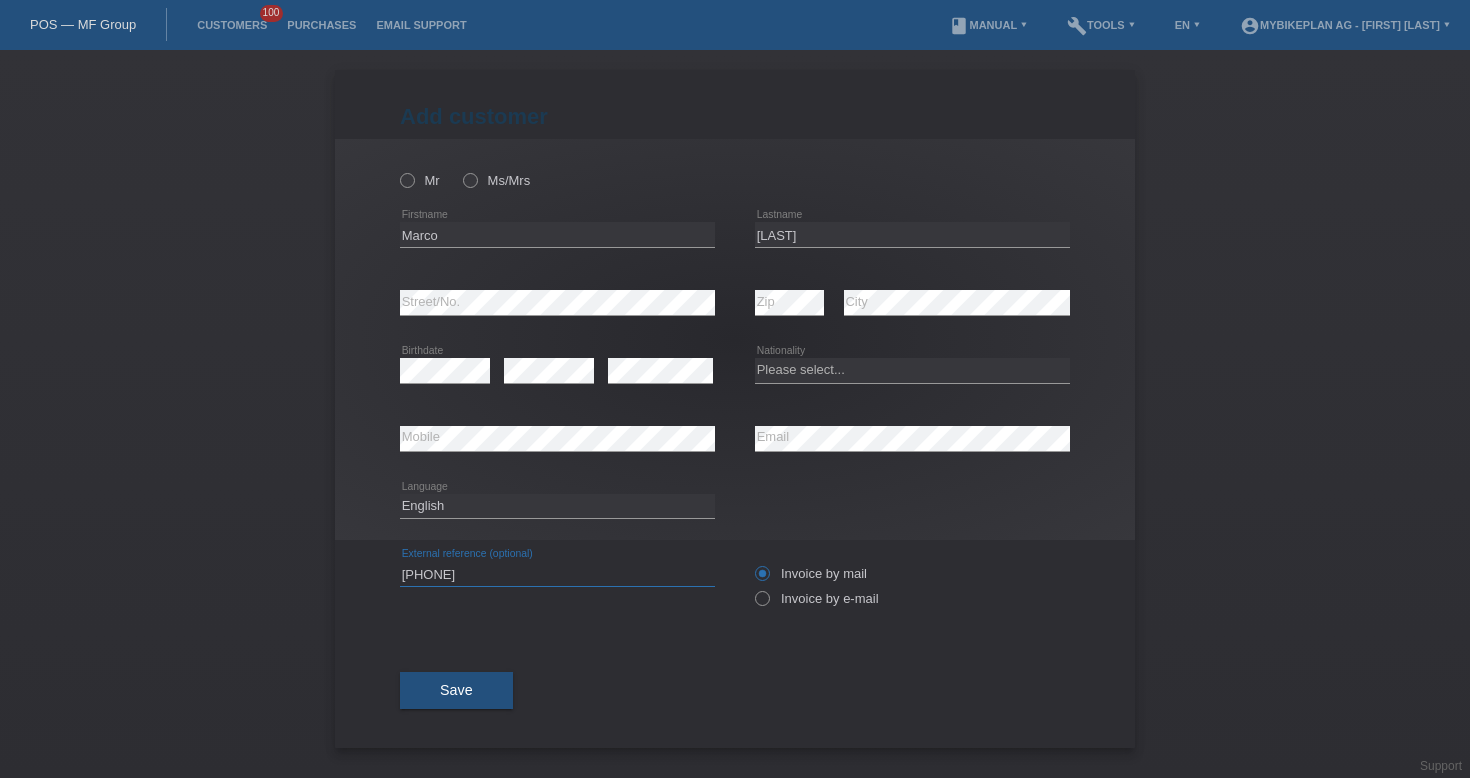 type on "[PHONE]" 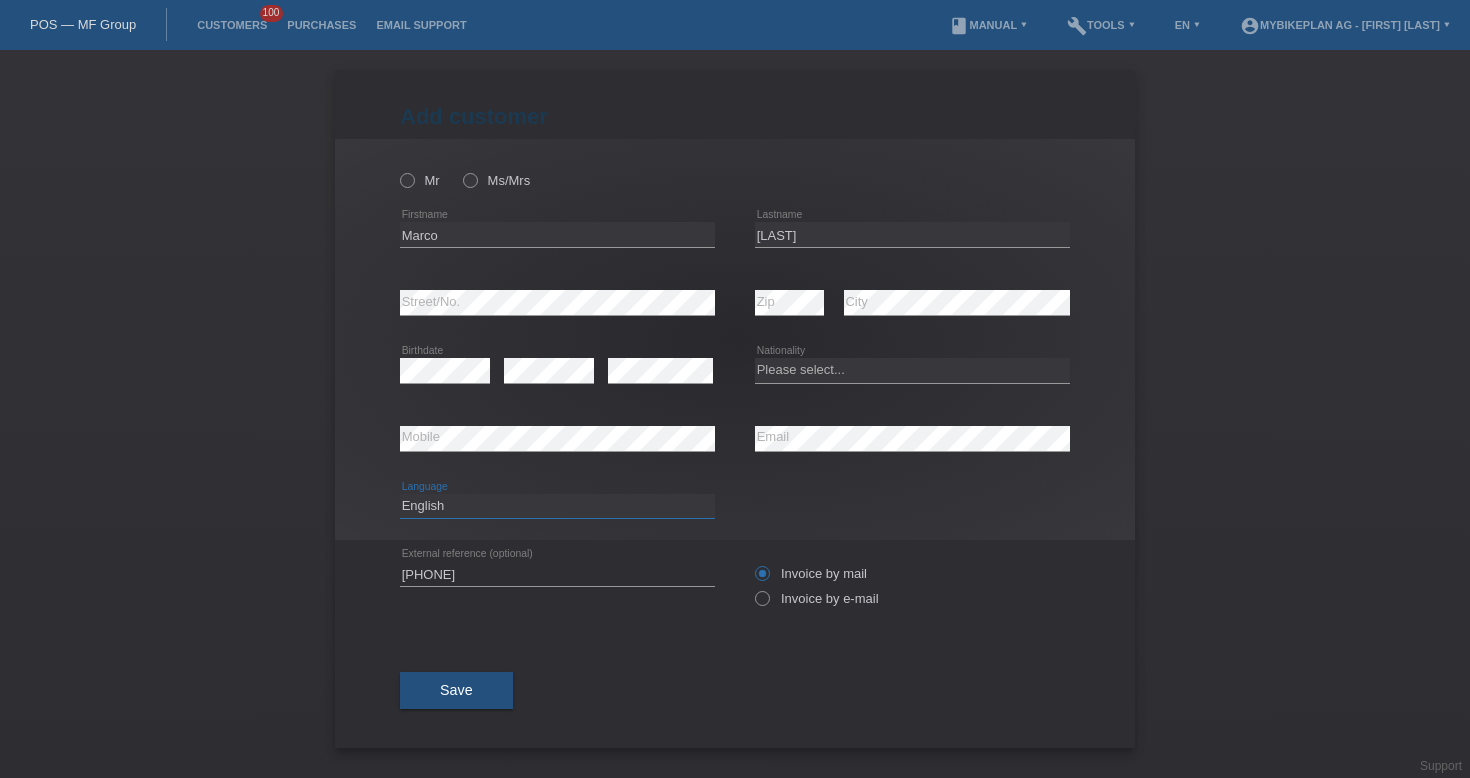 click on "Deutsch
Français
Italiano
English" at bounding box center [557, 506] 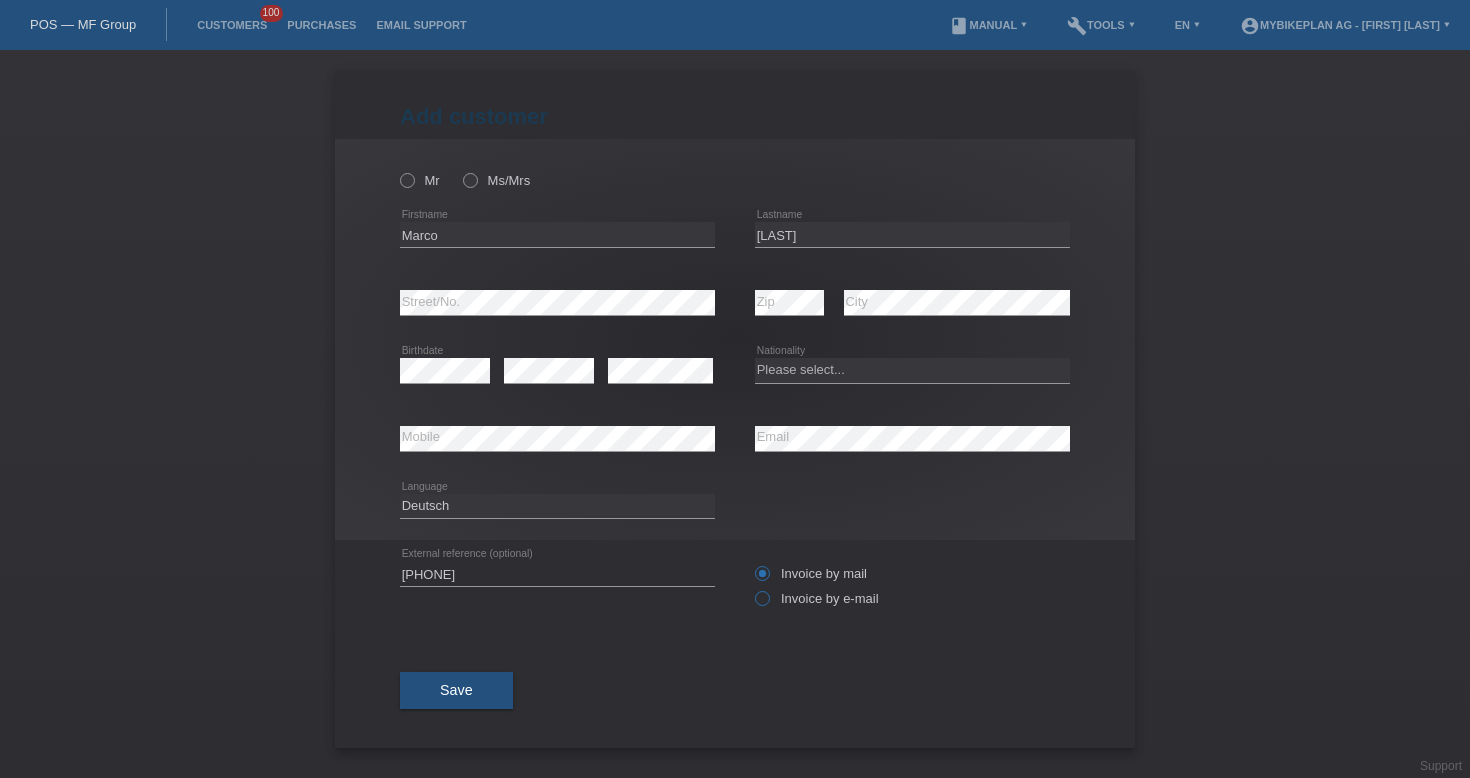 click at bounding box center (752, 588) 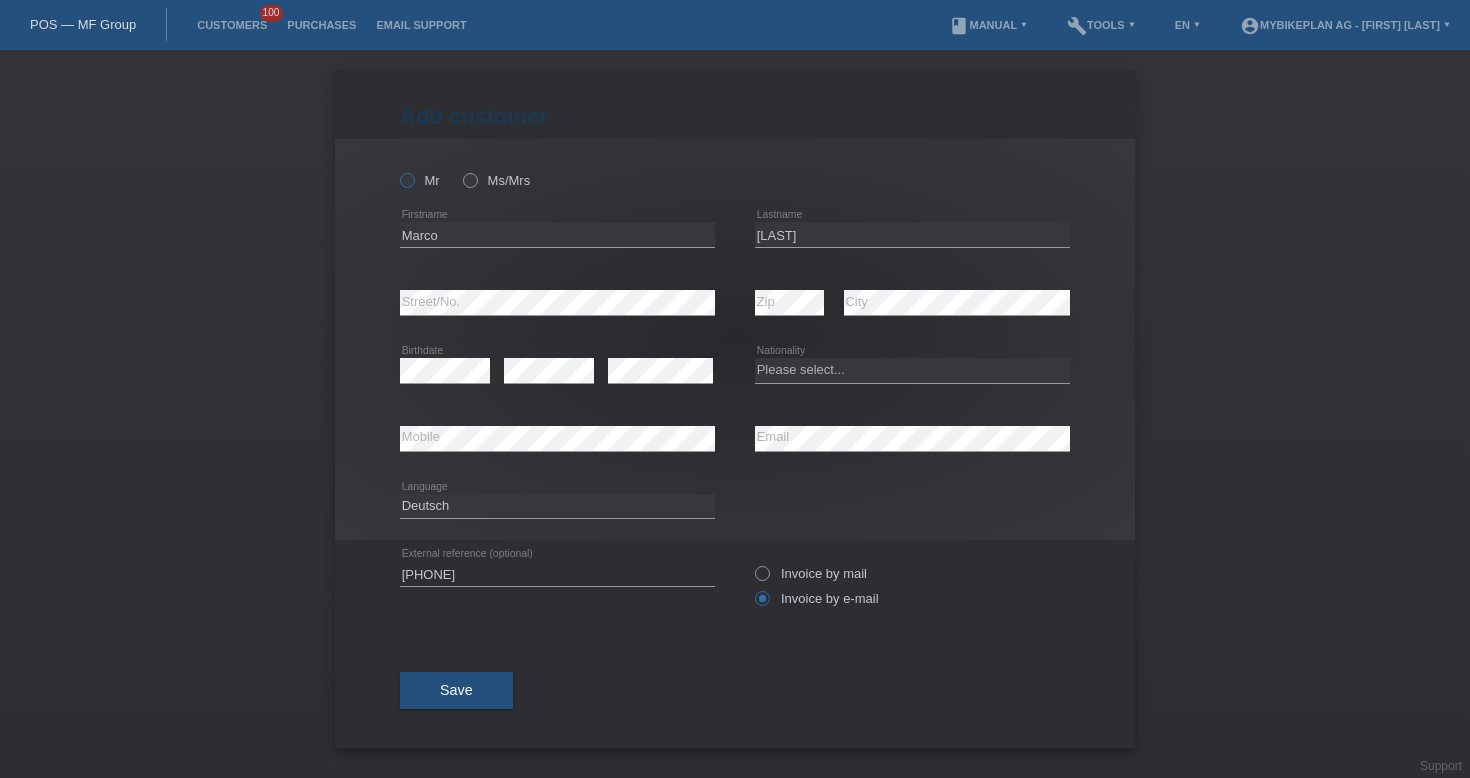 click at bounding box center [397, 170] 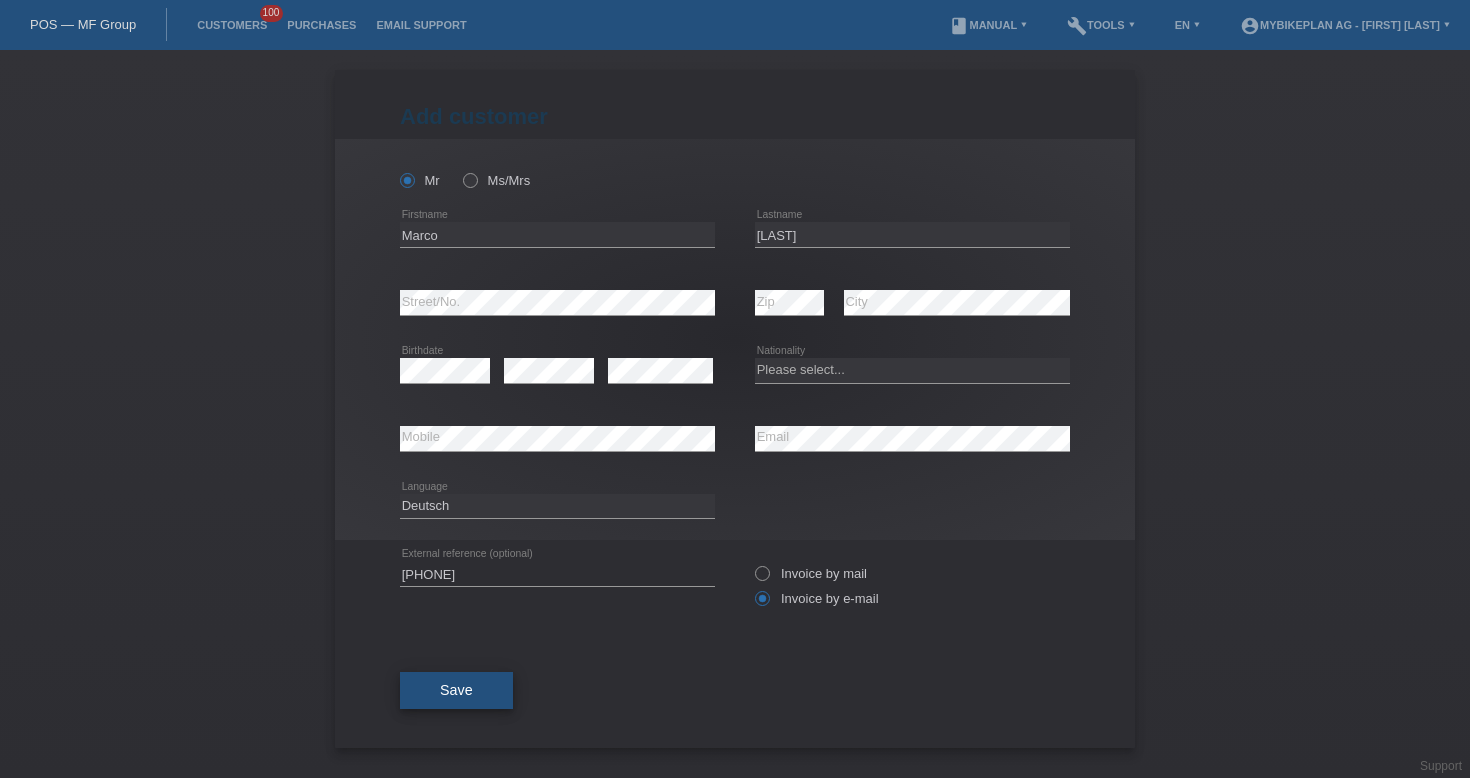 click on "Save" at bounding box center (456, 691) 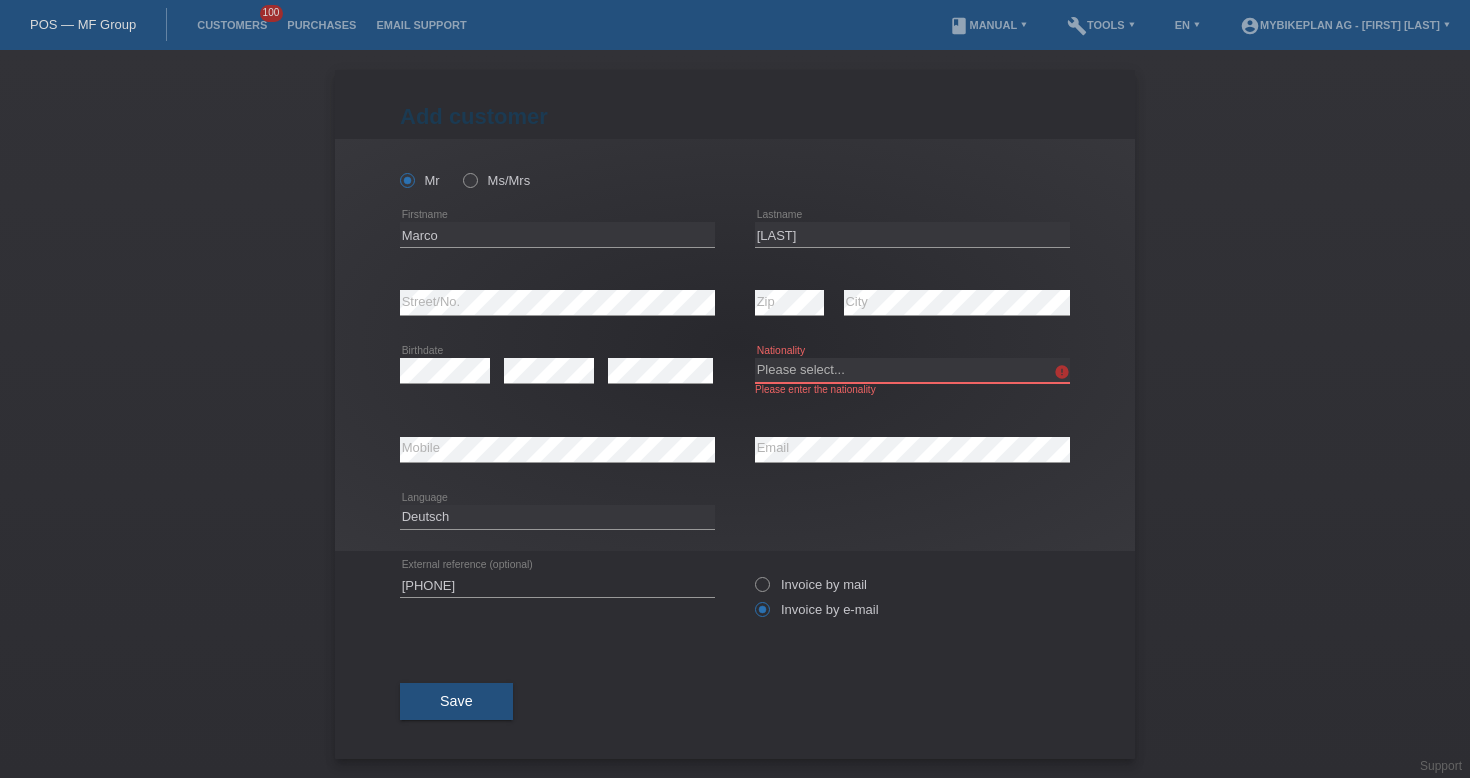 click on "Please select...
Switzerland
Austria
Germany
Liechtenstein
------------
Afghanistan
Åland Islands
Albania
Algeria
American Samoa Andorra Angola Anguilla Antarctica Antigua and Barbuda Argentina Armenia" at bounding box center (912, 370) 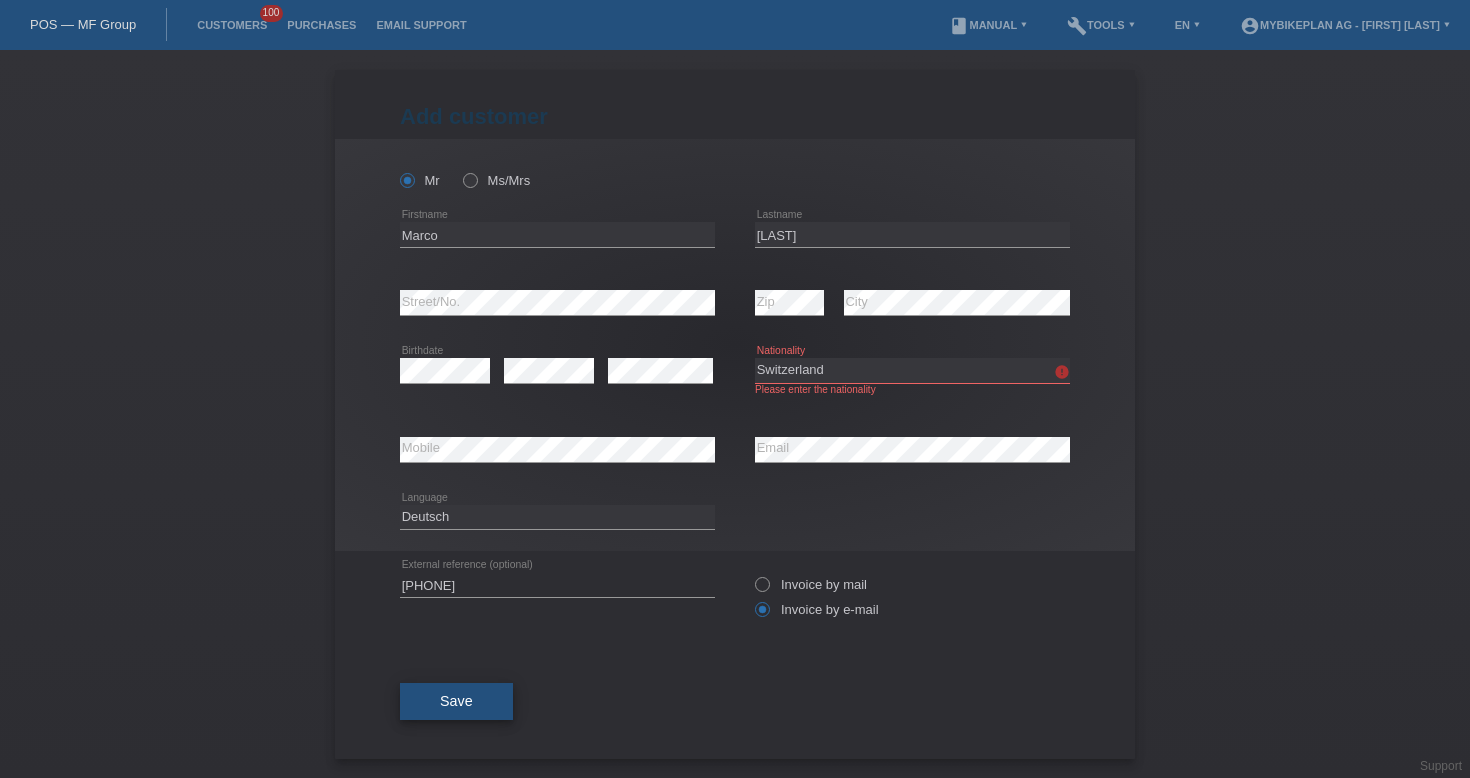 click on "Save" at bounding box center (456, 702) 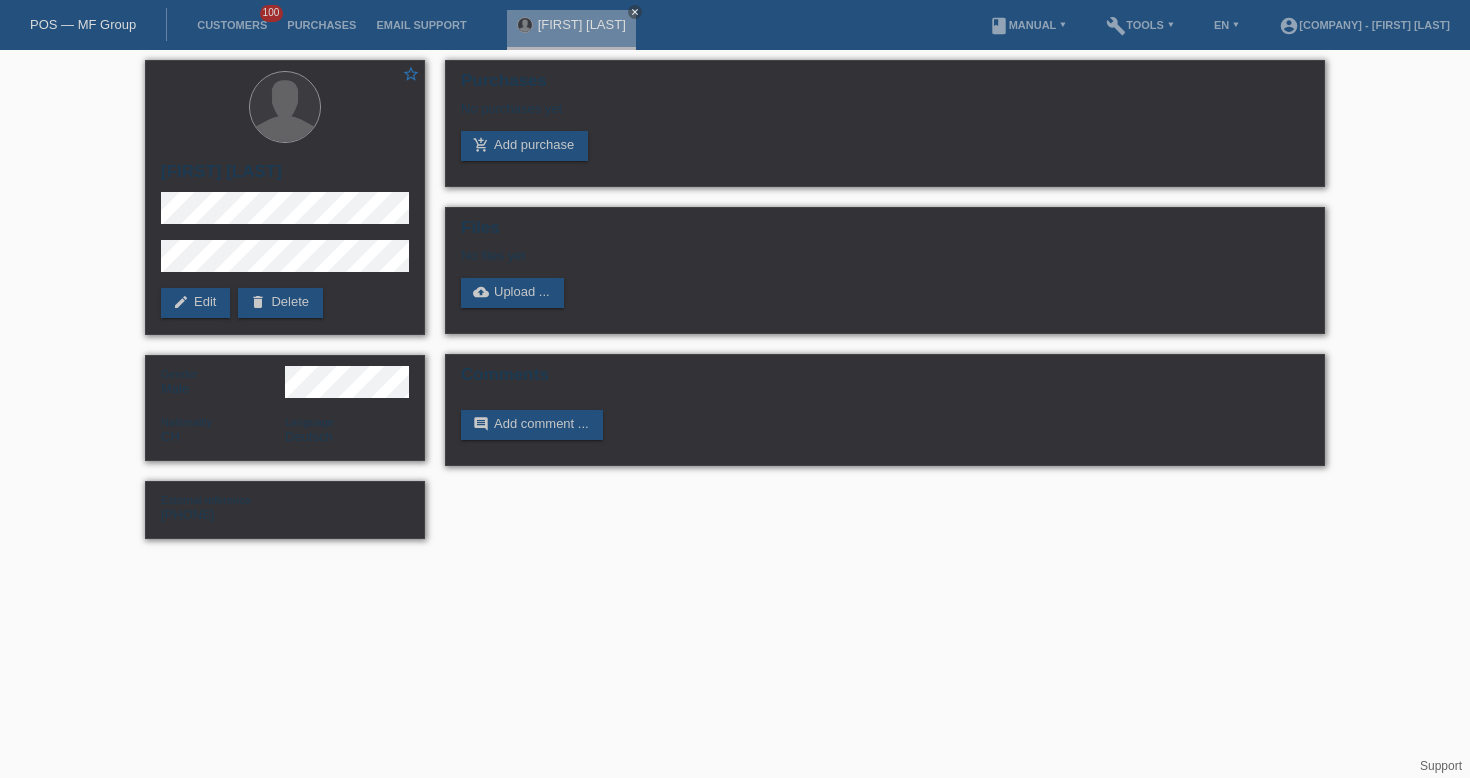 scroll, scrollTop: 0, scrollLeft: 0, axis: both 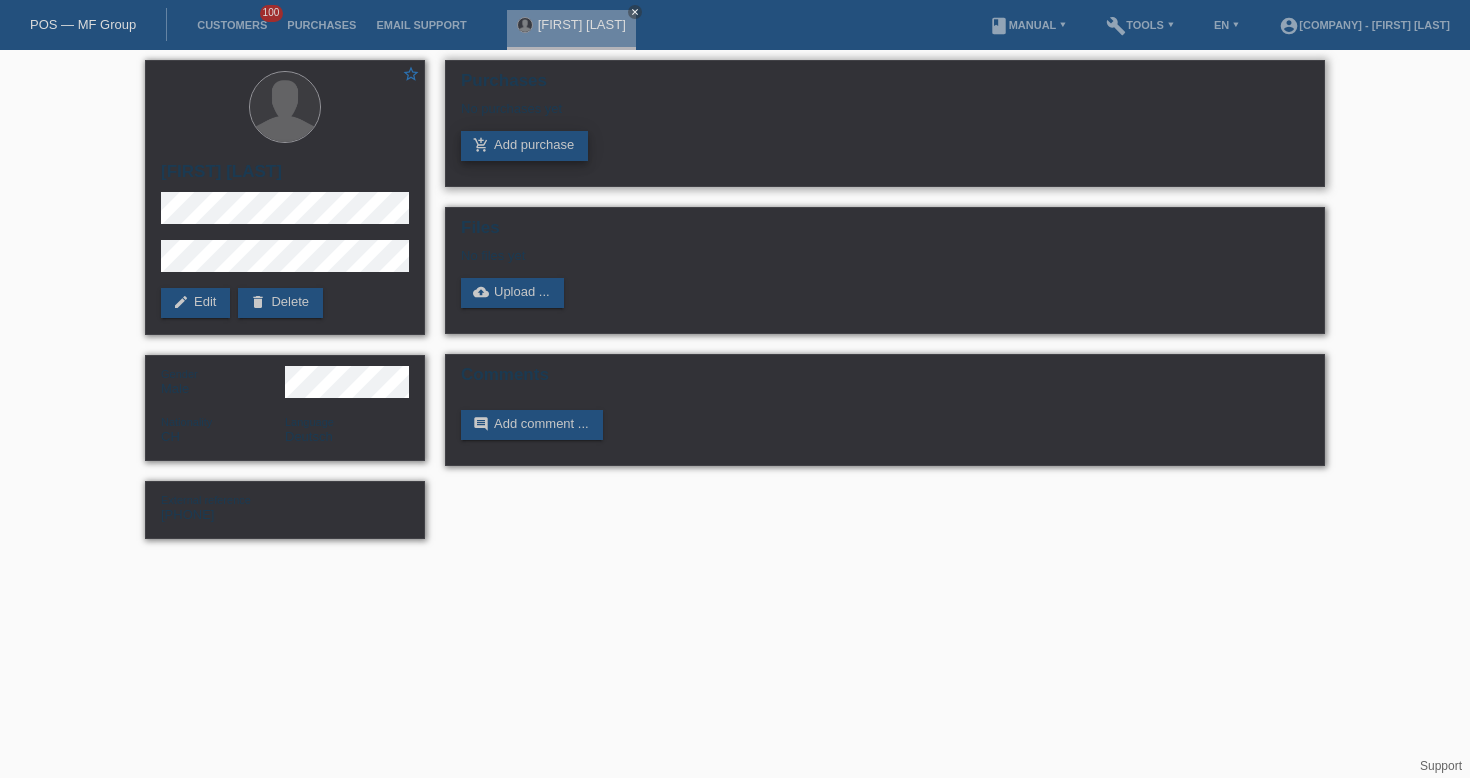 click on "add_shopping_cart  Add purchase" at bounding box center [524, 146] 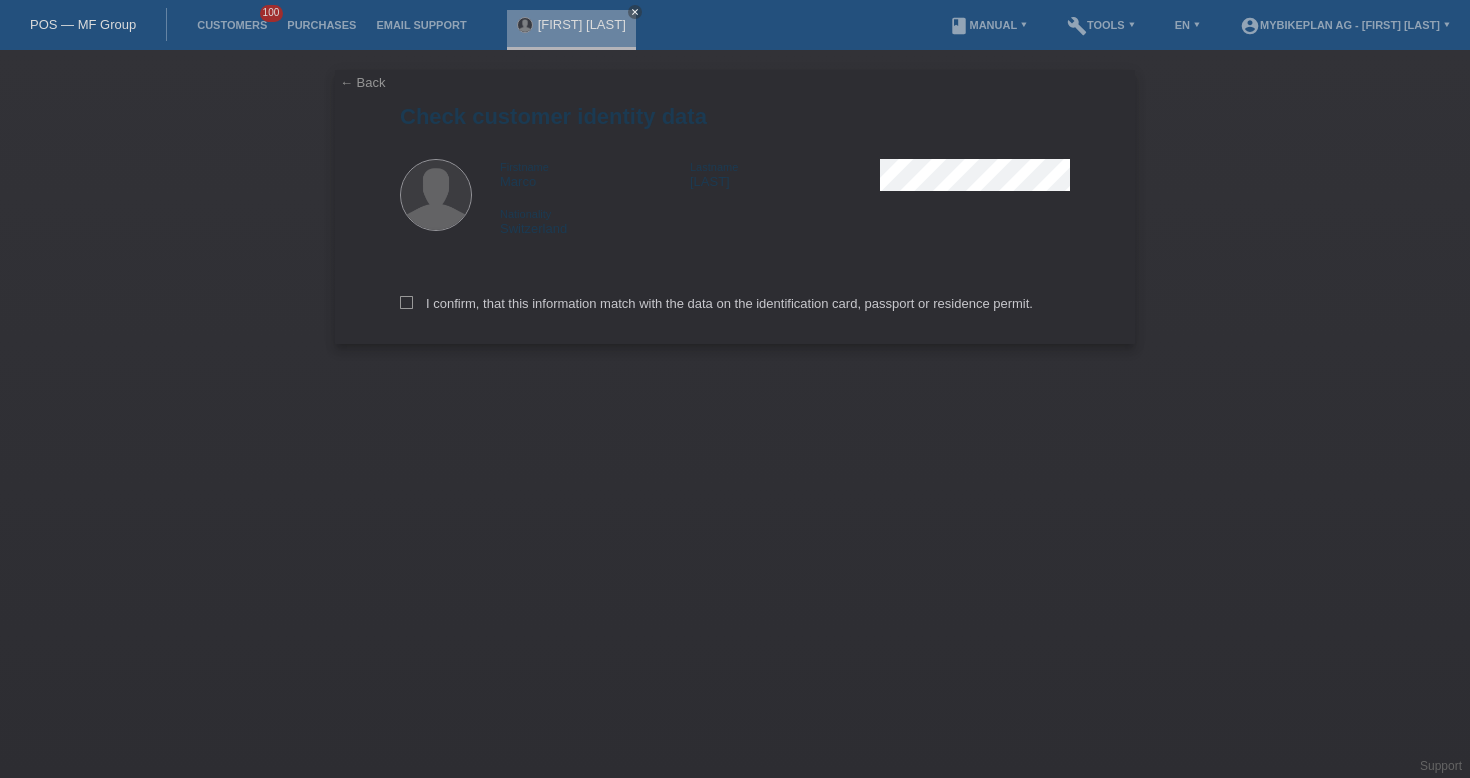 scroll, scrollTop: 0, scrollLeft: 0, axis: both 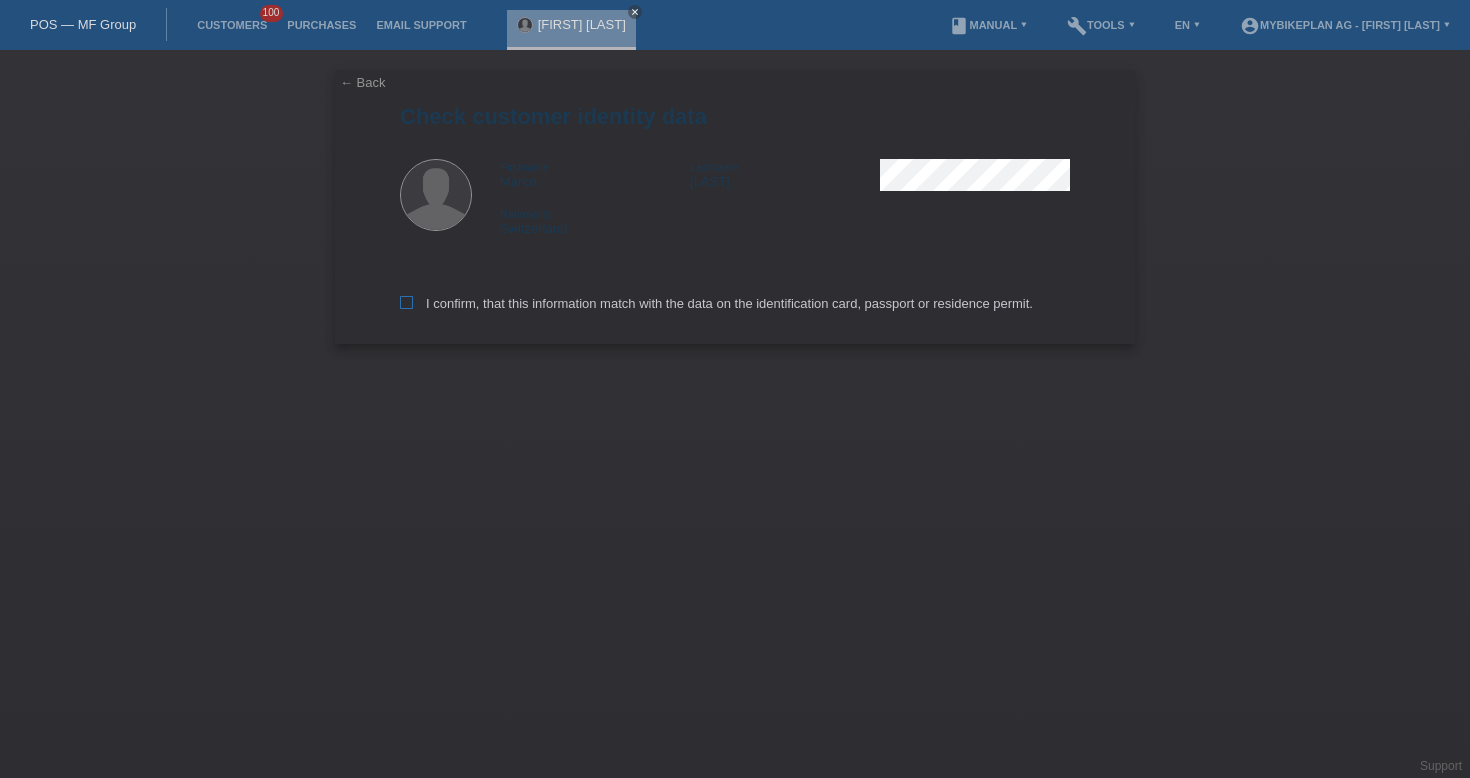 click on "I confirm, that this information match with the data on the identification card, passport or residence permit." at bounding box center [716, 303] 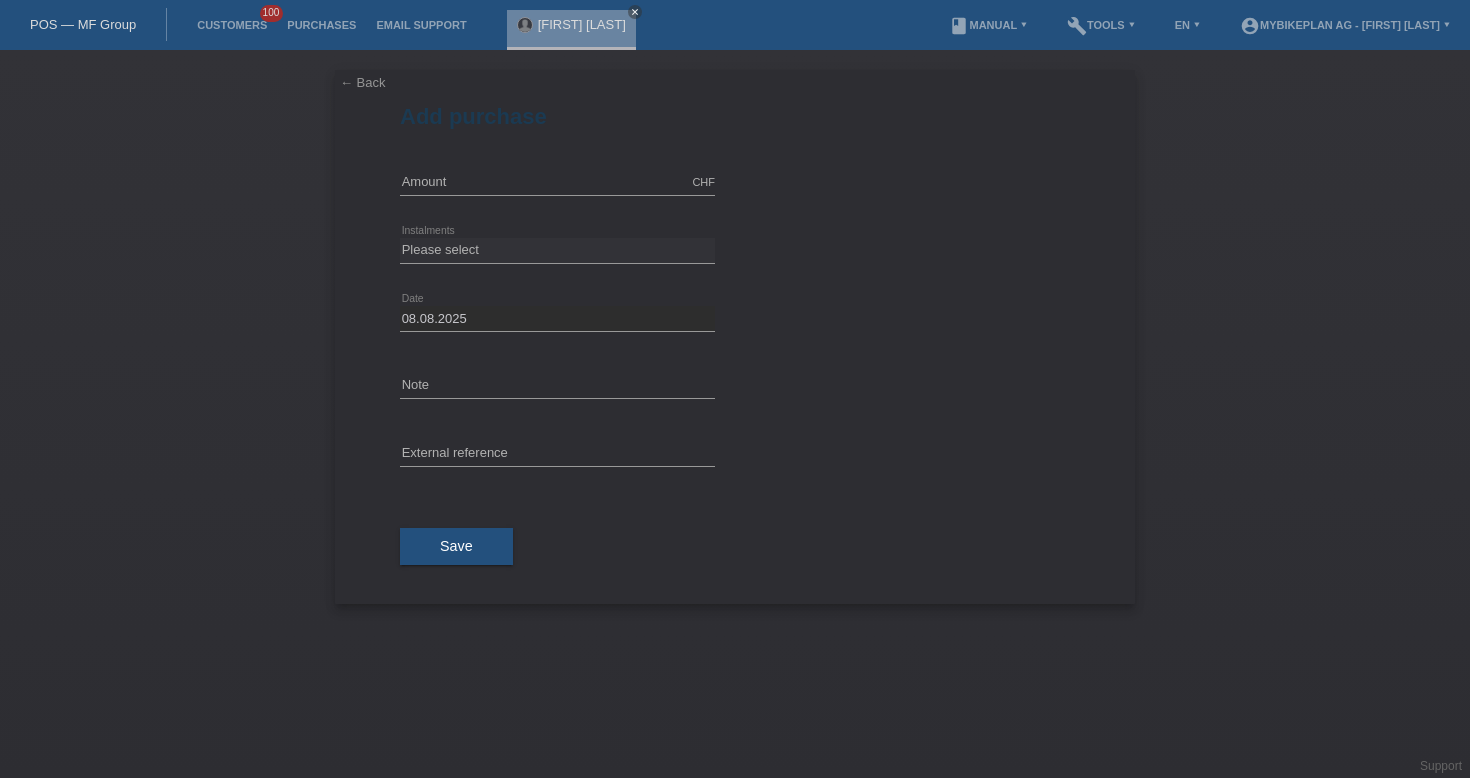 scroll, scrollTop: 0, scrollLeft: 0, axis: both 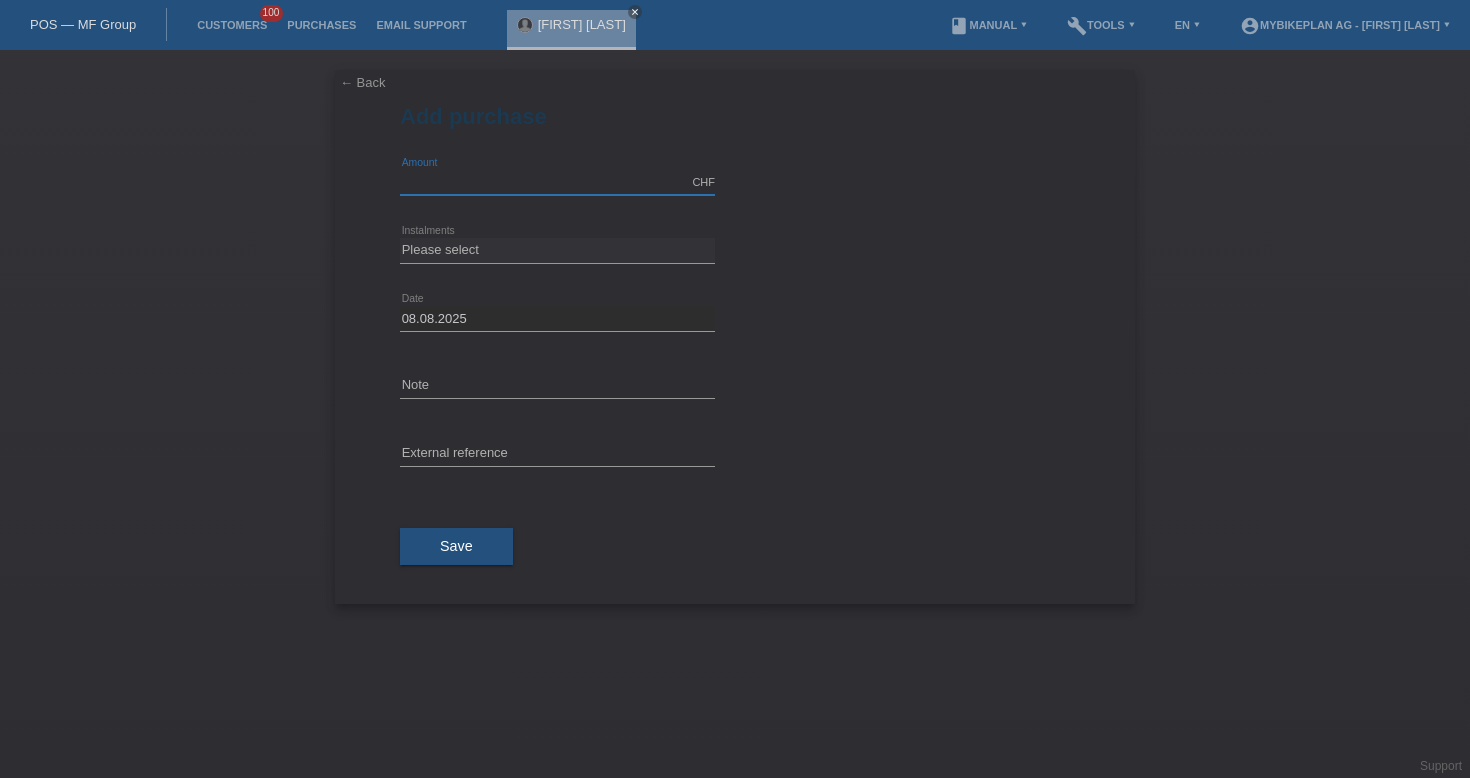 click at bounding box center (557, 182) 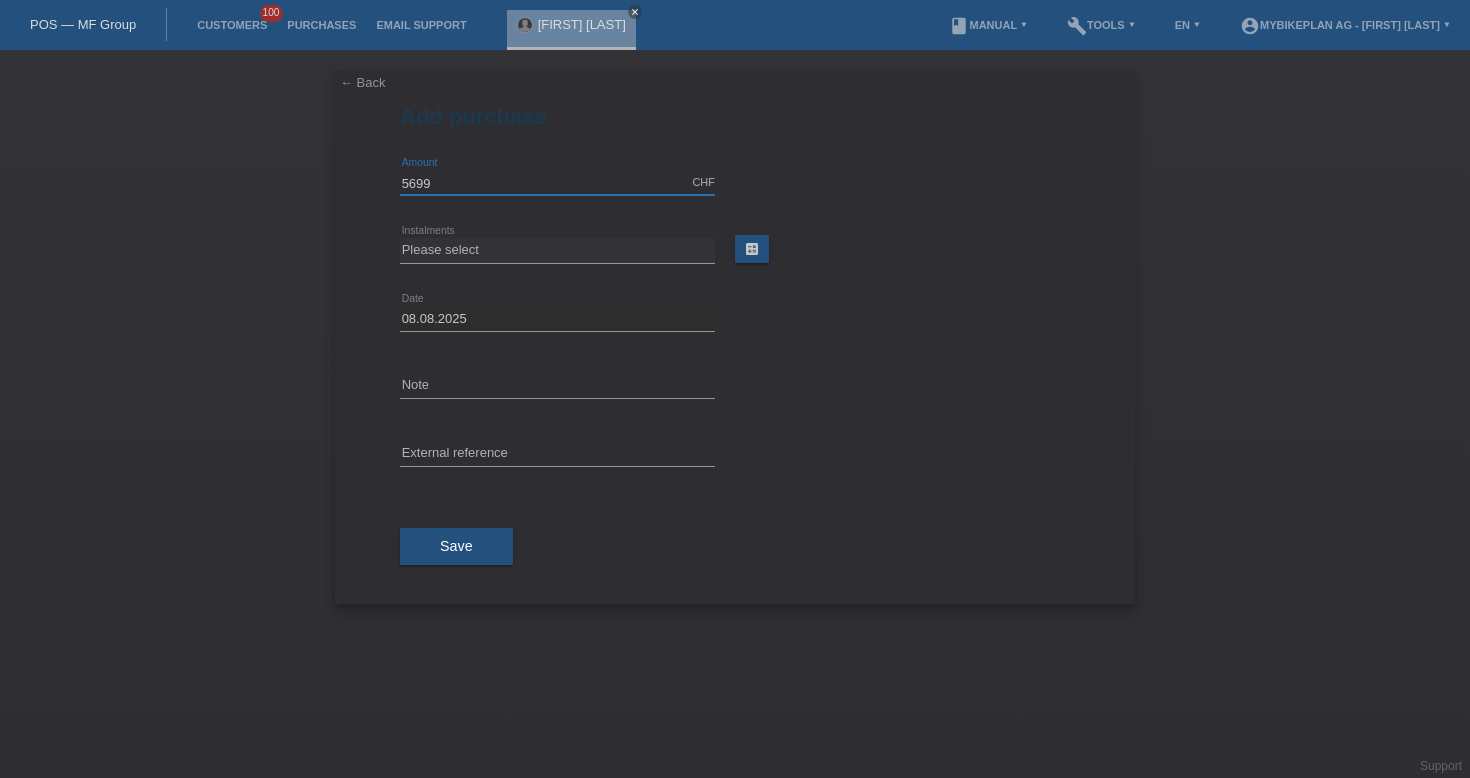 type on "5699.00" 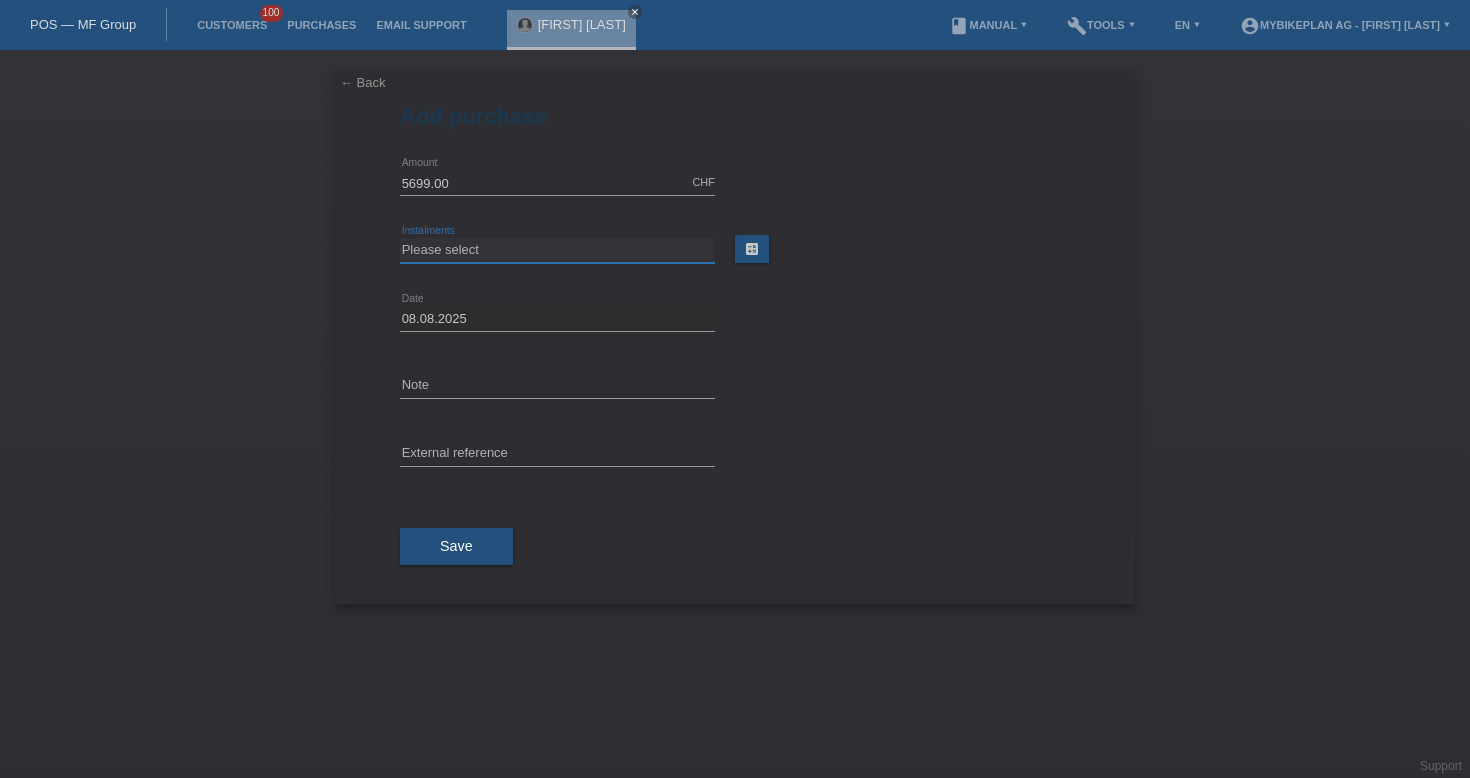 click on "Please select
6 instalments
12 instalments
18 instalments
24 instalments
36 instalments
48 instalments" at bounding box center (557, 250) 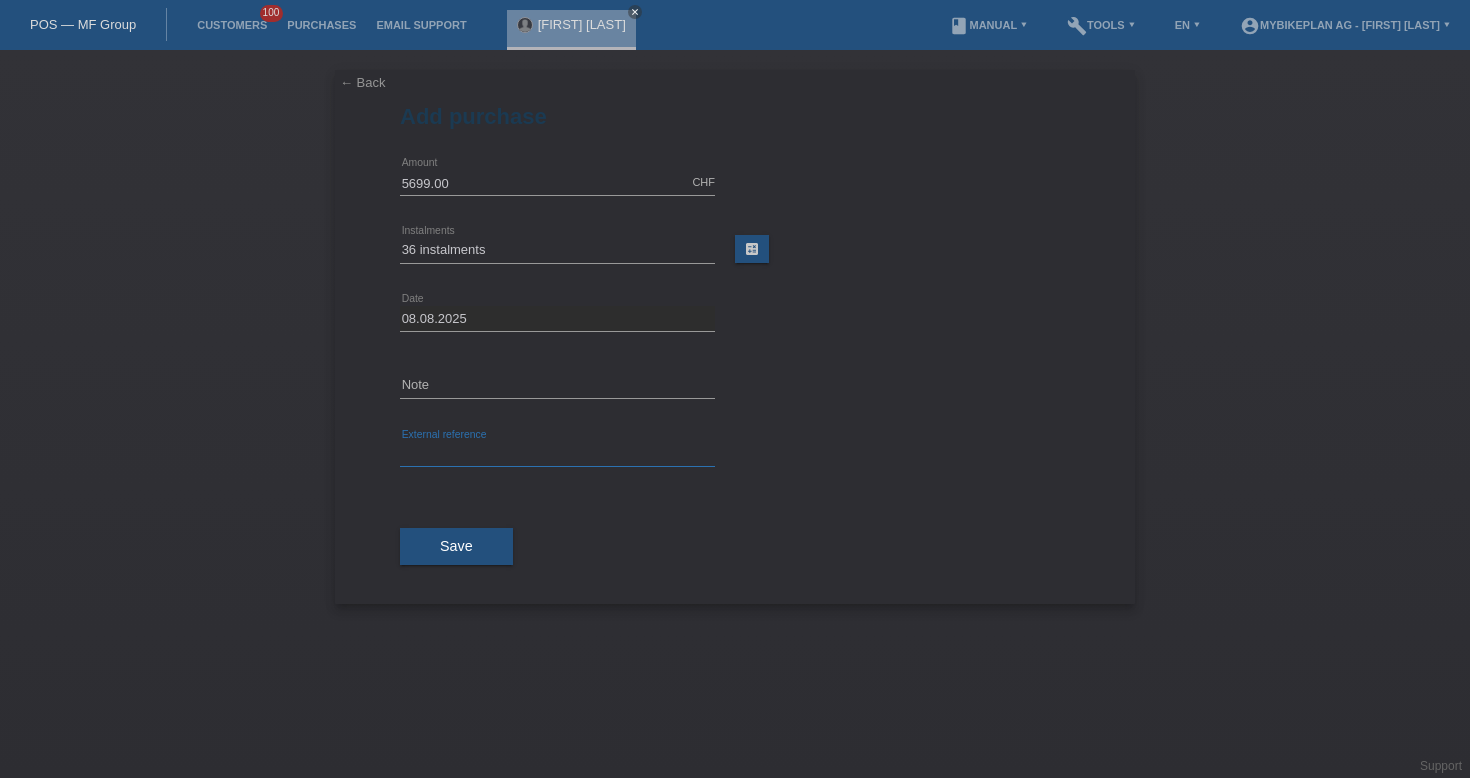 click at bounding box center (557, 454) 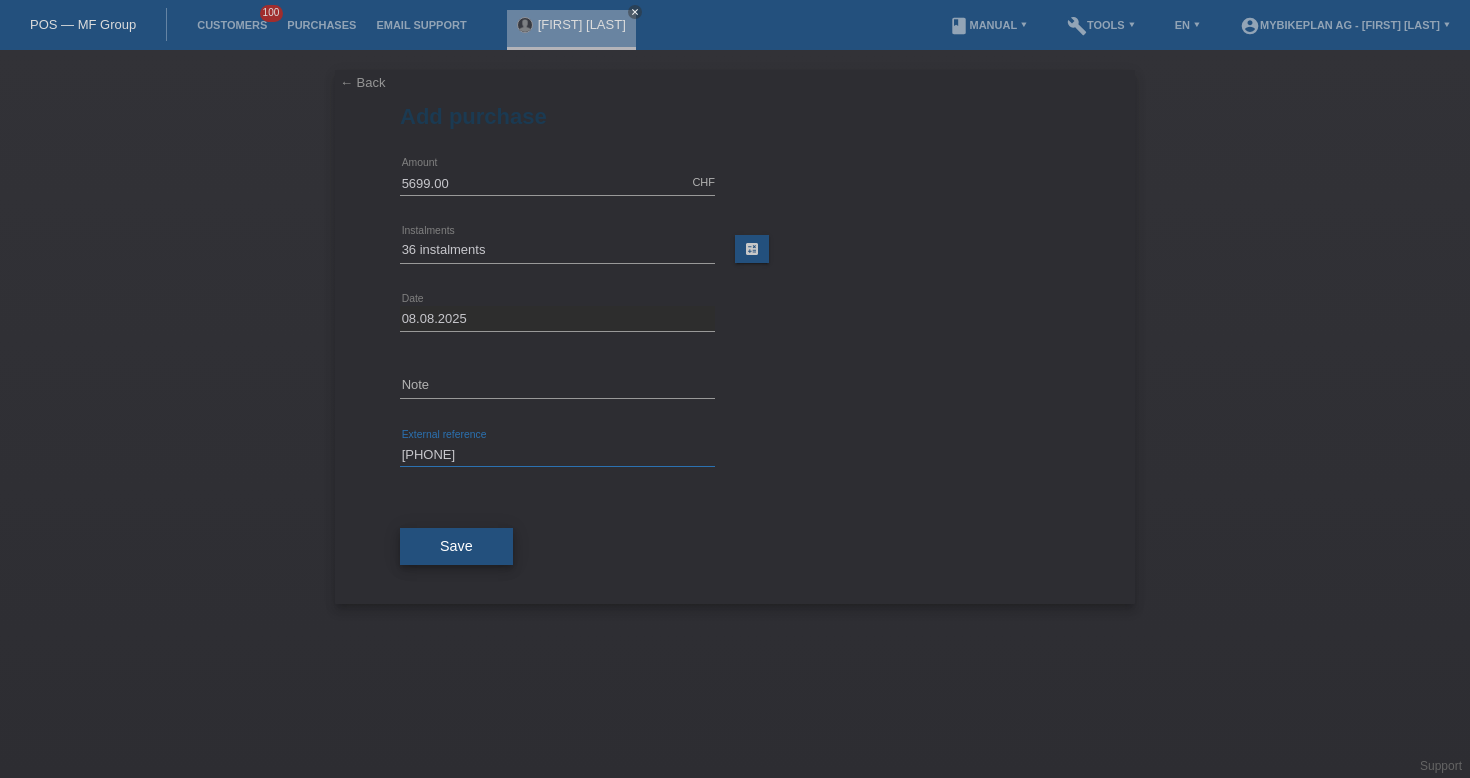 type on "41571295359" 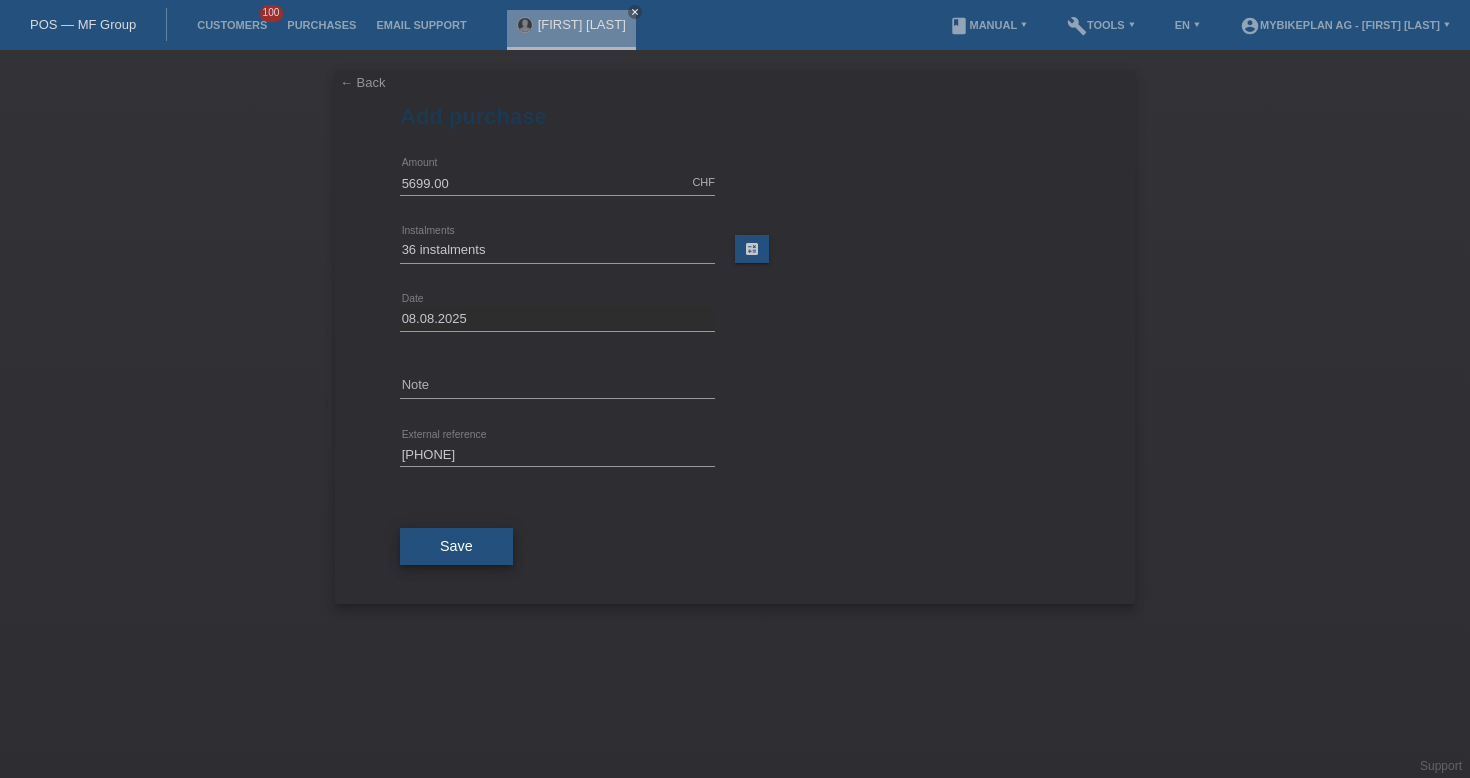 click on "Save" at bounding box center (456, 547) 